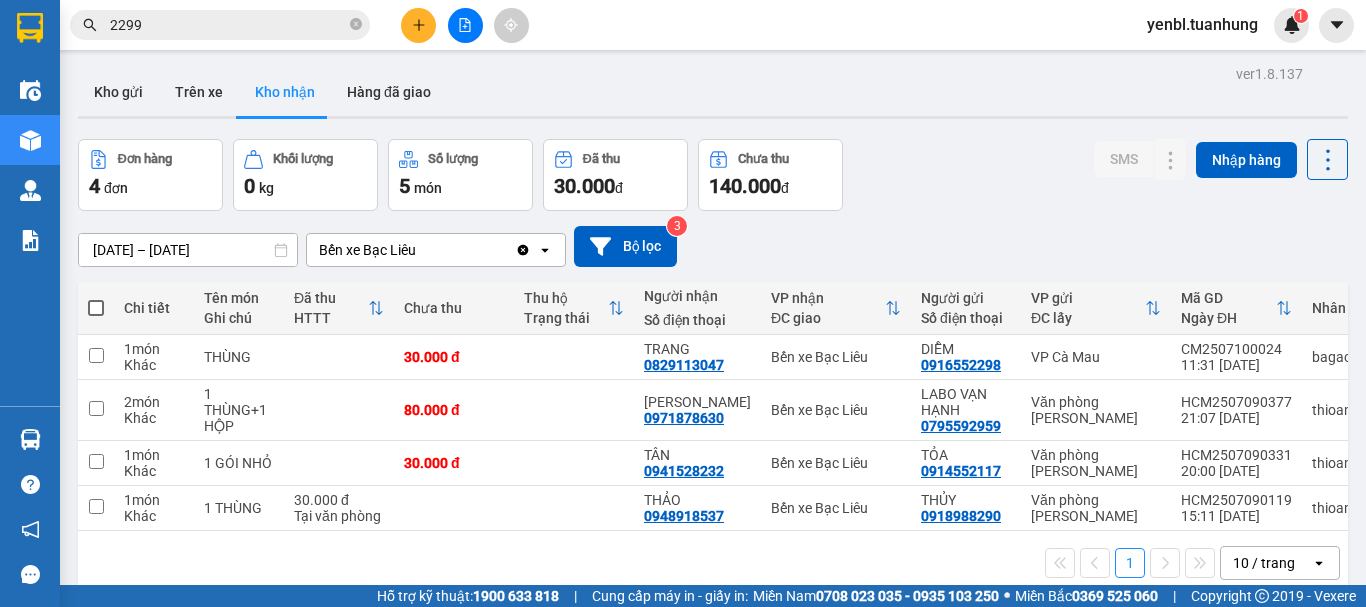 scroll, scrollTop: 0, scrollLeft: 0, axis: both 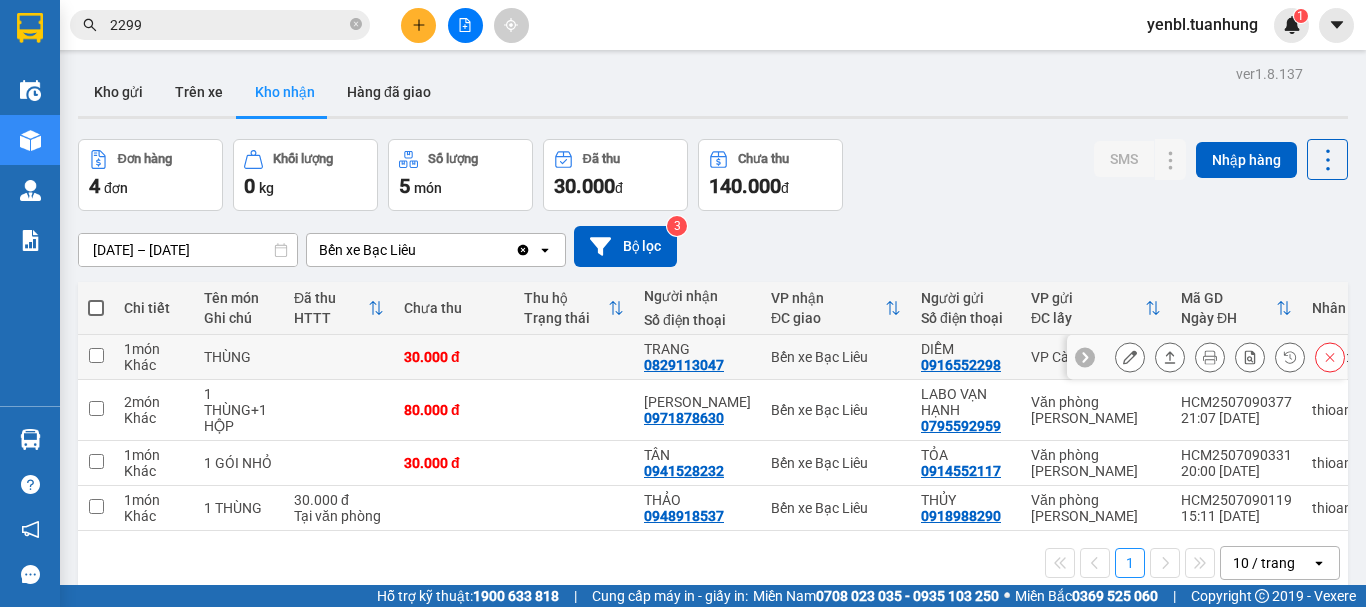 click 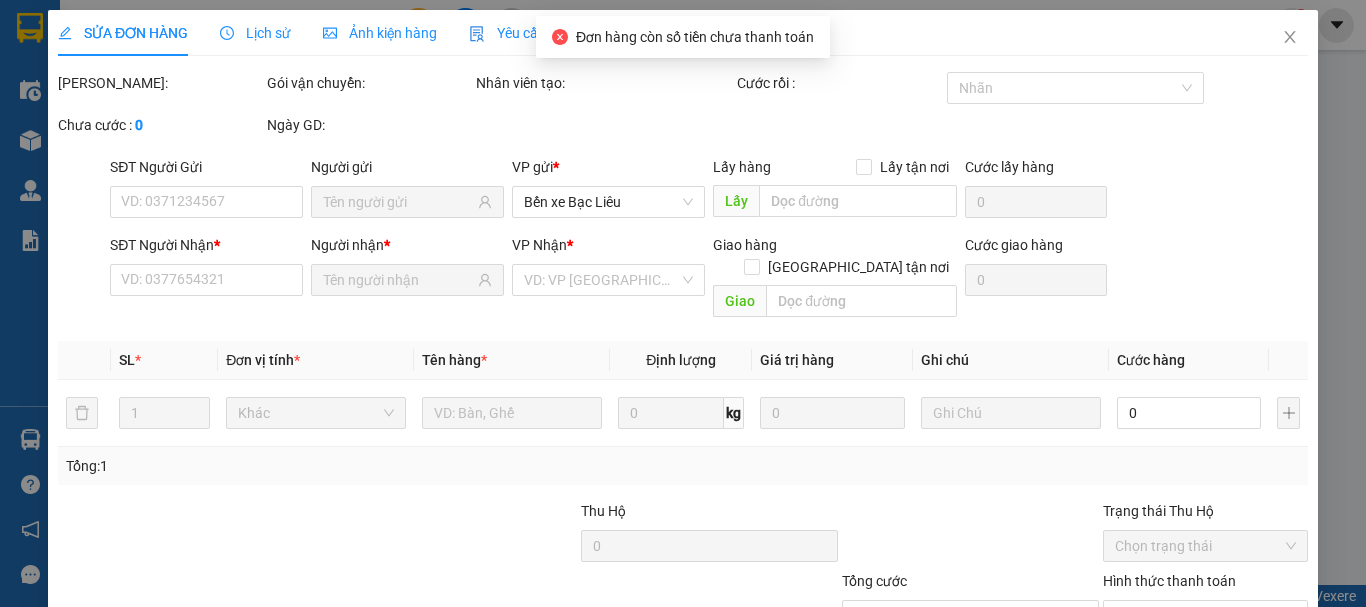 type on "0916552298" 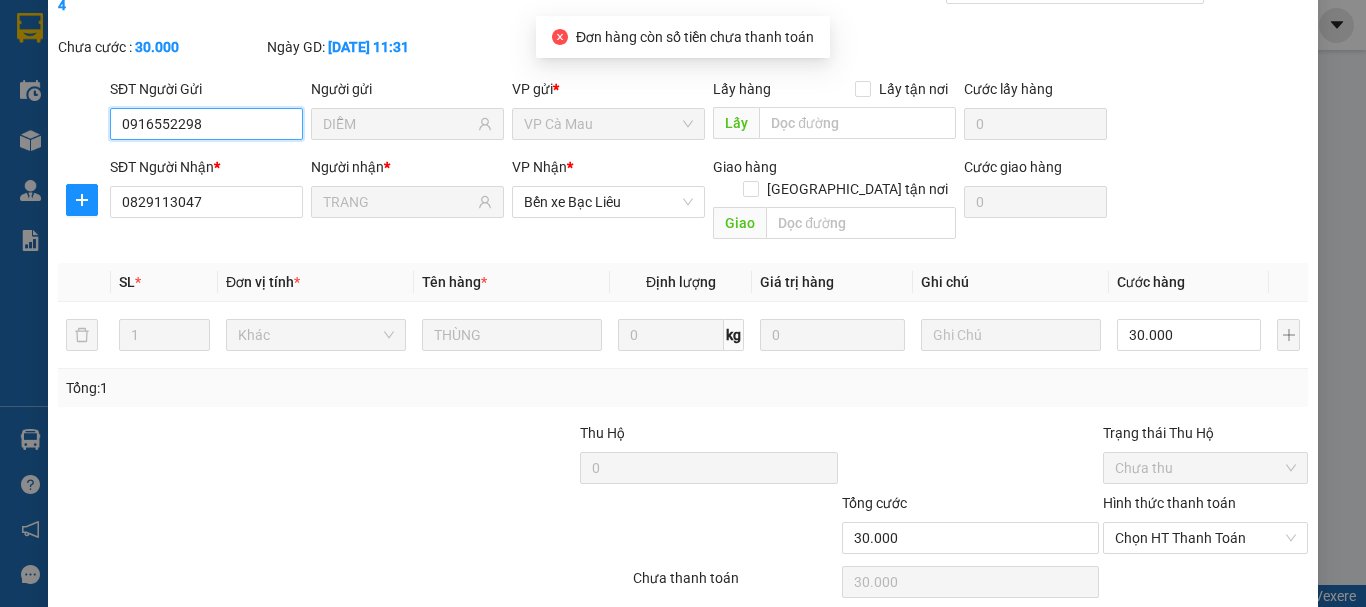 scroll, scrollTop: 159, scrollLeft: 0, axis: vertical 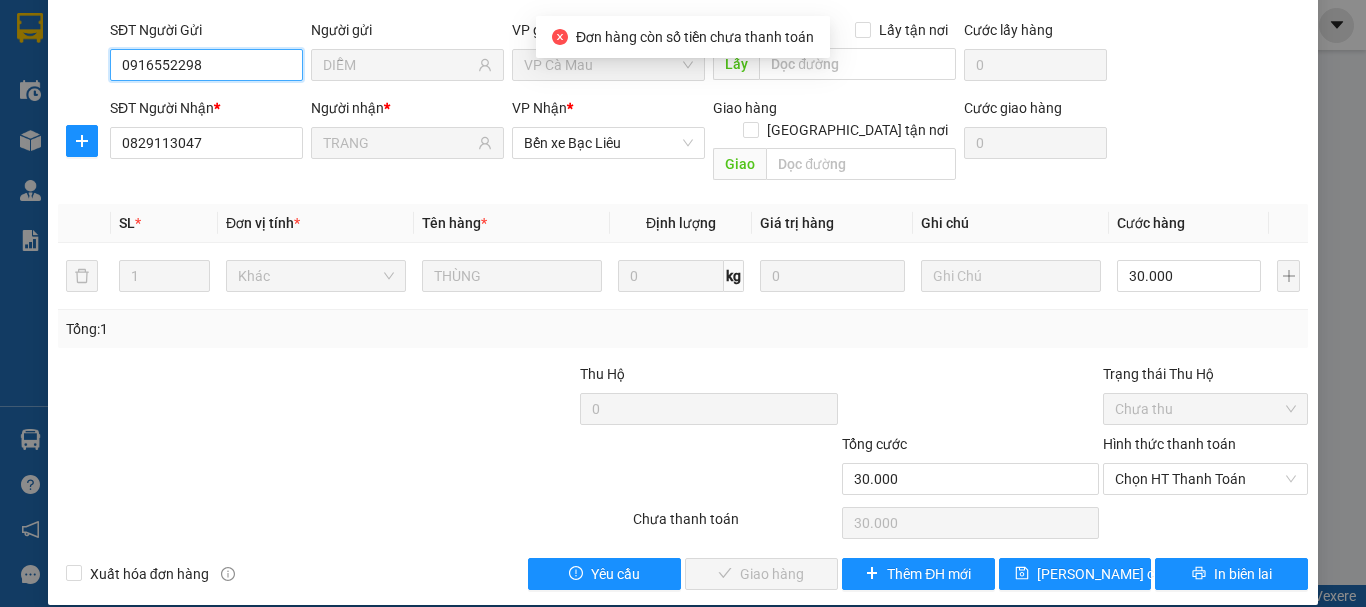 drag, startPoint x: 1150, startPoint y: 459, endPoint x: 1153, endPoint y: 475, distance: 16.27882 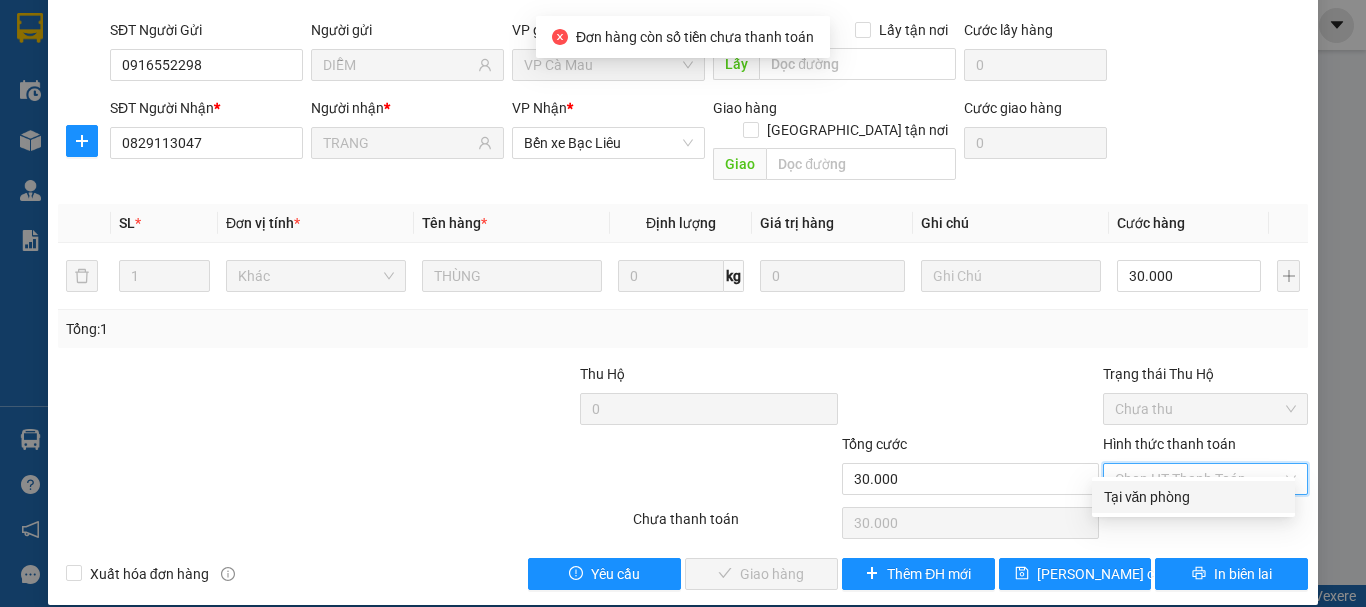 click on "Tại văn phòng" at bounding box center [1193, 497] 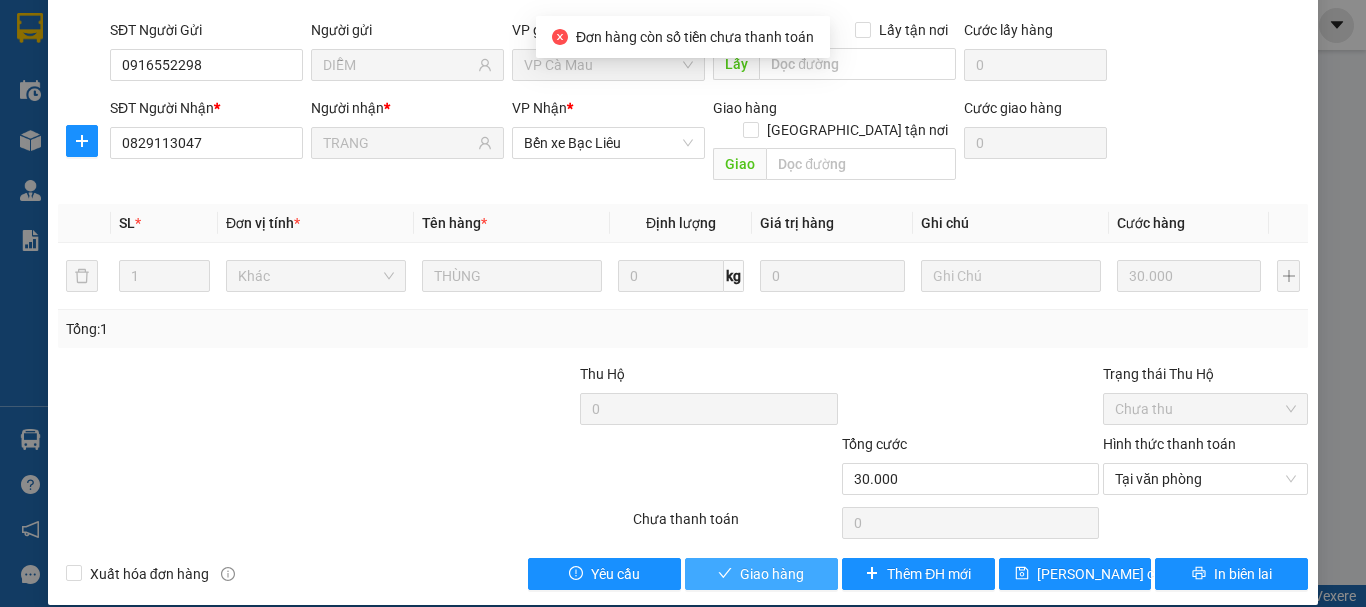 click on "Giao hàng" at bounding box center [772, 574] 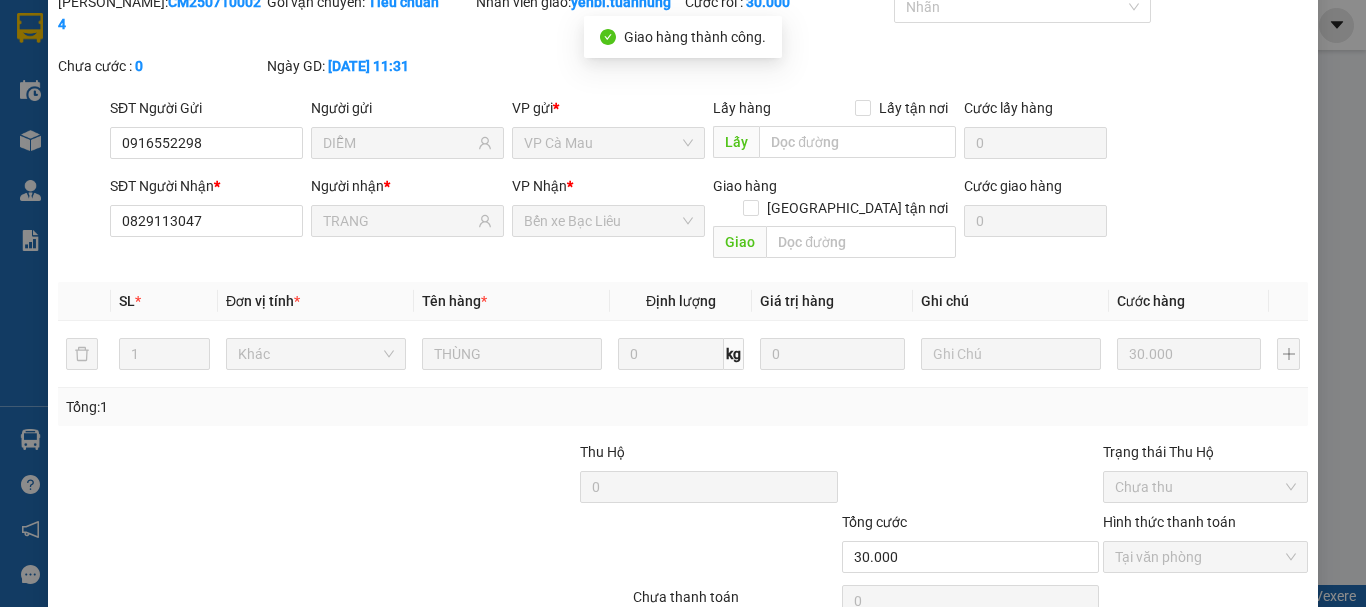 scroll, scrollTop: 0, scrollLeft: 0, axis: both 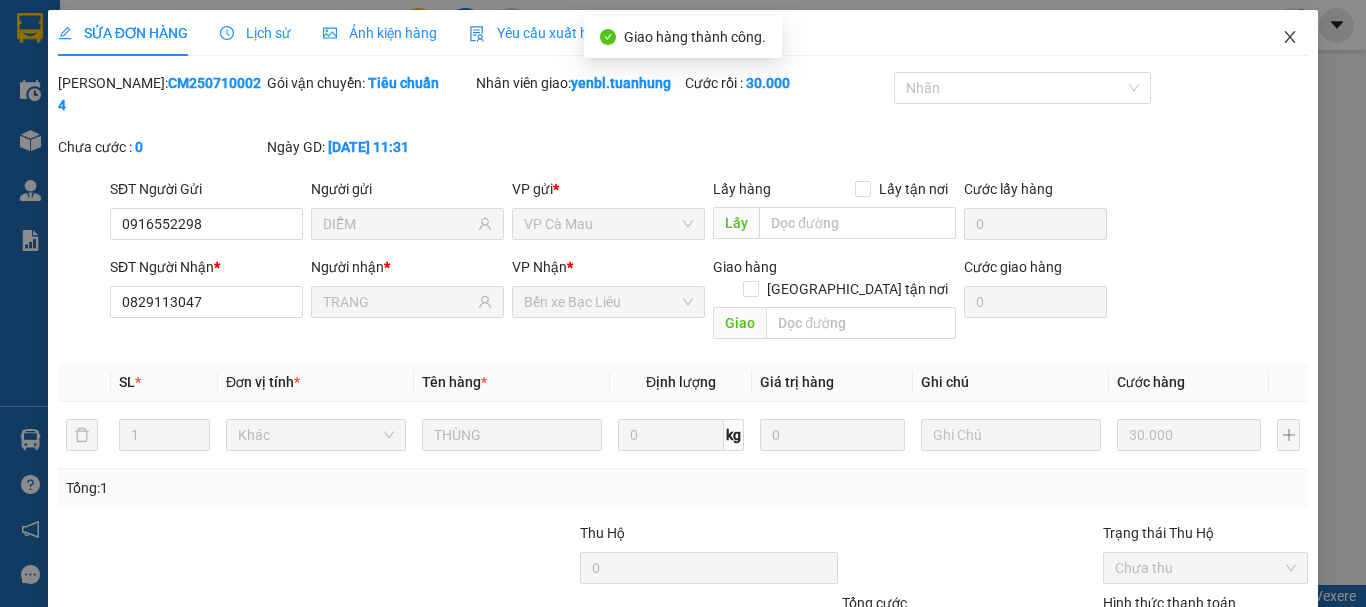 click 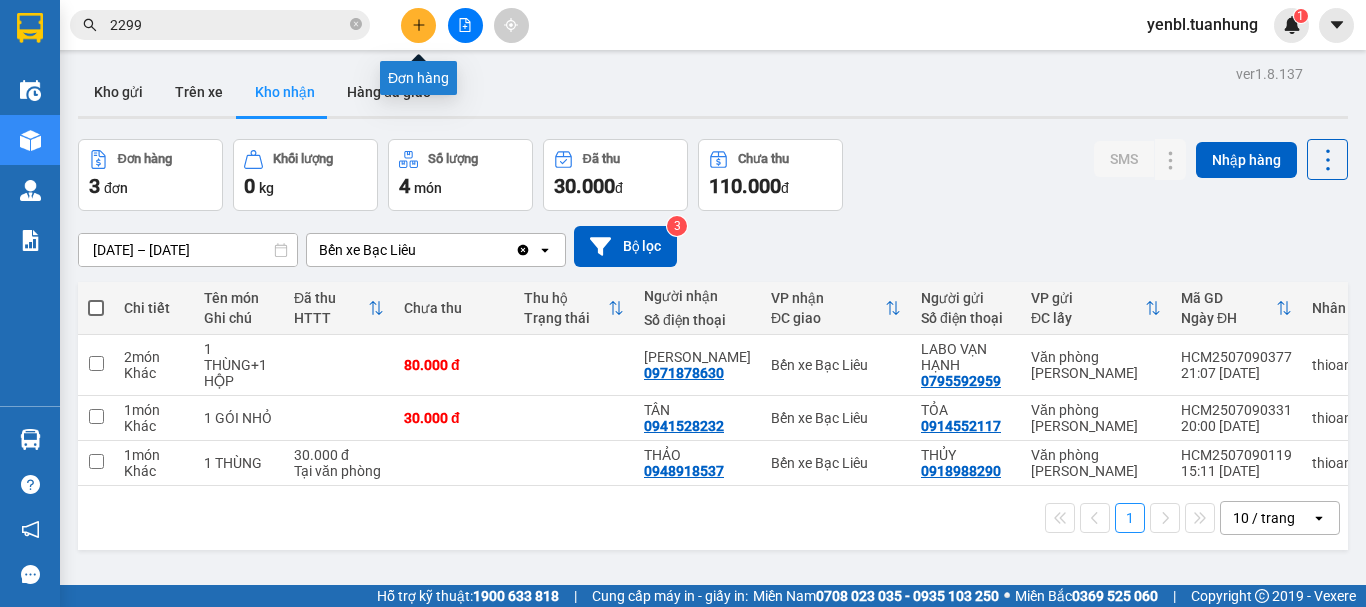 click 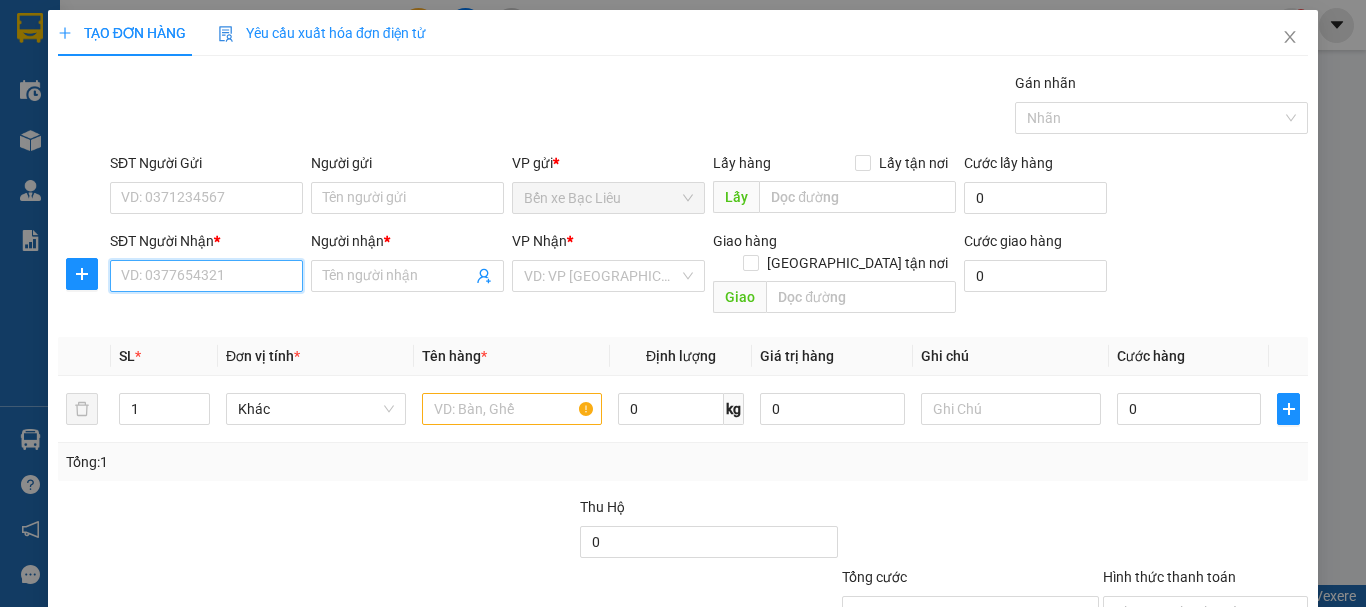 click on "SĐT Người Nhận  *" at bounding box center [206, 276] 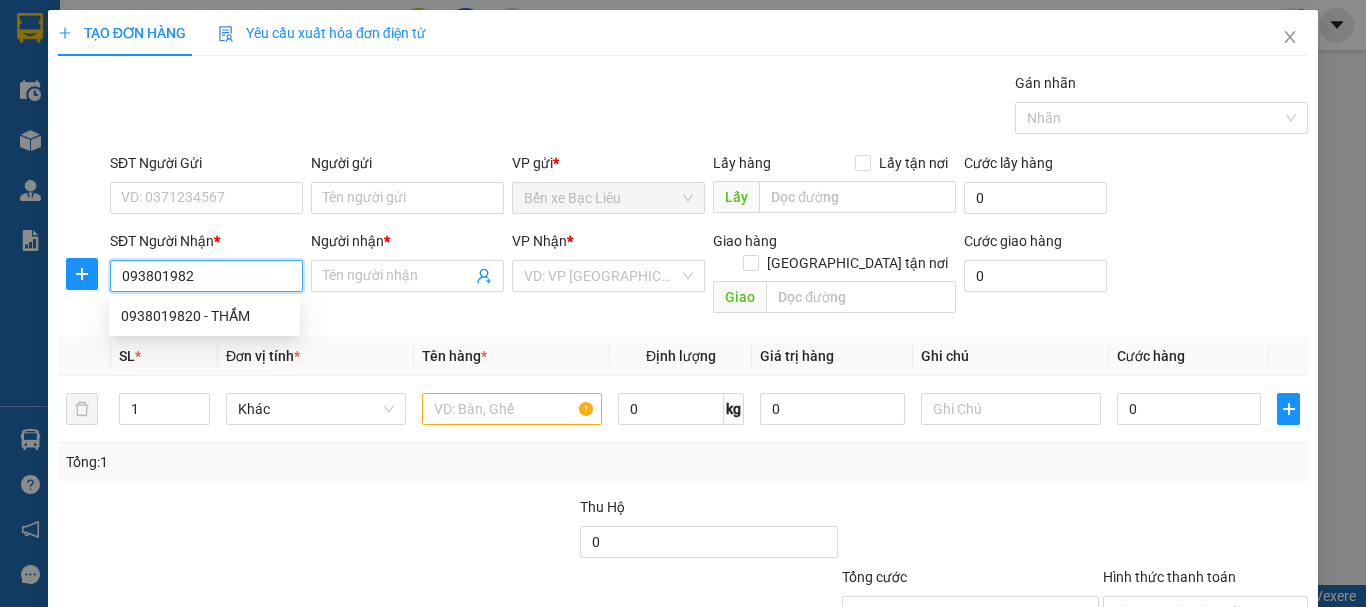 type on "0938019820" 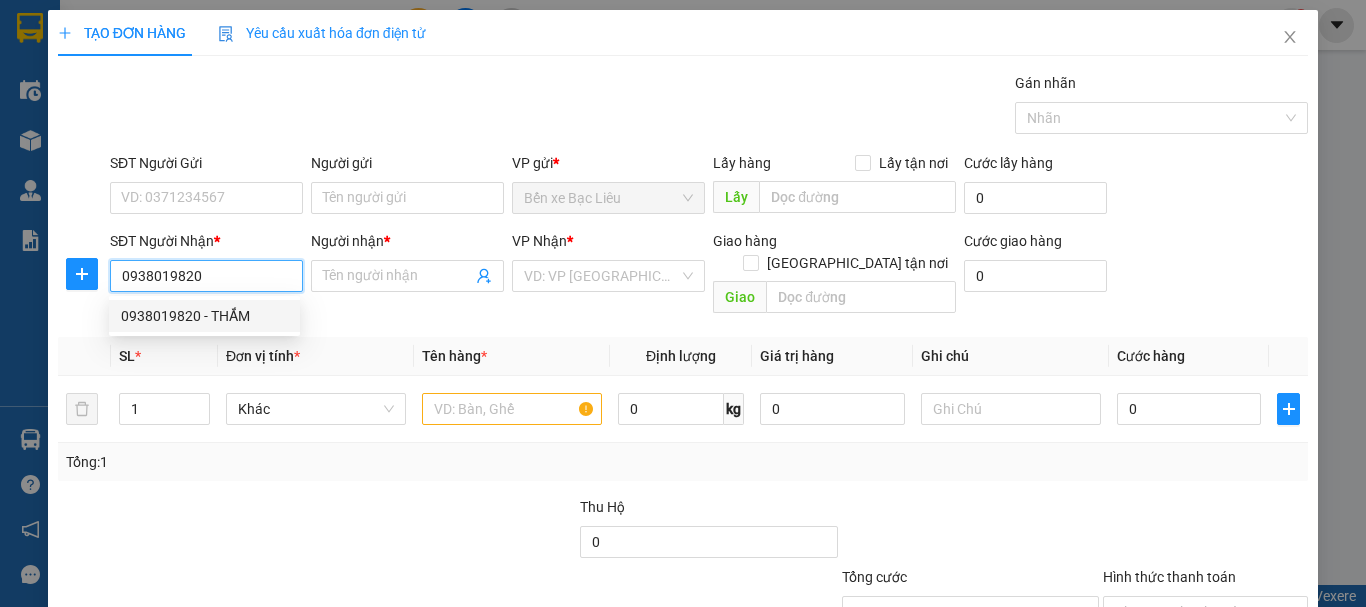 click on "0938019820 - THẮM" at bounding box center (204, 316) 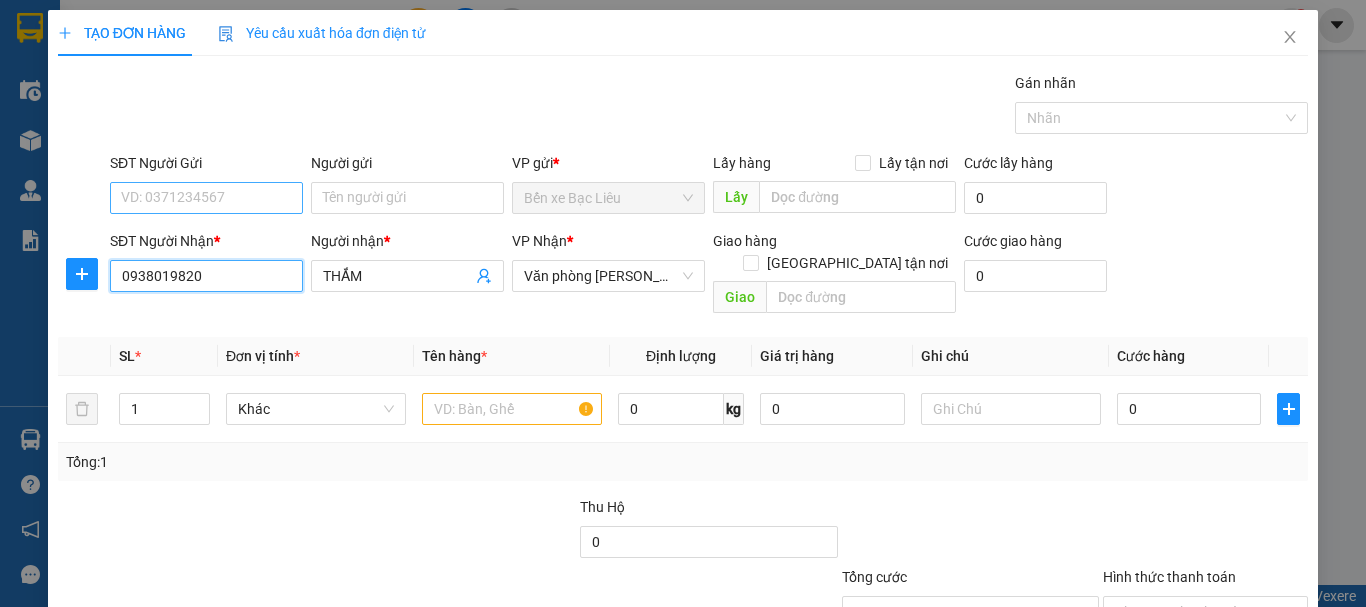 type on "0938019820" 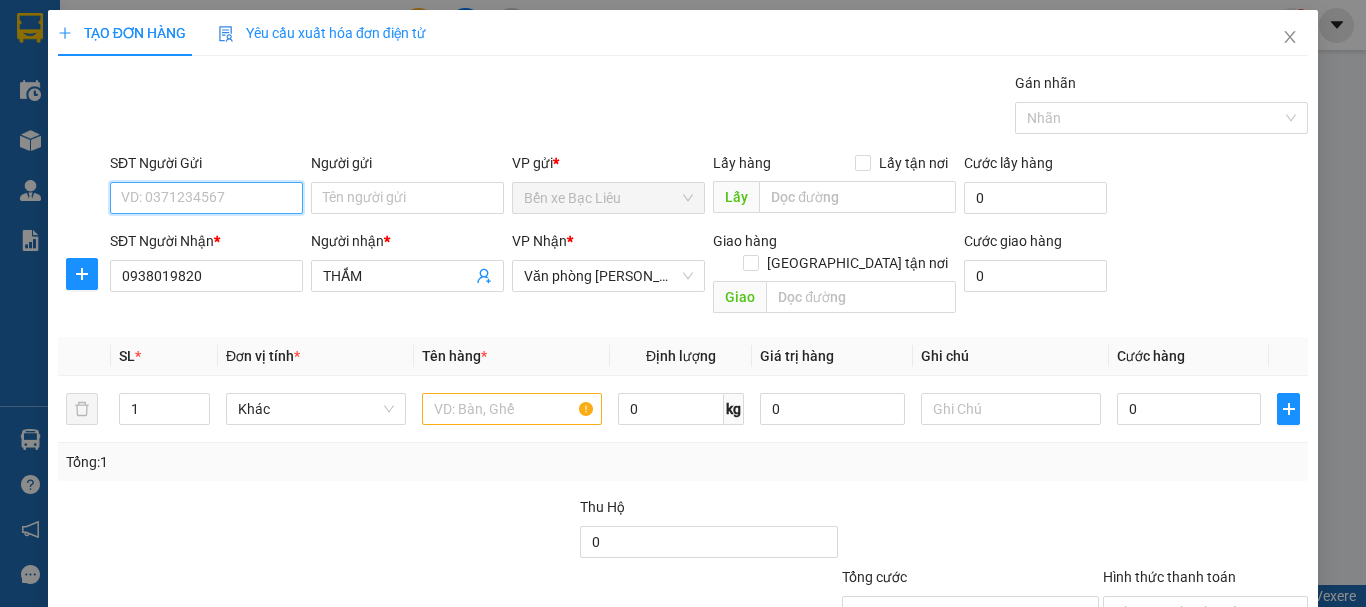 click on "SĐT Người Gửi" at bounding box center (206, 198) 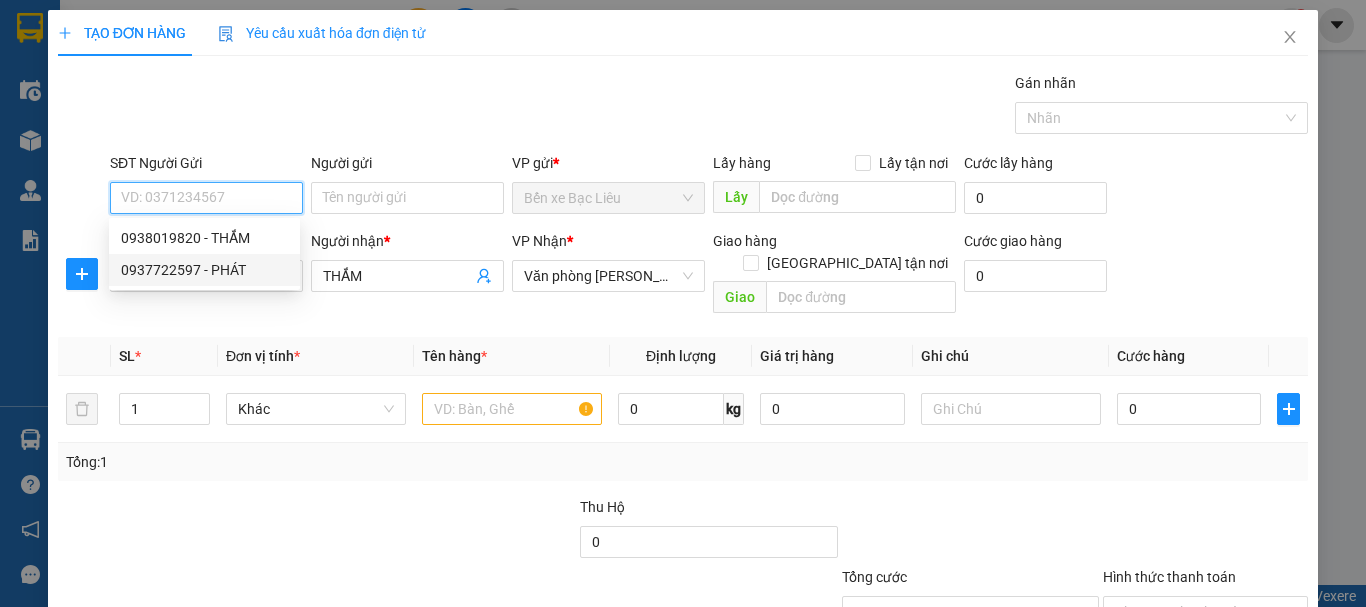 click on "0937722597 - PHÁT" at bounding box center [204, 270] 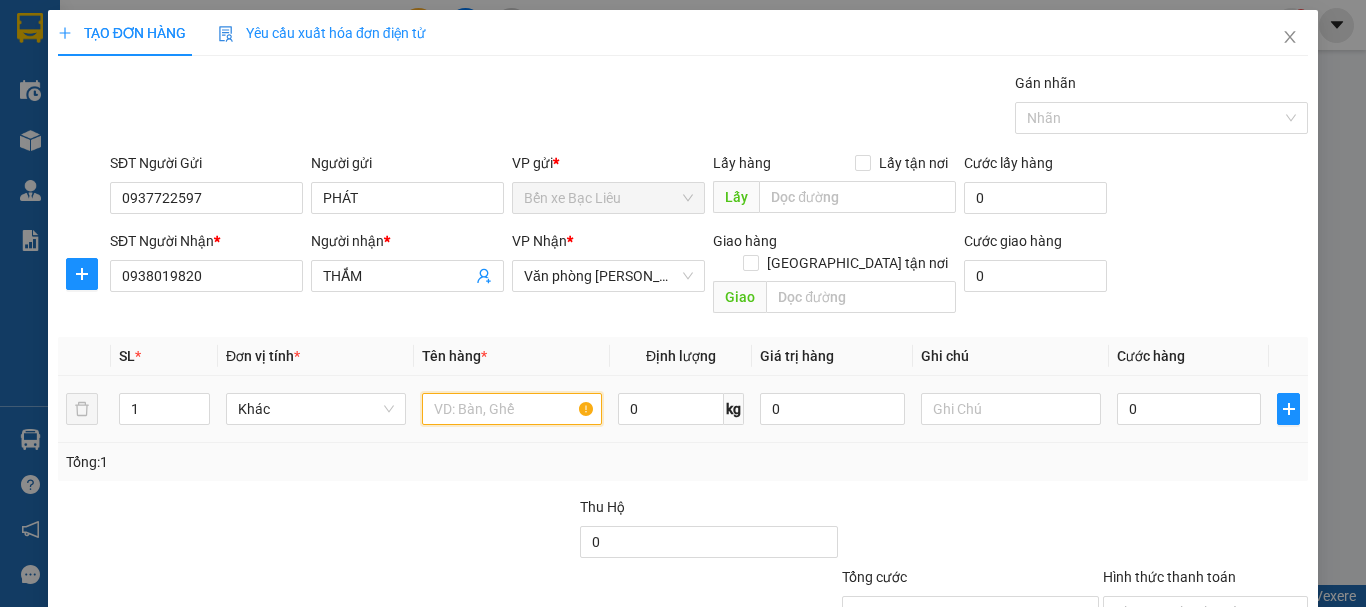 click at bounding box center [512, 409] 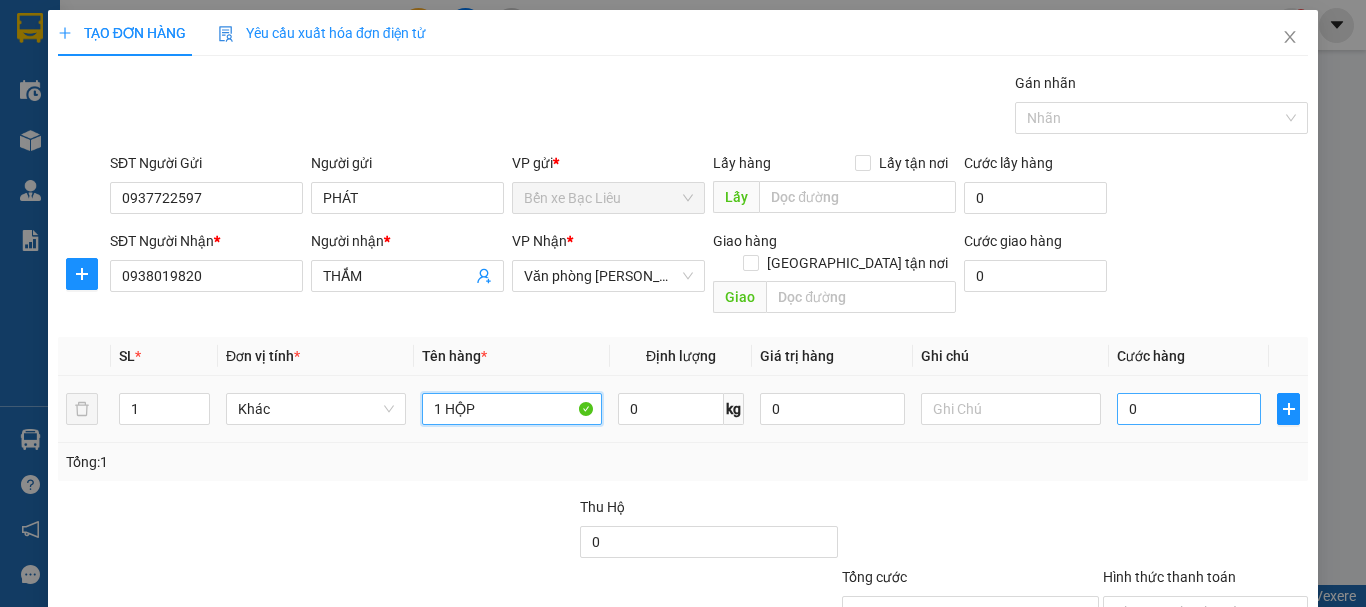 type on "1 HỘP" 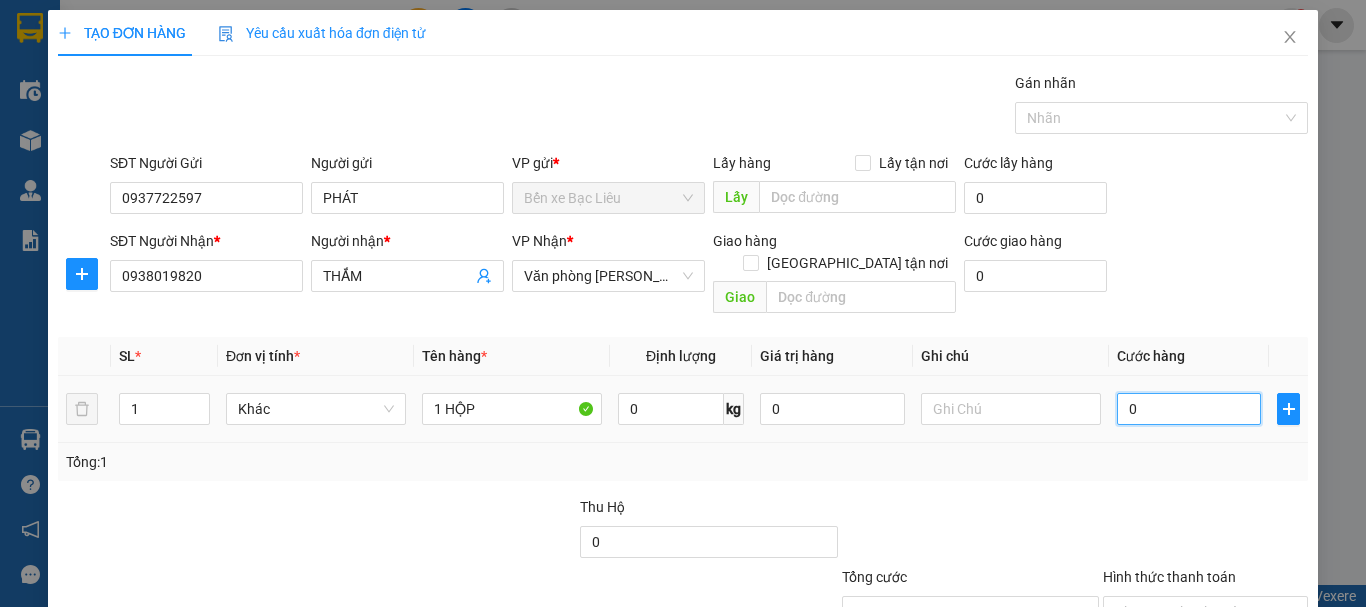 click on "0" at bounding box center [1189, 409] 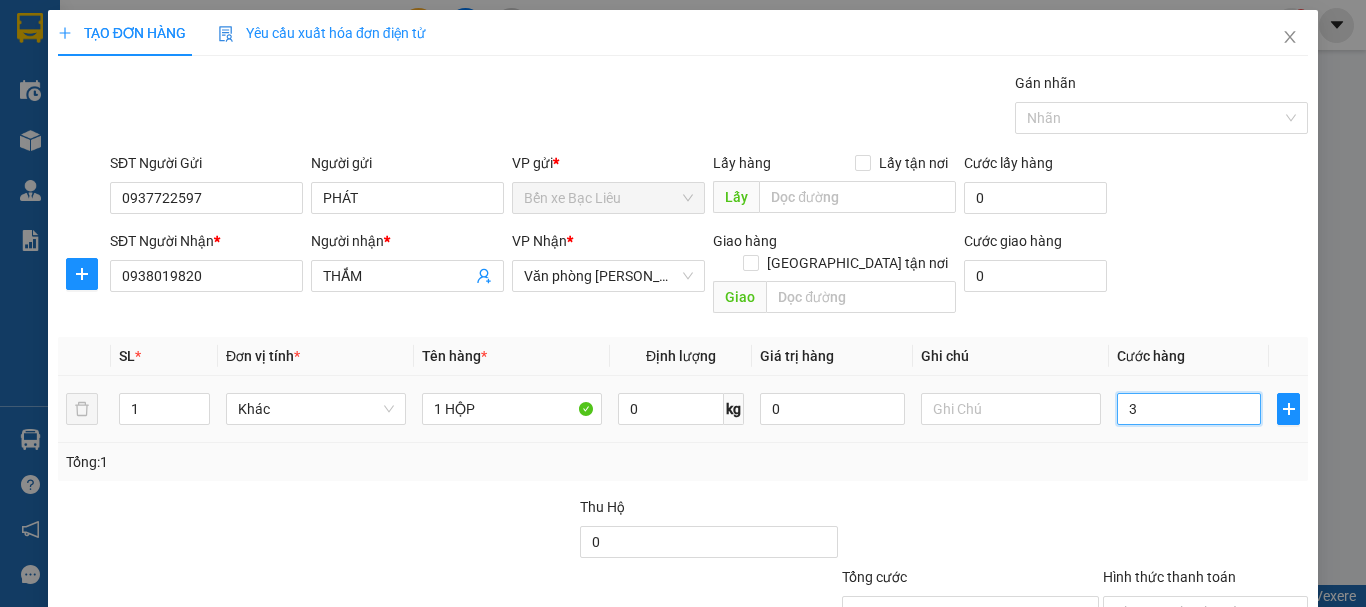 type on "30" 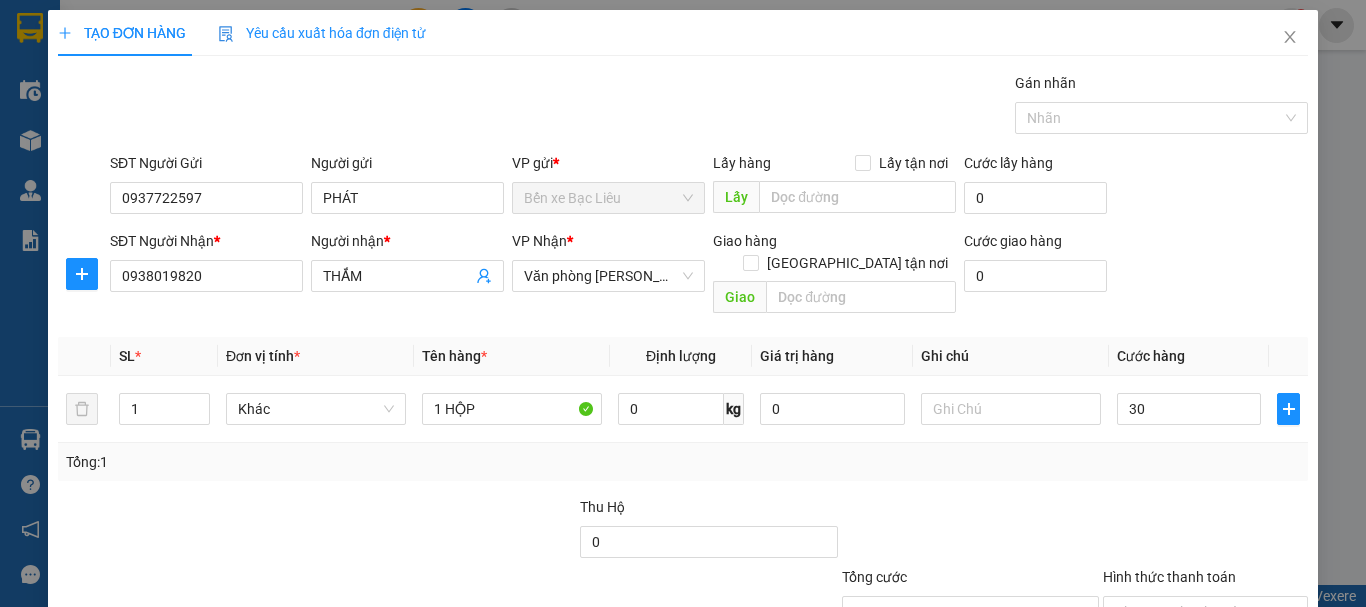 type on "30.000" 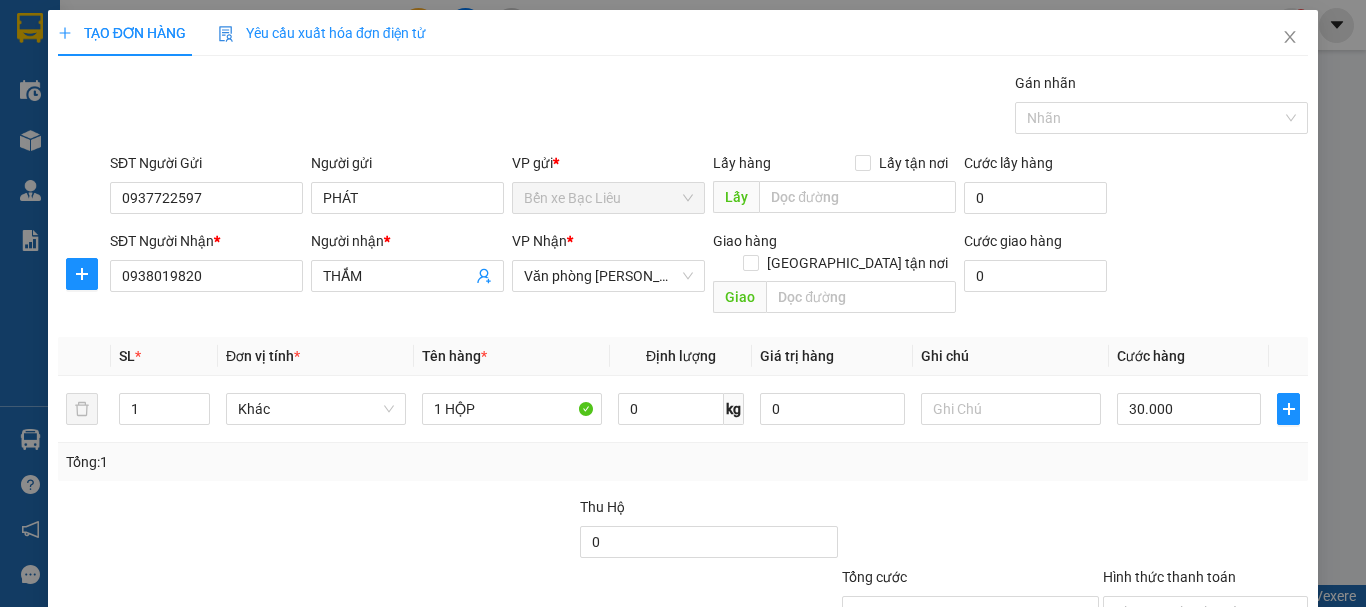 click on "Transit Pickup Surcharge Ids Transit Deliver Surcharge Ids Transit Deliver Surcharge Transit Deliver Surcharge Gói vận chuyển  * Tiêu chuẩn Gán nhãn   Nhãn SĐT Người Gửi 0937722597 Người gửi PHÁT VP gửi  * Bến xe Bạc Liêu Lấy hàng Lấy tận nơi Lấy Cước lấy hàng 0 SĐT Người Nhận  * 0938019820 Người nhận  * THẮM VP Nhận  * Văn phòng [PERSON_NAME] Giao hàng Giao tận nơi Giao Cước giao hàng 0 SL  * Đơn vị tính  * Tên hàng  * Định lượng Giá trị hàng Ghi chú Cước hàng                   1 Khác 1 HỘP 0 kg 0 30.000 Tổng:  1 Thu Hộ 0 Tổng cước 30.000 Hình thức thanh toán Chọn HT Thanh Toán Số tiền thu trước 0 Chưa thanh toán 30.000 Chọn HT Thanh Toán Lưu nháp Xóa Thông tin [PERSON_NAME] và In" at bounding box center [683, 397] 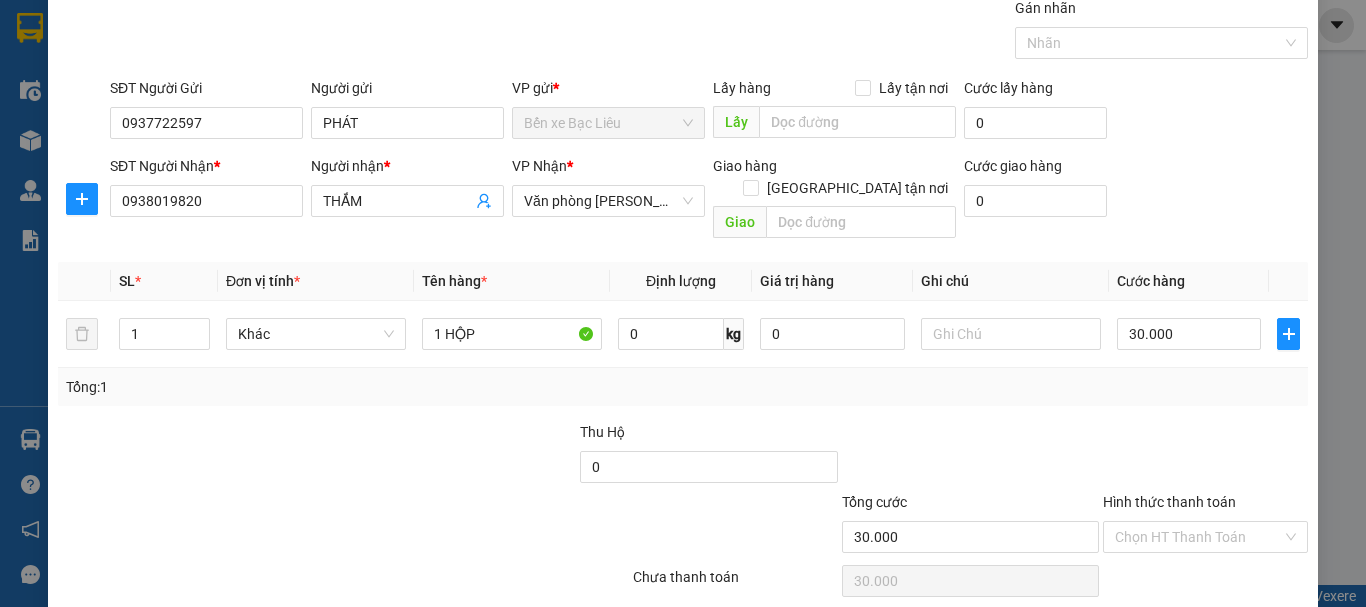 scroll, scrollTop: 133, scrollLeft: 0, axis: vertical 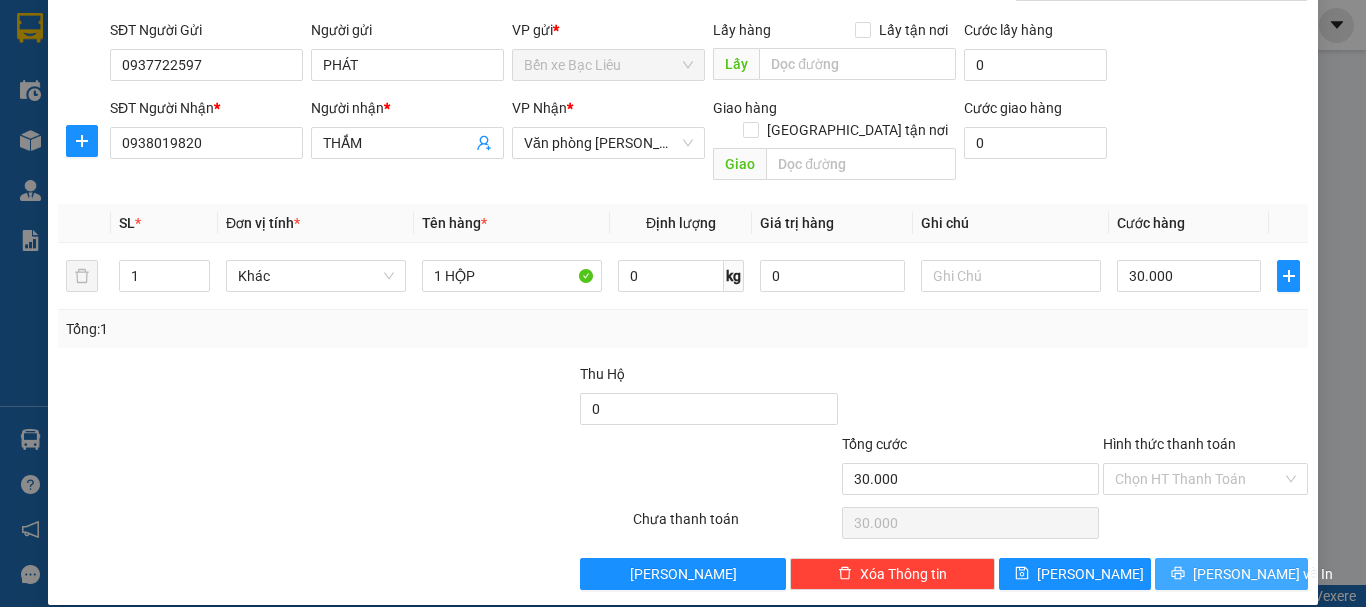 click on "[PERSON_NAME] và In" at bounding box center [1231, 574] 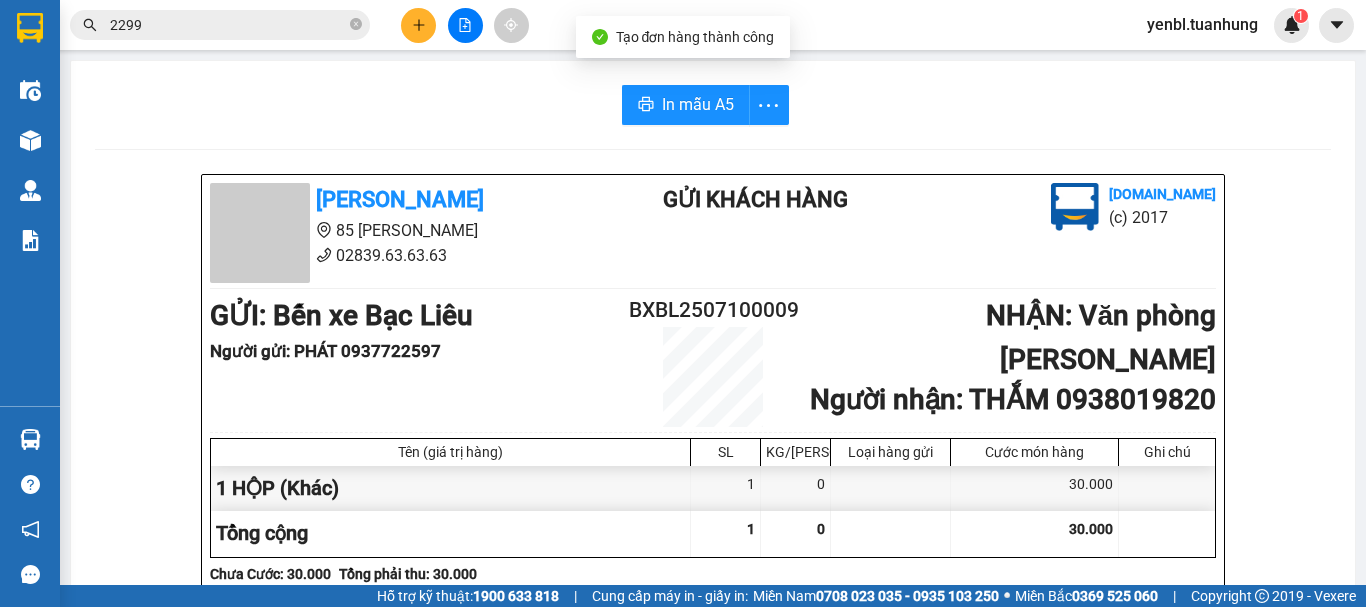 scroll, scrollTop: 100, scrollLeft: 0, axis: vertical 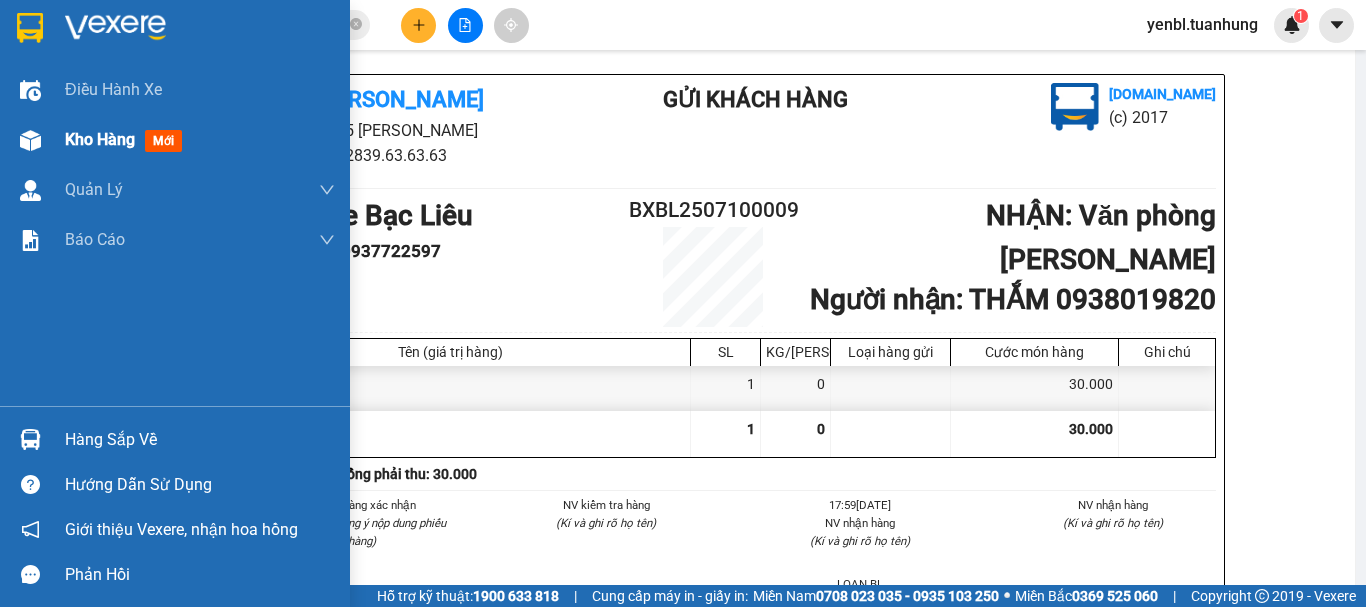 click on "Kho hàng" at bounding box center (100, 139) 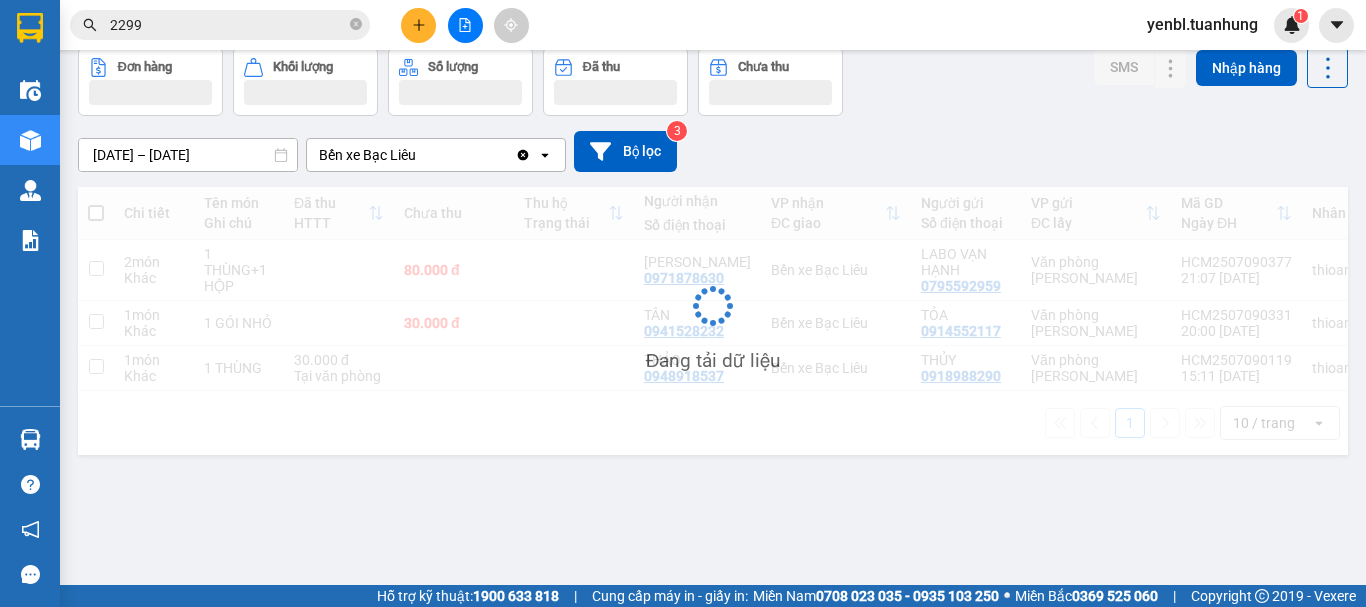 scroll, scrollTop: 92, scrollLeft: 0, axis: vertical 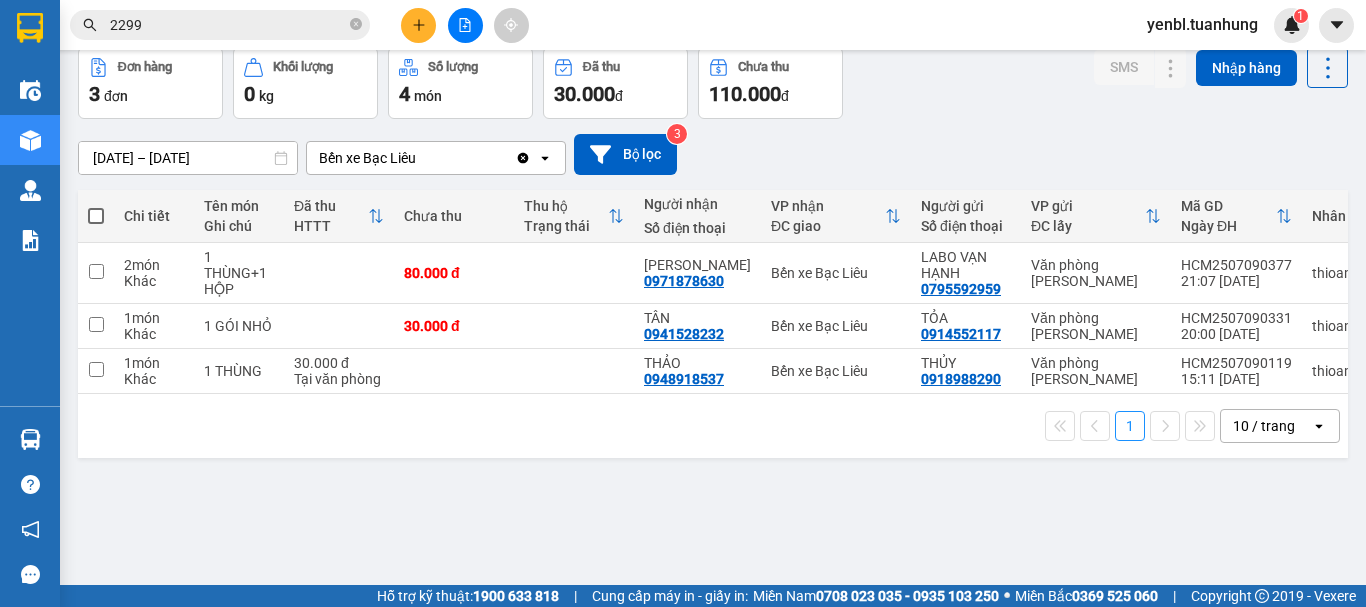click 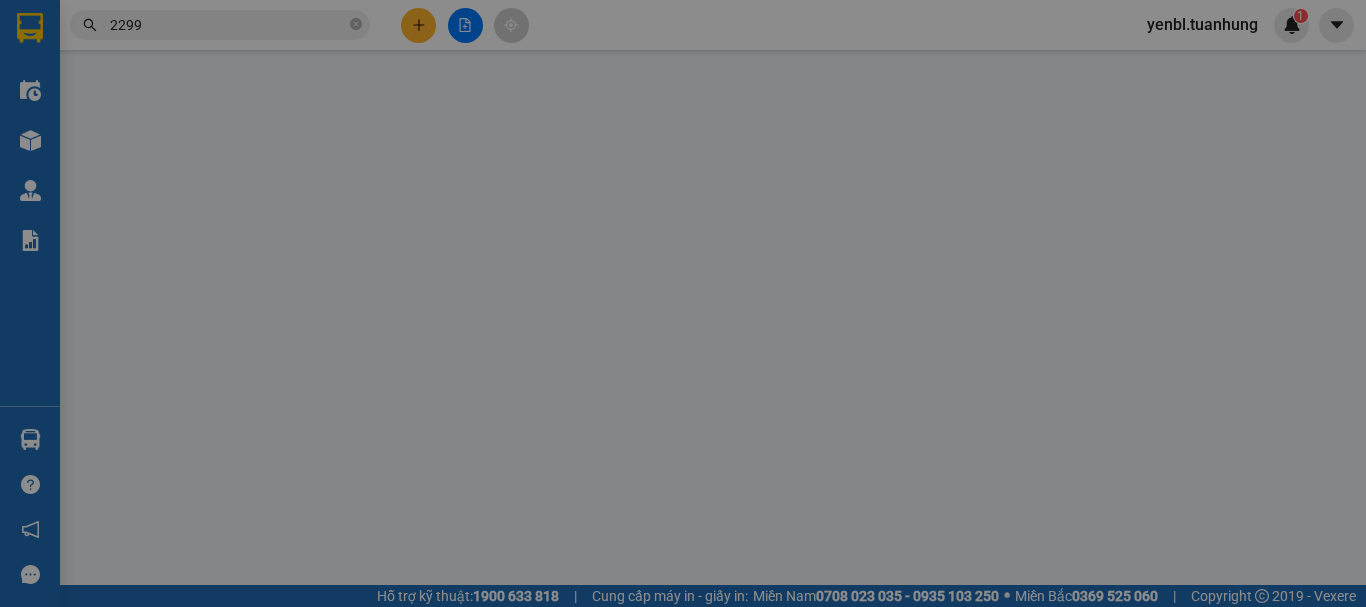 scroll, scrollTop: 0, scrollLeft: 0, axis: both 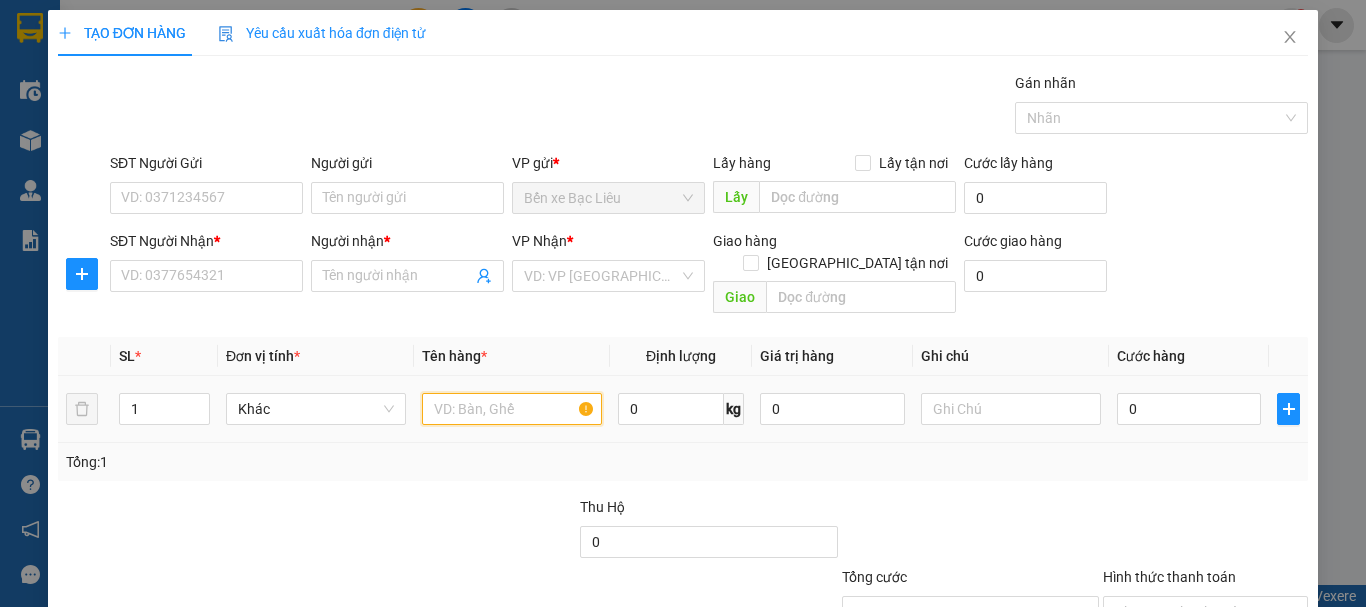 click at bounding box center (512, 409) 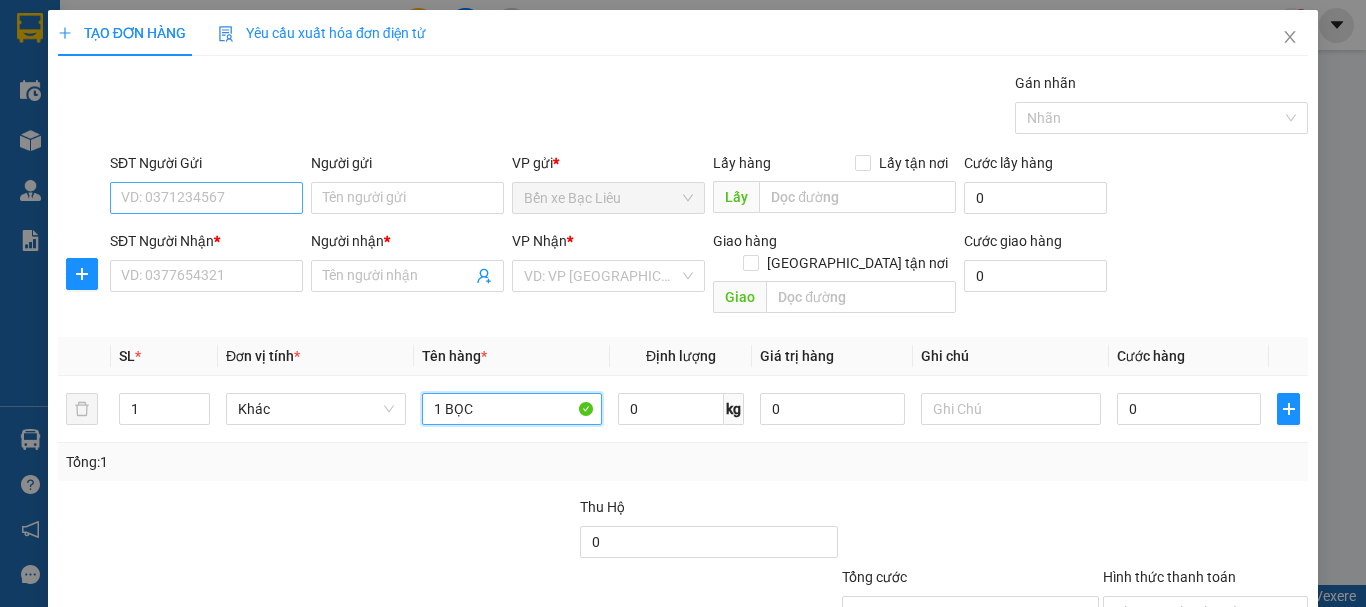 type on "1 BỌC" 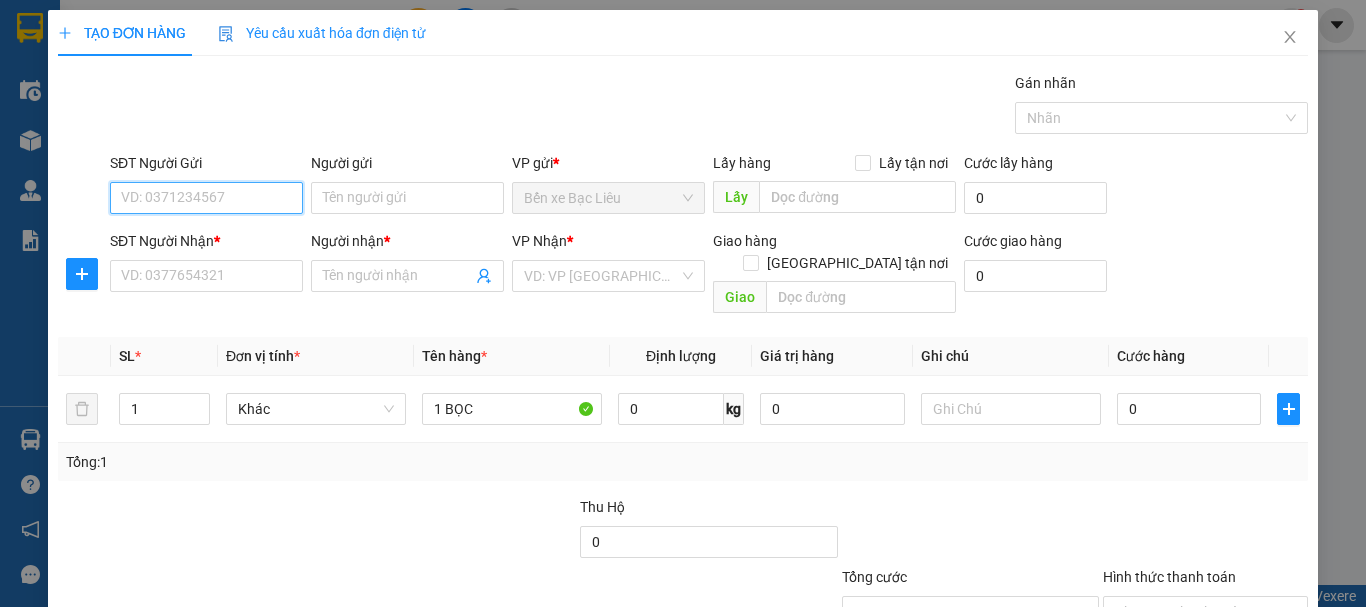 click on "SĐT Người Gửi" at bounding box center (206, 198) 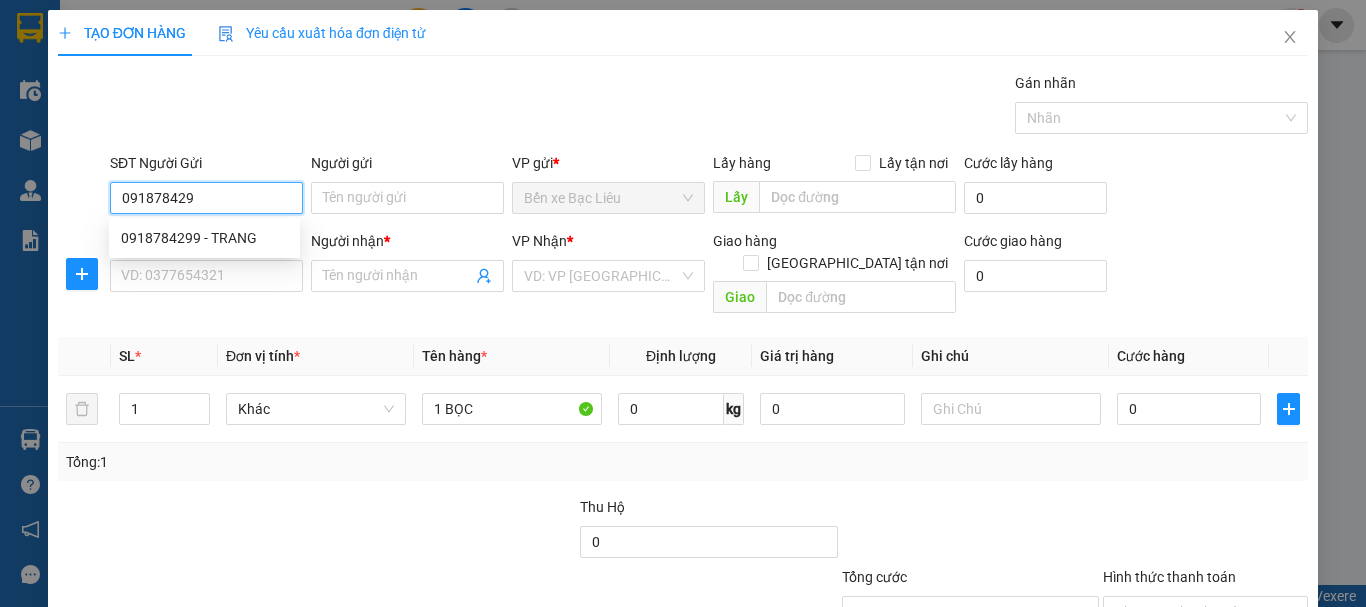 type on "0918784299" 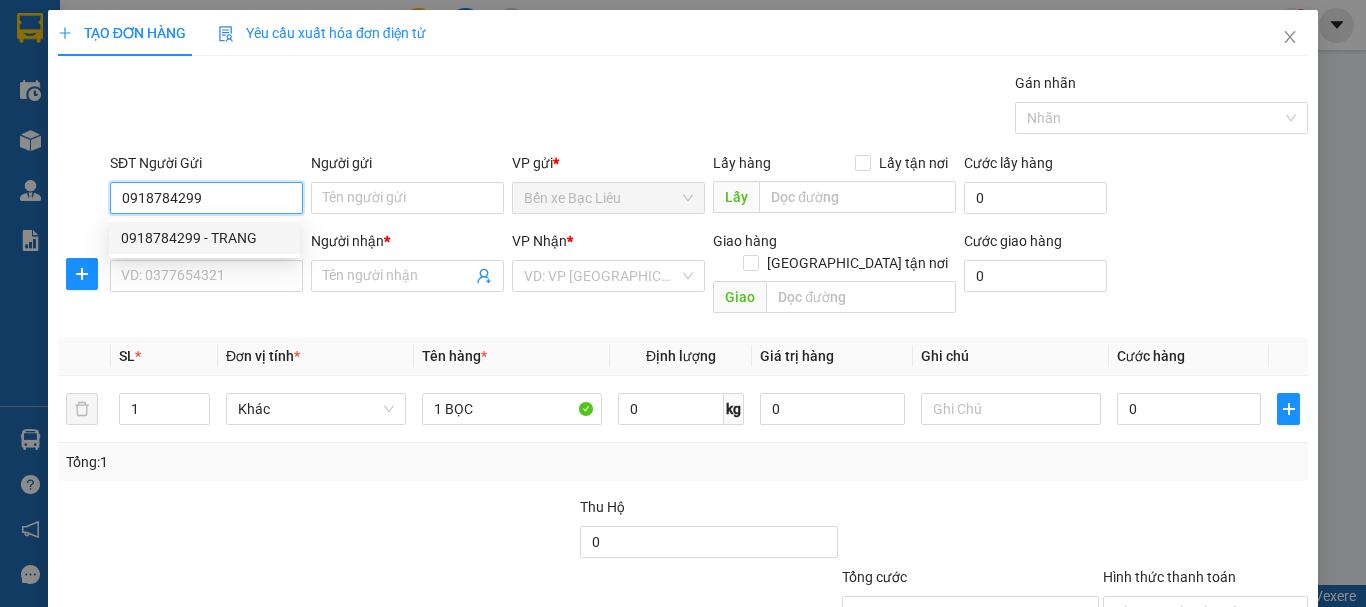 click on "0918784299 - TRANG" at bounding box center (204, 238) 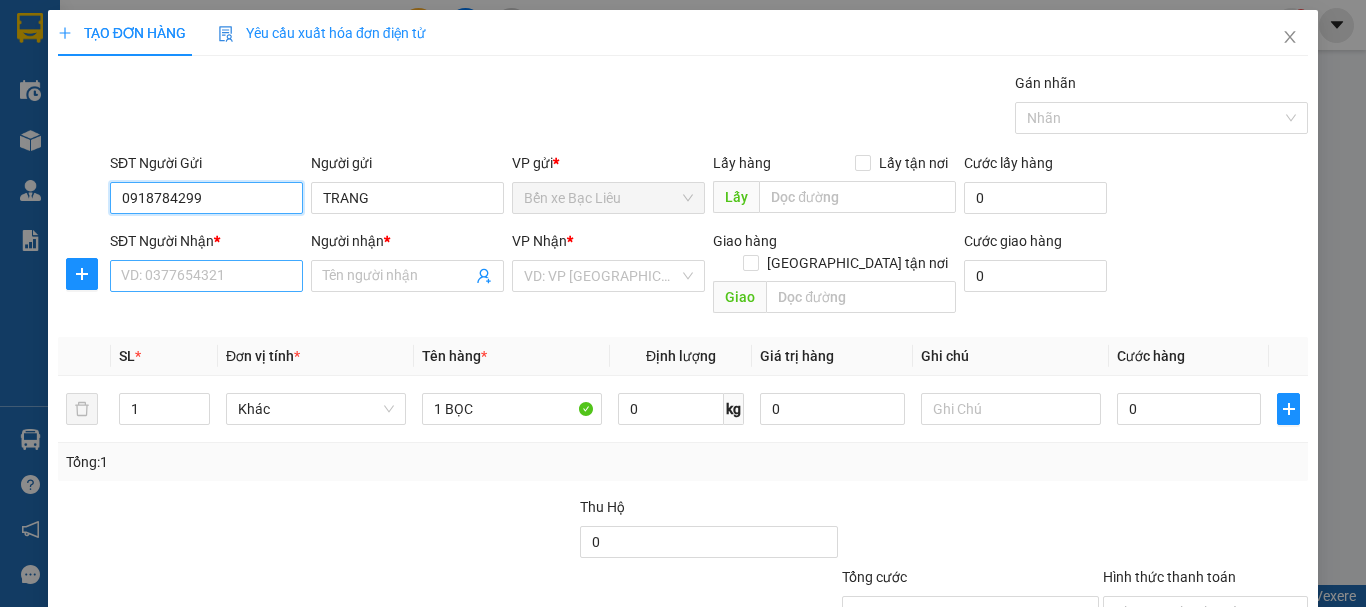type on "0918784299" 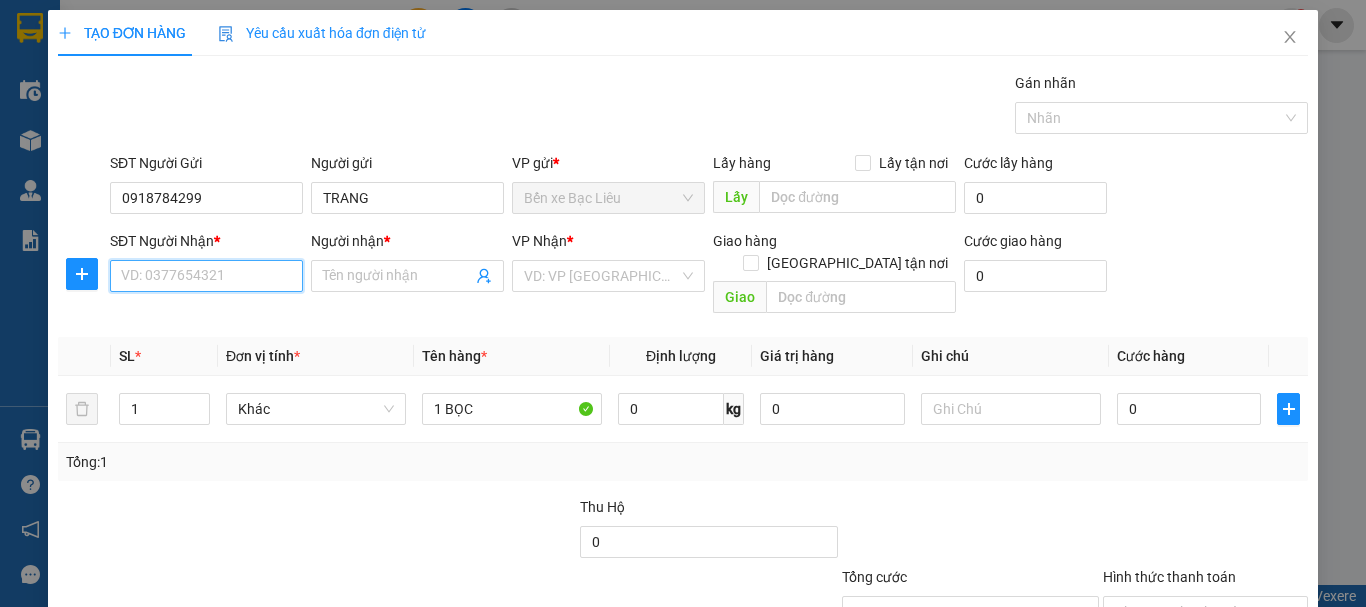 click on "SĐT Người Nhận  *" at bounding box center (206, 276) 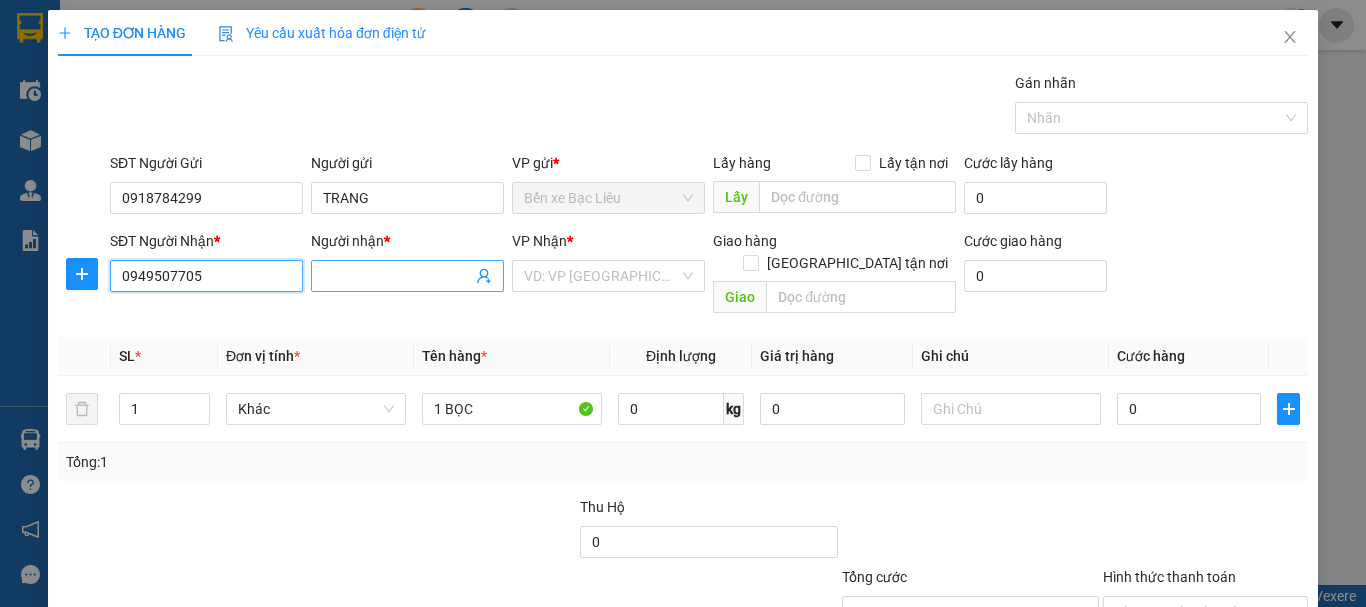 type on "0949507705" 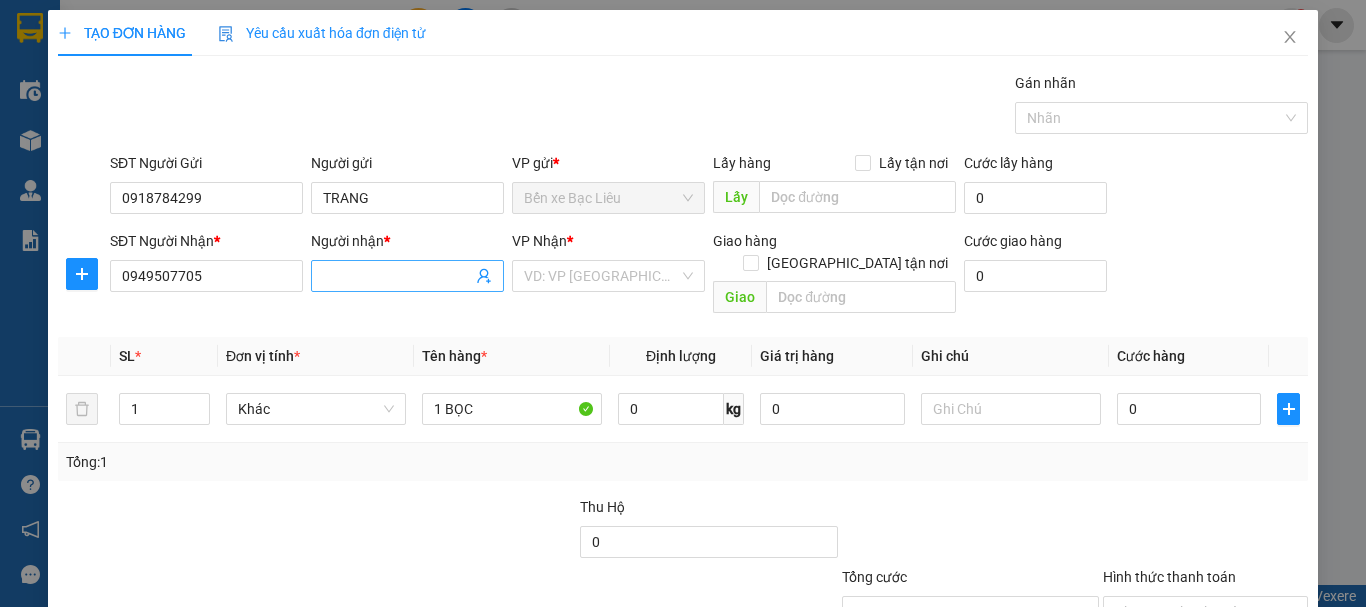 click on "Người nhận  *" at bounding box center (397, 276) 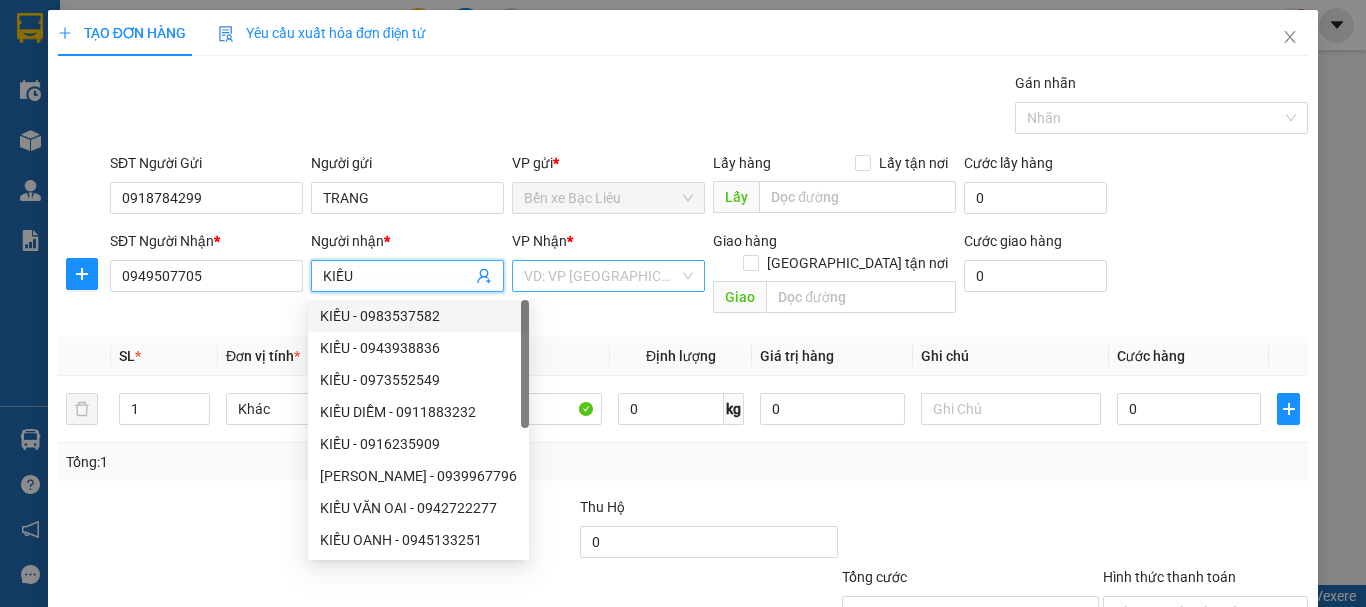 type on "KIỀU" 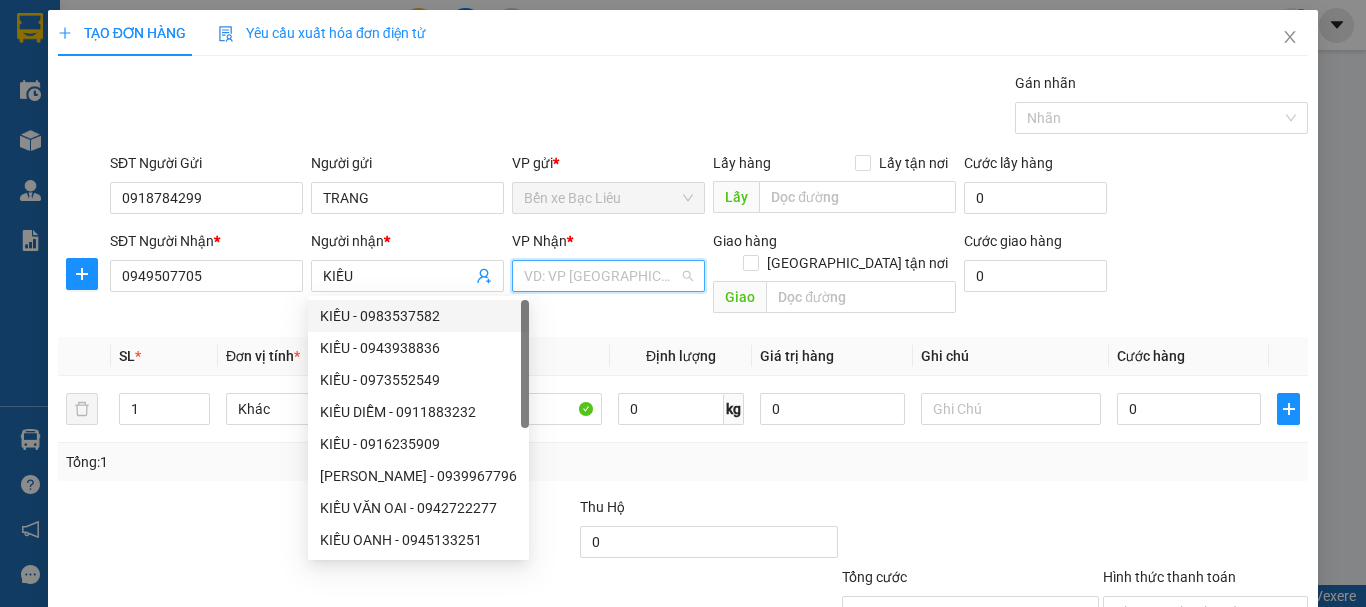 click at bounding box center (601, 276) 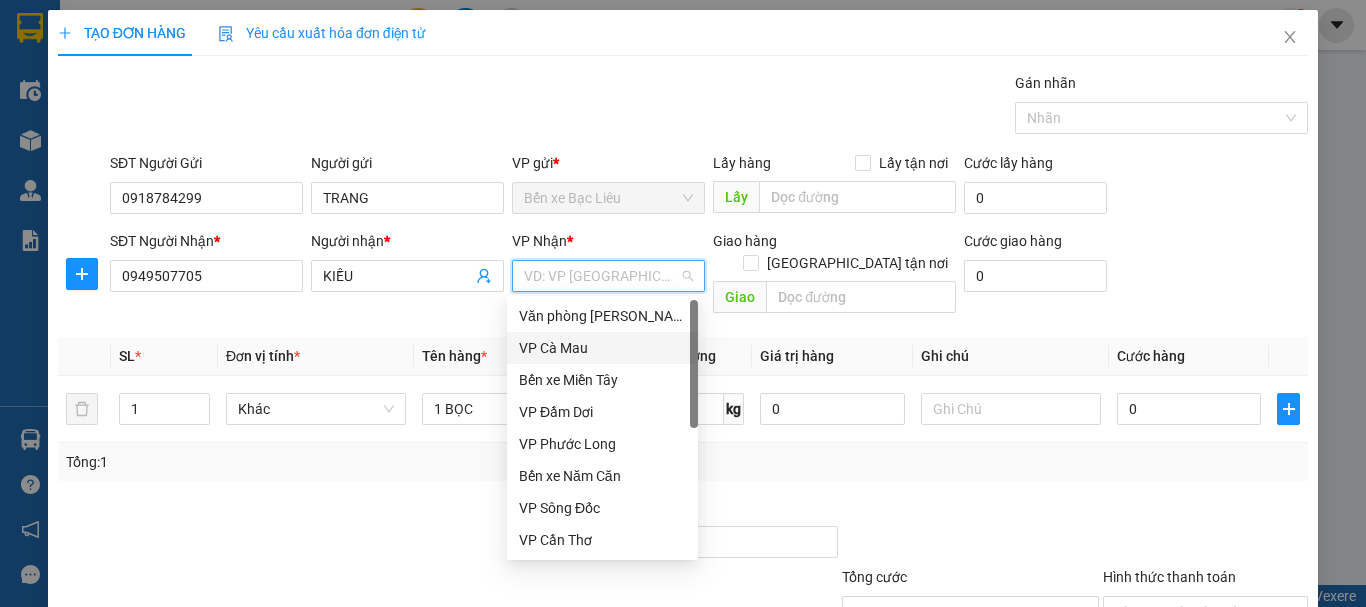 click on "VP Cà Mau" at bounding box center [602, 348] 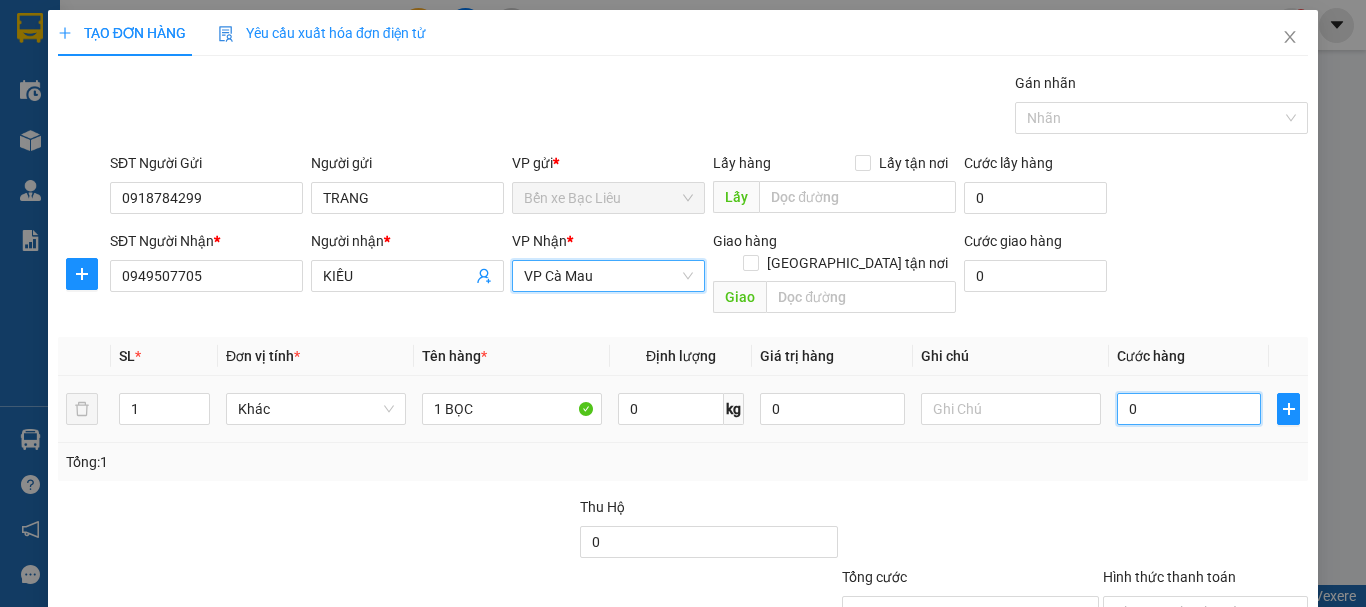 click on "0" at bounding box center (1189, 409) 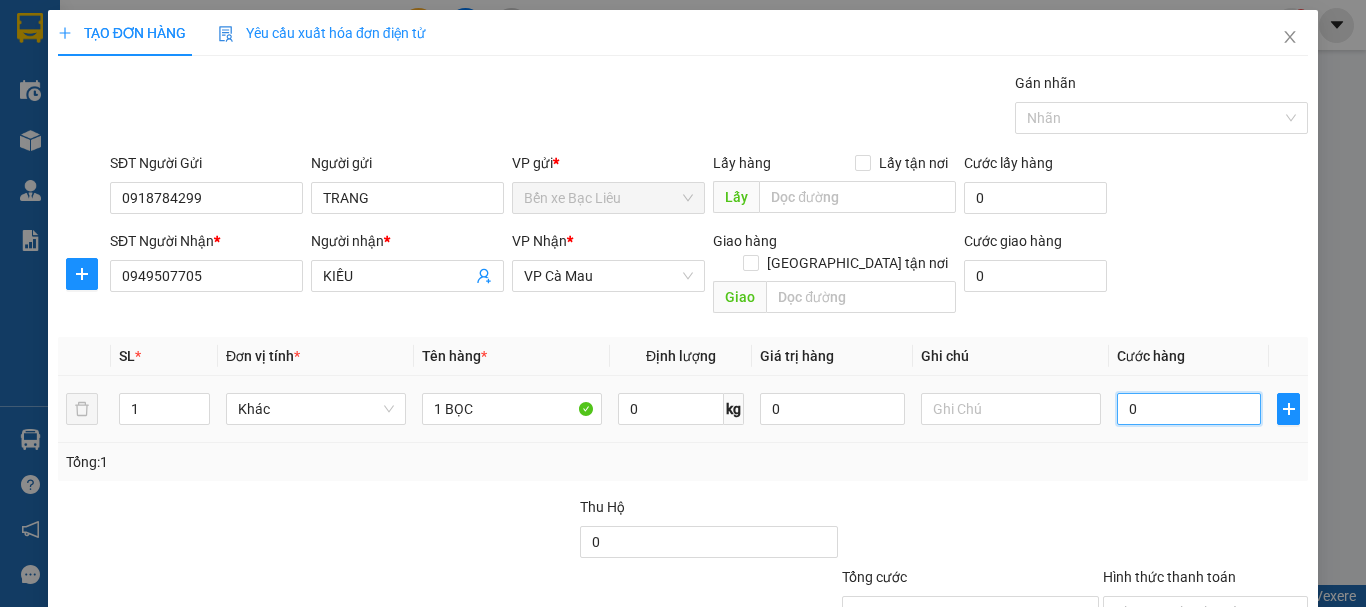 type on "3" 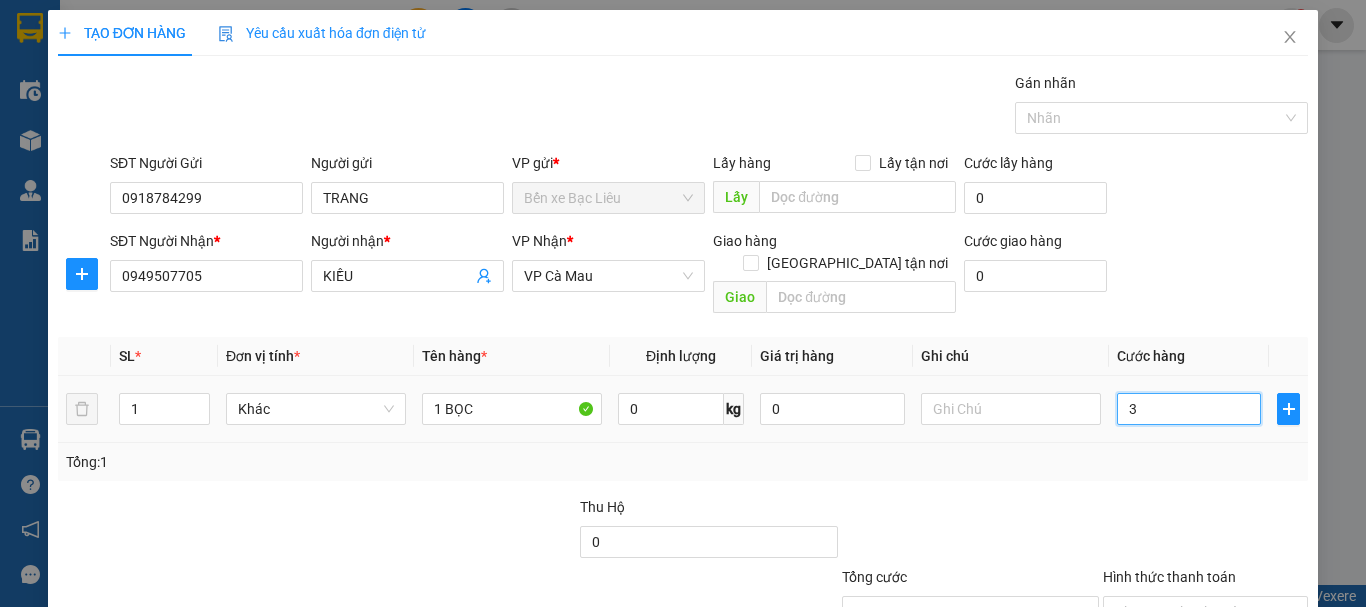 type on "30" 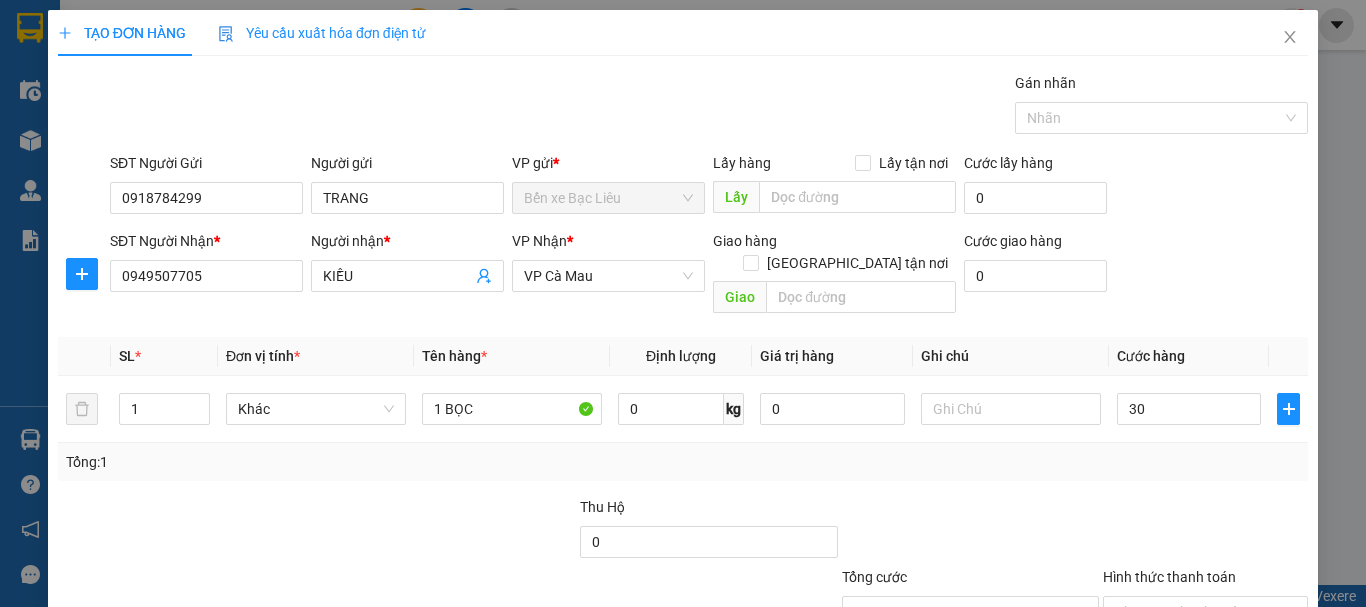 type on "30.000" 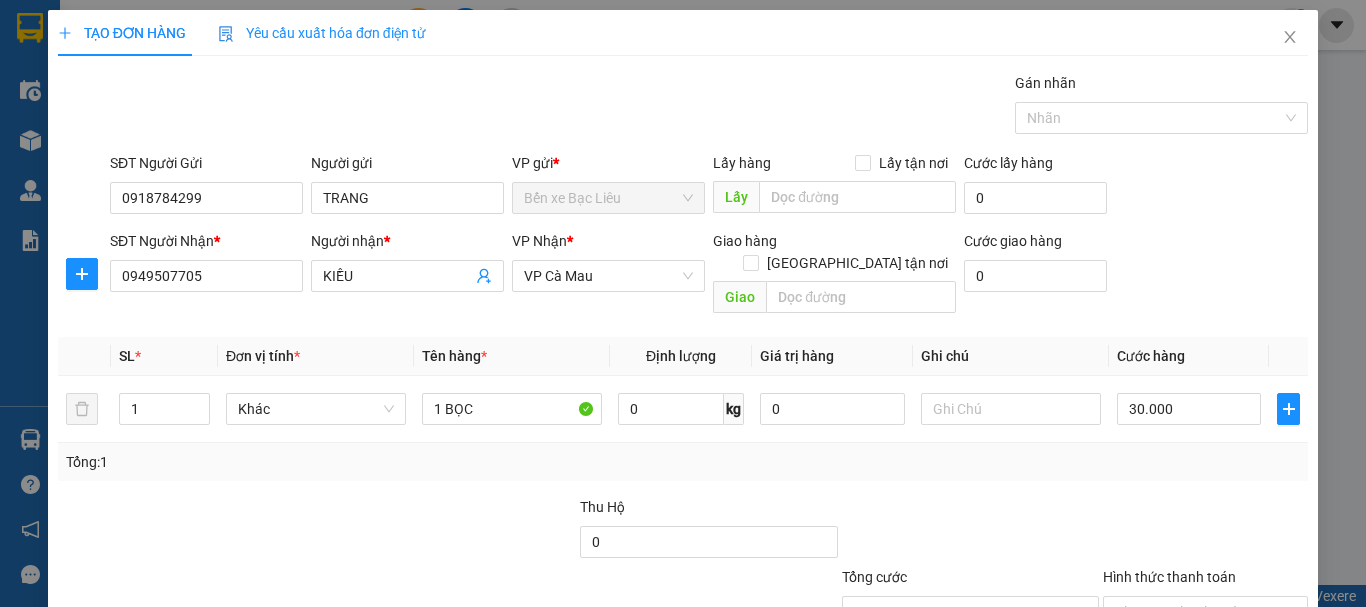 click on "Transit Pickup Surcharge Ids Transit Deliver Surcharge Ids Transit Deliver Surcharge Transit Deliver Surcharge Gói vận chuyển  * Tiêu chuẩn Gán nhãn   Nhãn SĐT Người Gửi 0918784299 Người gửi TRANG VP gửi  * Bến xe Bạc Liêu Lấy hàng Lấy tận nơi Lấy Cước lấy hàng 0 SĐT Người Nhận  * 0949507705 Người nhận  * KIỀU VP Nhận  * VP Cà Mau Giao hàng Giao tận nơi Giao Cước giao hàng 0 SL  * Đơn vị tính  * Tên hàng  * Định lượng Giá trị hàng Ghi chú Cước hàng                   1 Khác 1 BỌC 0 kg 0 30.000 Tổng:  1 Thu Hộ 0 Tổng cước 30.000 Hình thức thanh toán Chọn HT Thanh Toán Số tiền thu trước 0 Chưa thanh toán 30.000 Chọn HT Thanh Toán Lưu nháp Xóa Thông tin [PERSON_NAME] và In" at bounding box center (683, 397) 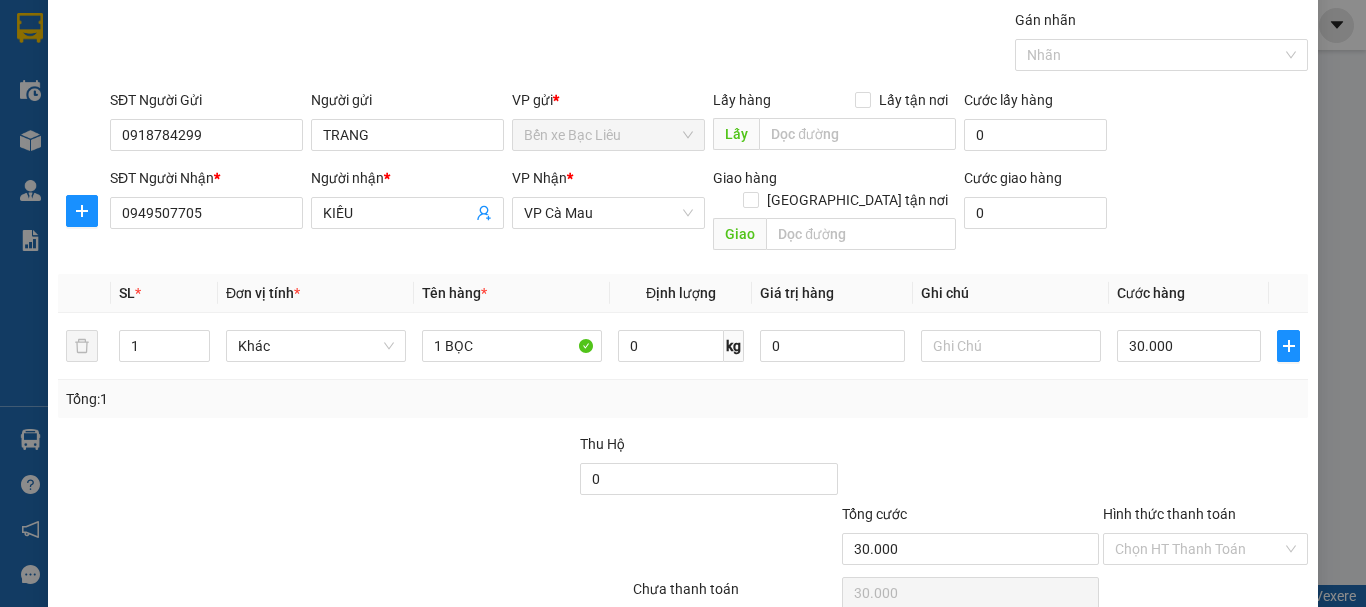 scroll, scrollTop: 133, scrollLeft: 0, axis: vertical 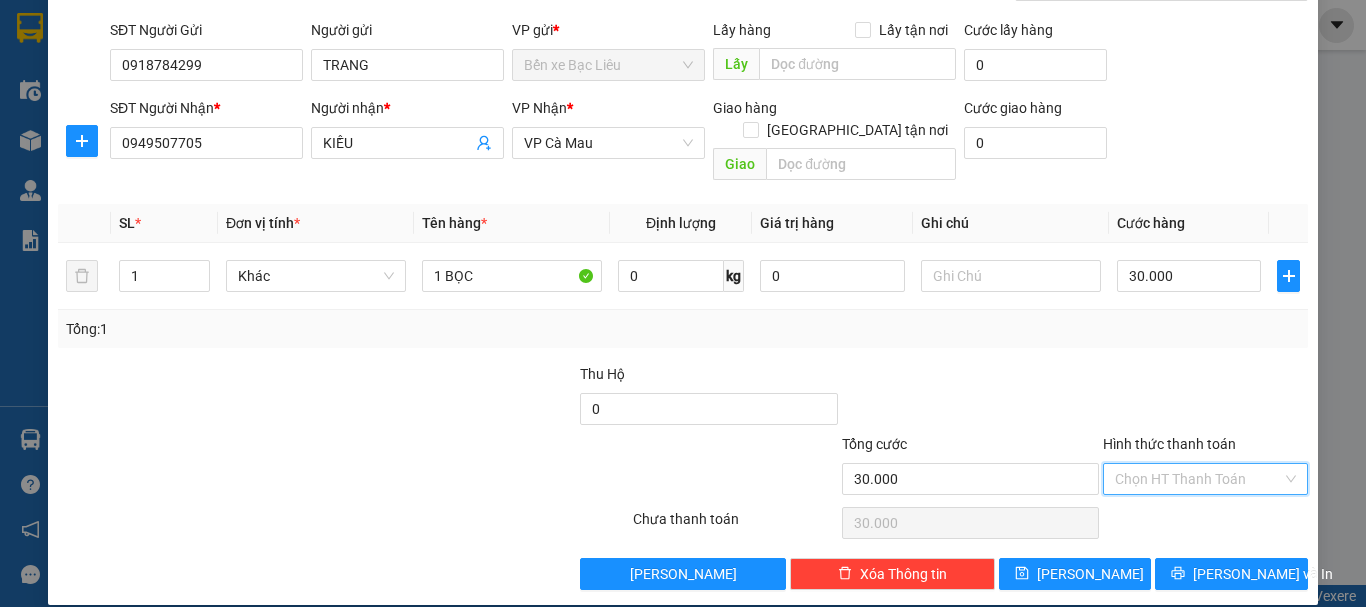 click on "Hình thức thanh toán" at bounding box center (1198, 479) 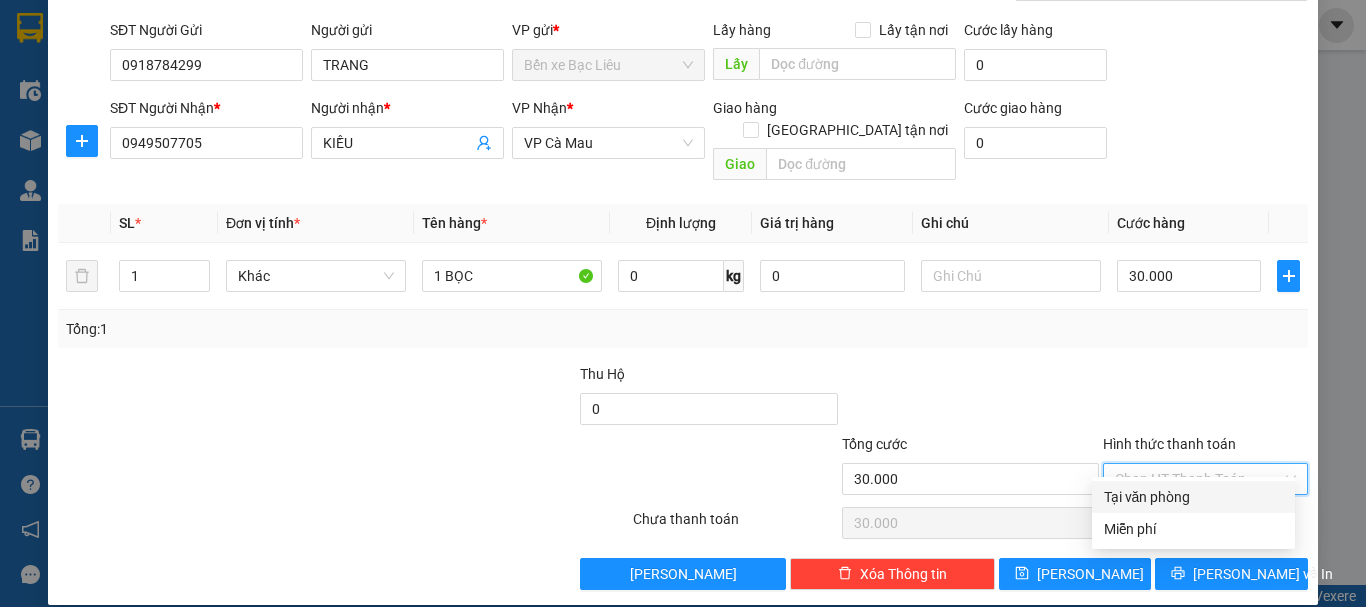 click on "Tại văn phòng" at bounding box center (1193, 497) 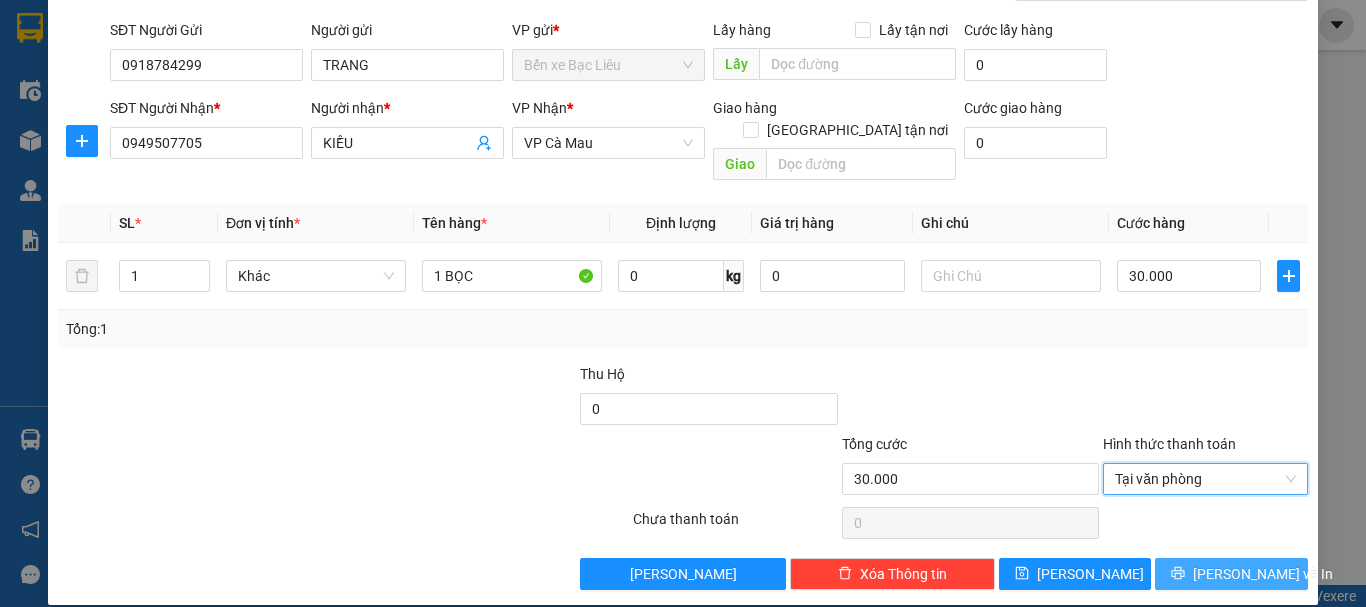 click 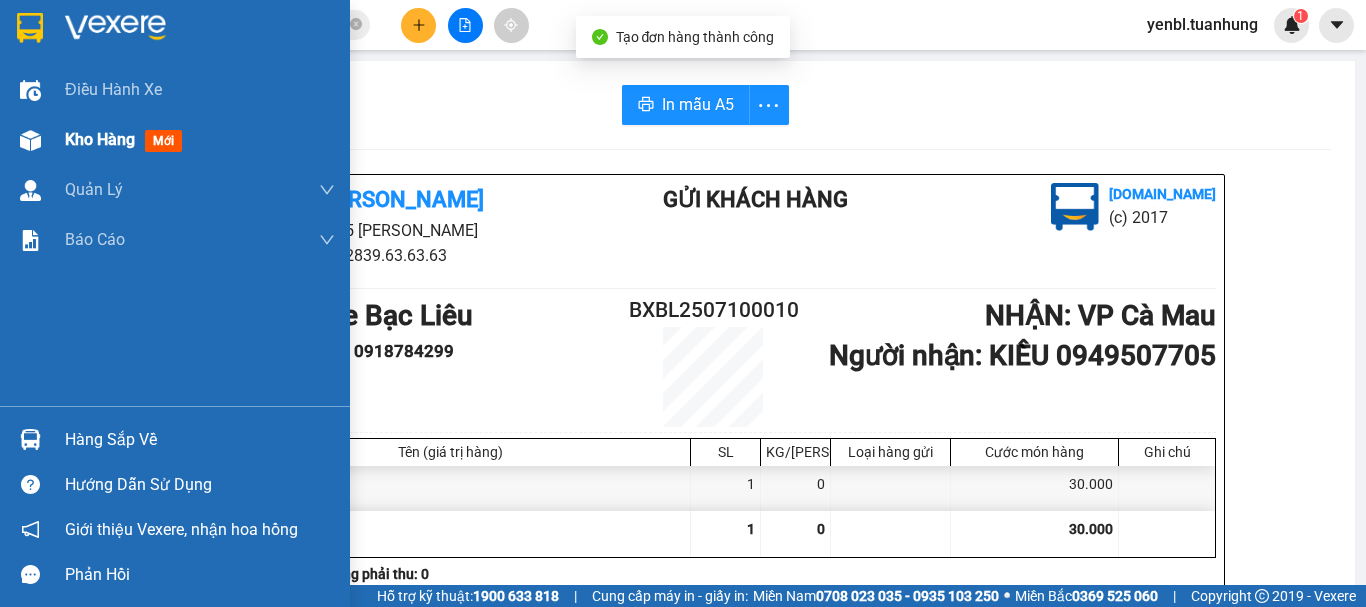 click on "Kho hàng" at bounding box center (100, 139) 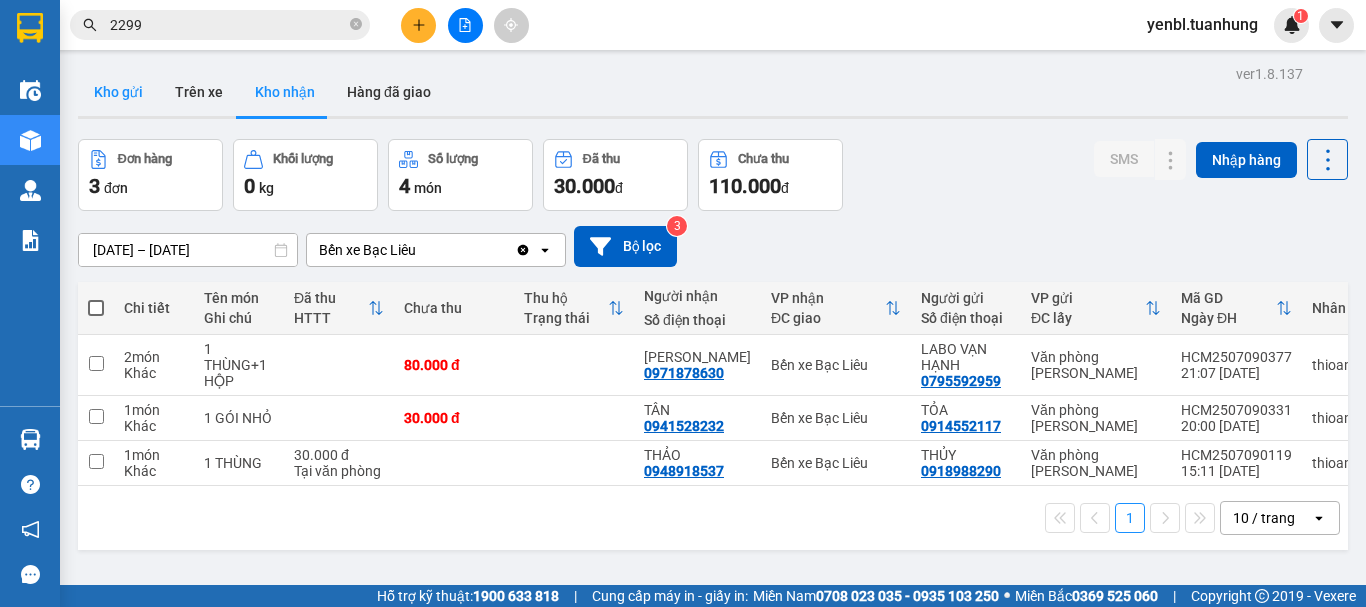 click on "Kho gửi" at bounding box center [118, 92] 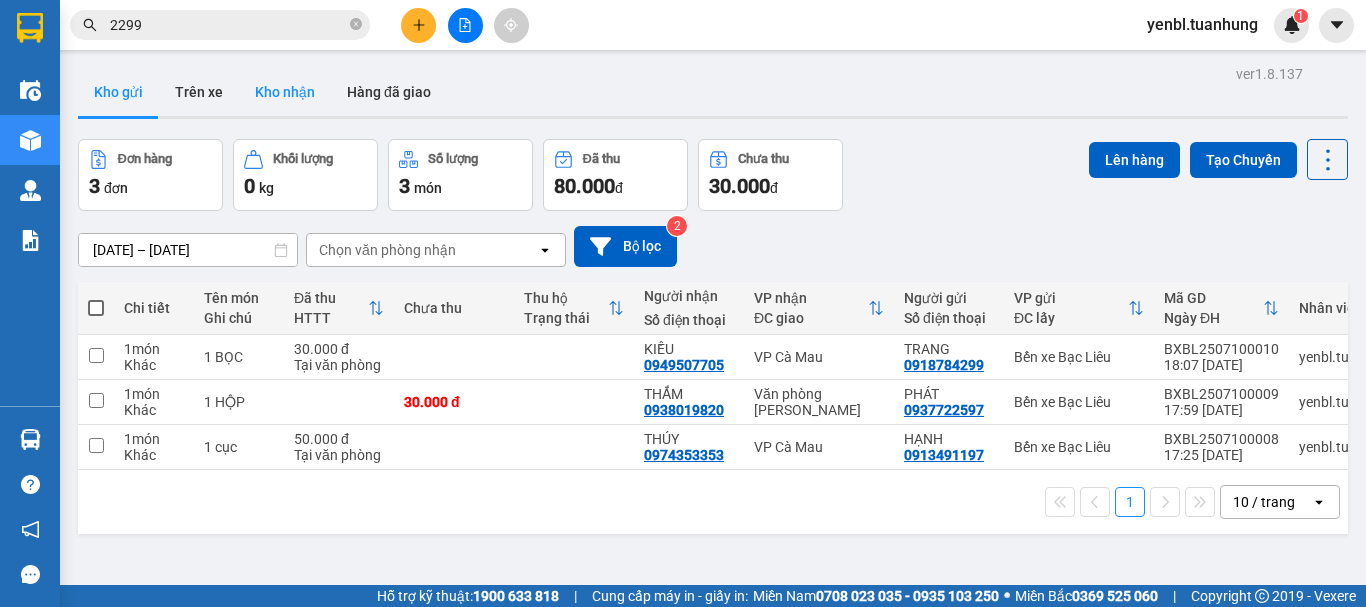 click on "Kho nhận" at bounding box center [285, 92] 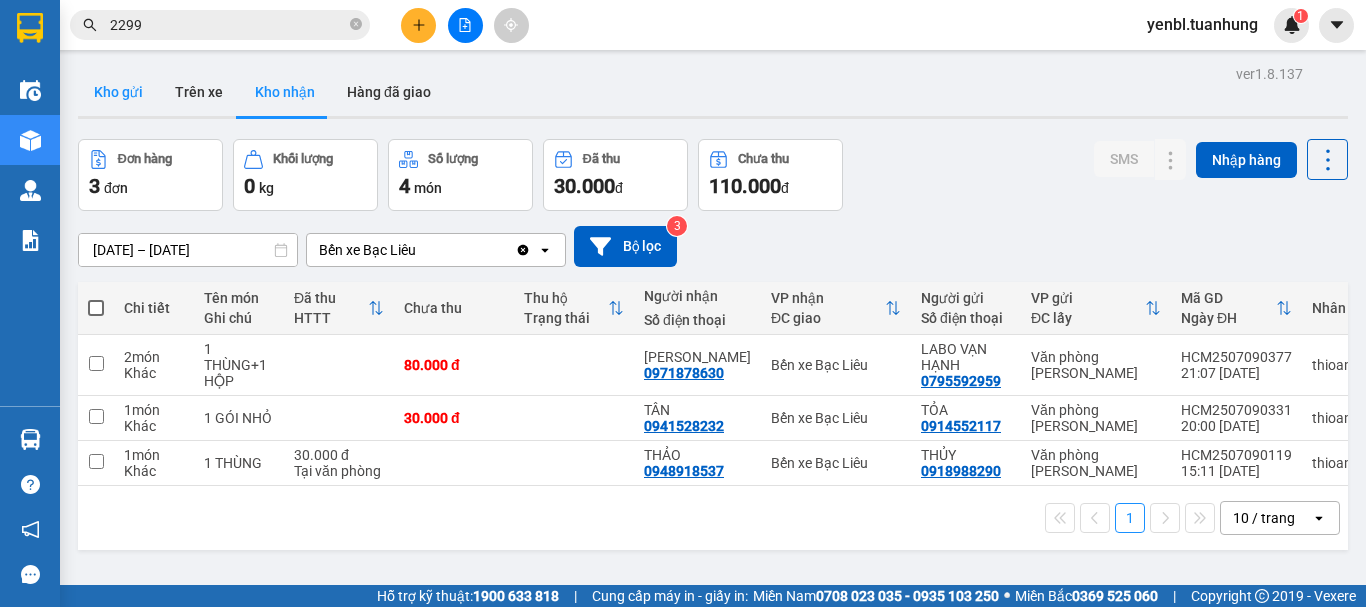 click on "Kho gửi" at bounding box center [118, 92] 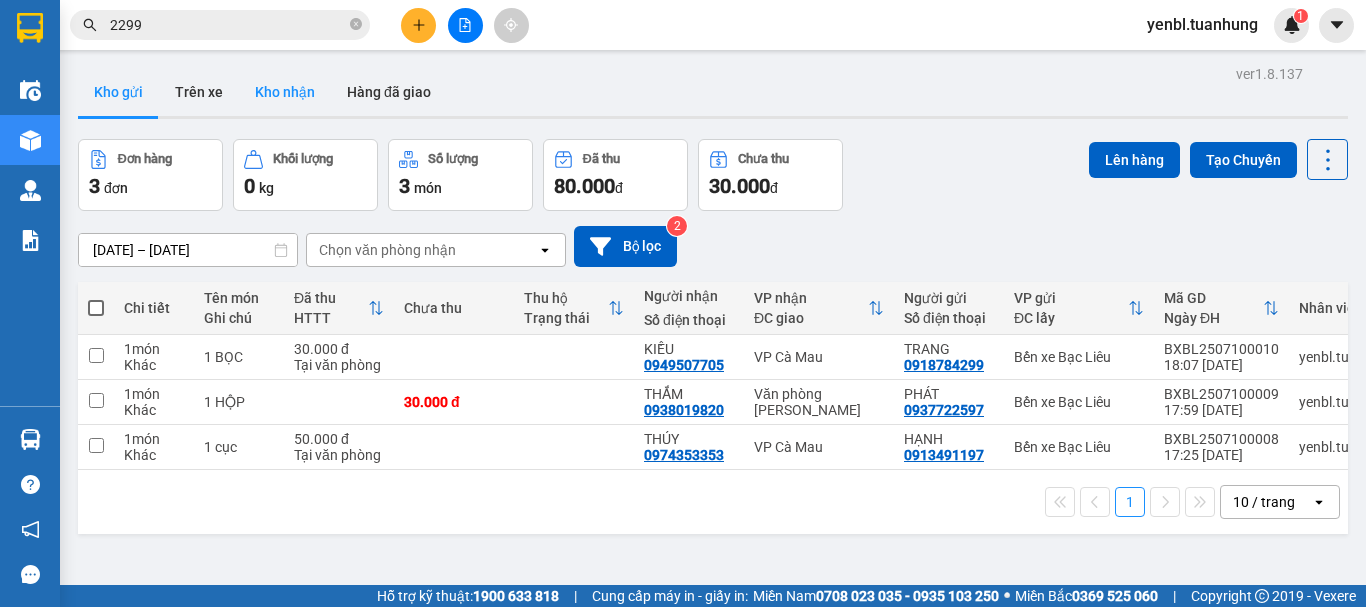 click on "Kho nhận" at bounding box center [285, 92] 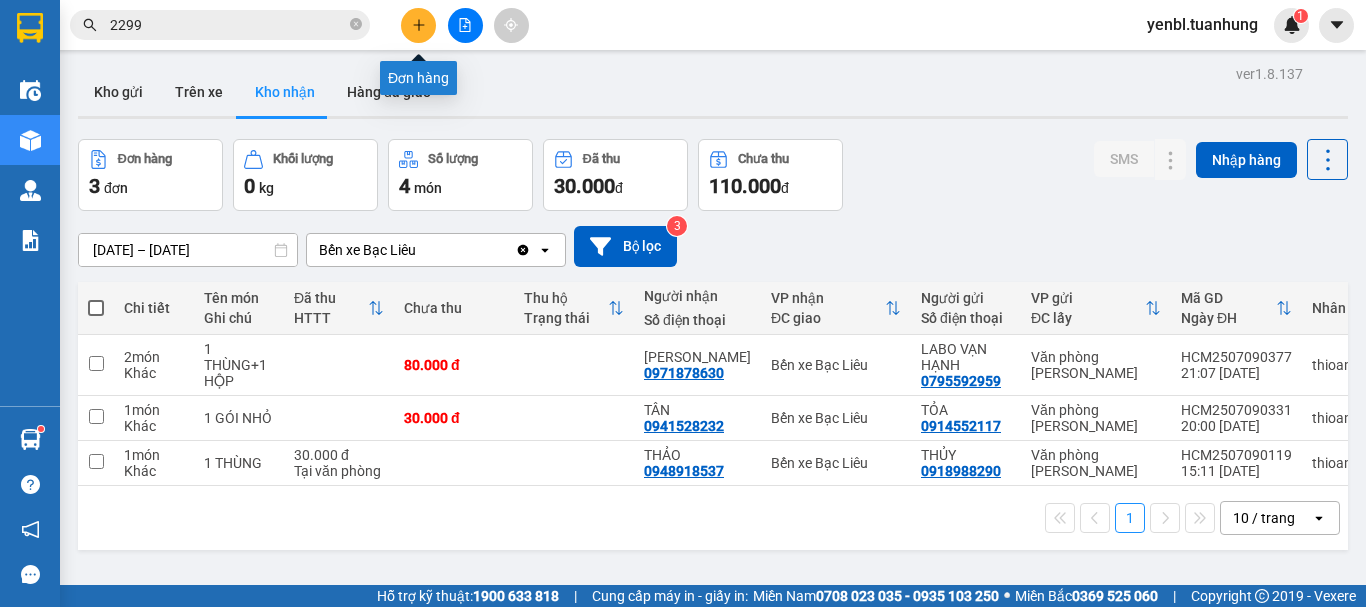 click 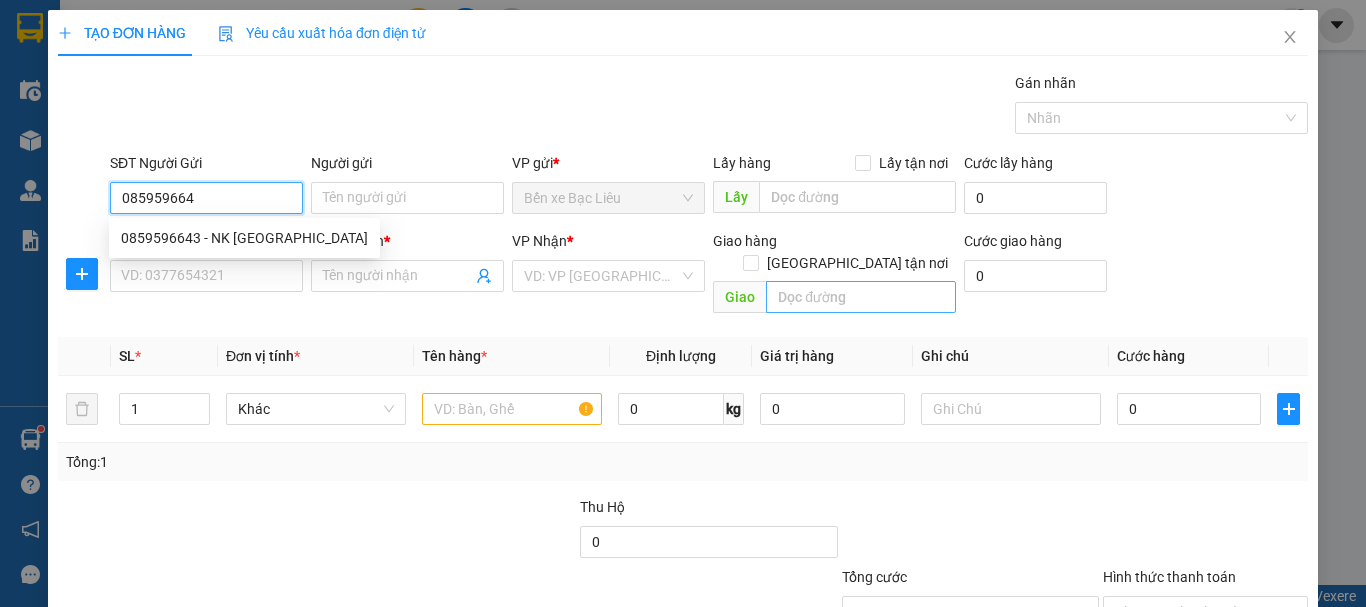 type on "0859596643" 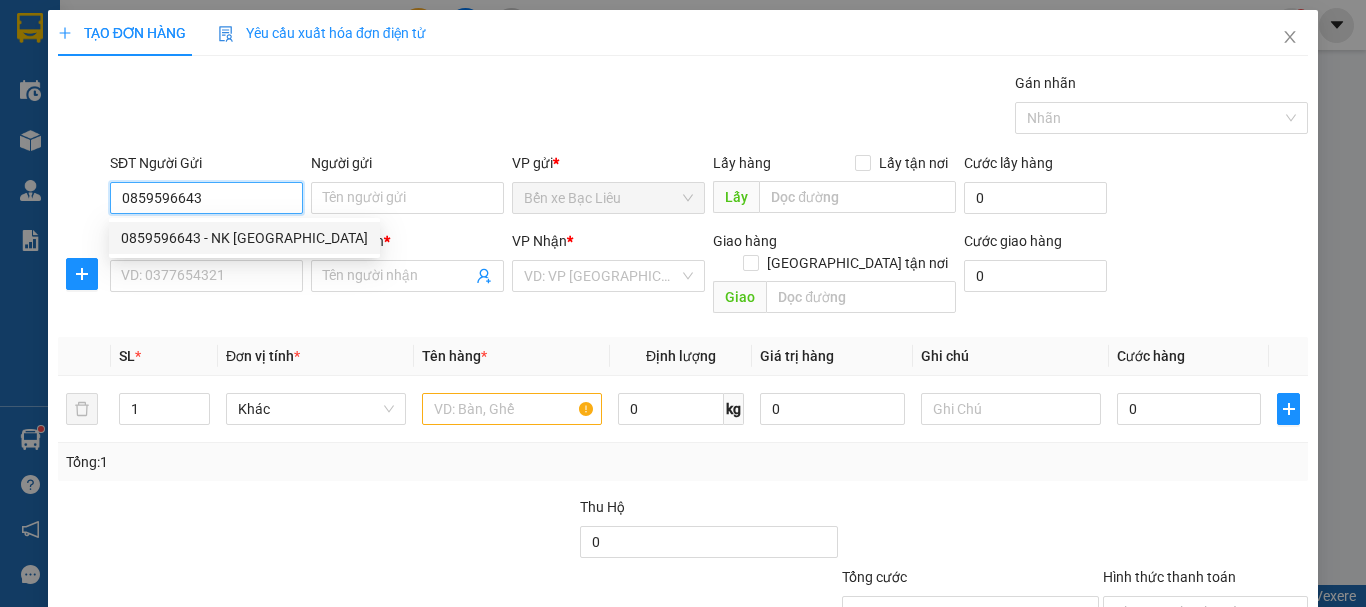 click on "0859596643 - NK [GEOGRAPHIC_DATA]" at bounding box center (244, 238) 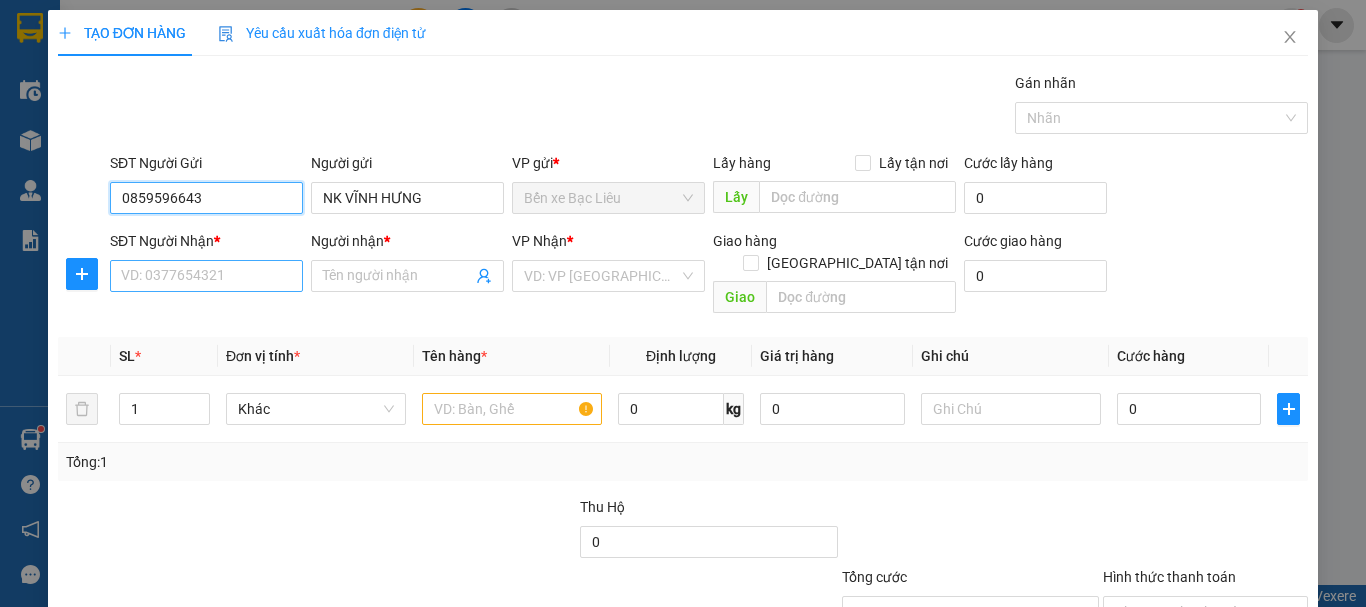 type on "0859596643" 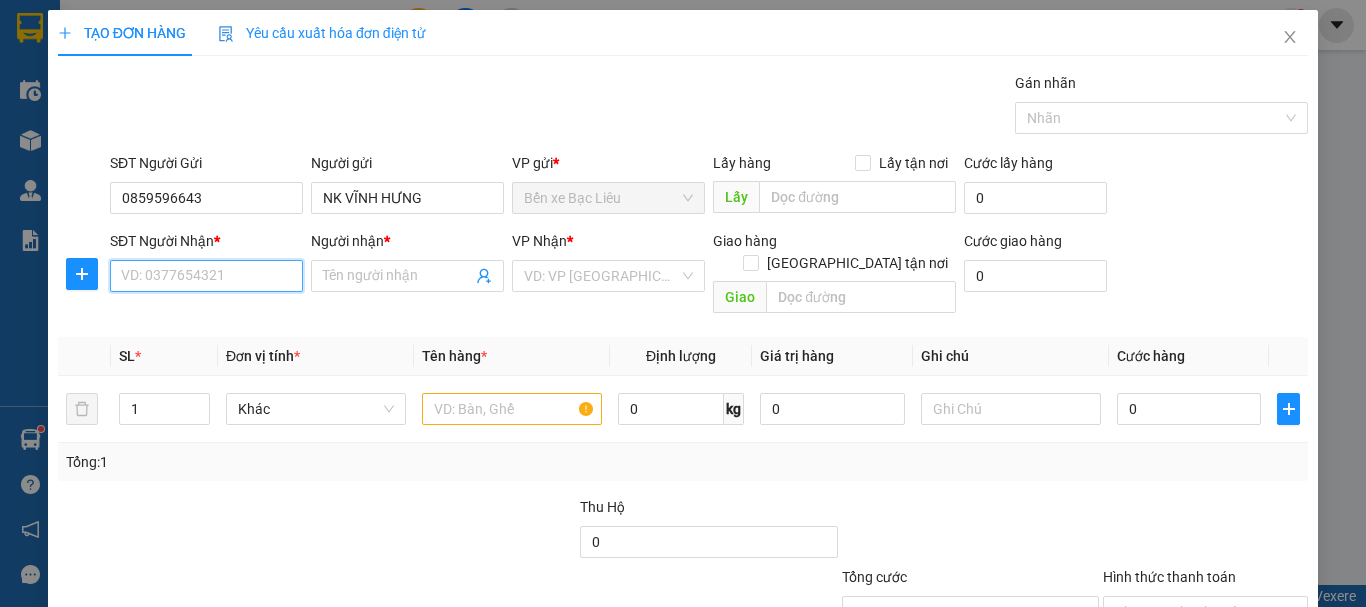 click on "SĐT Người Nhận  *" at bounding box center (206, 276) 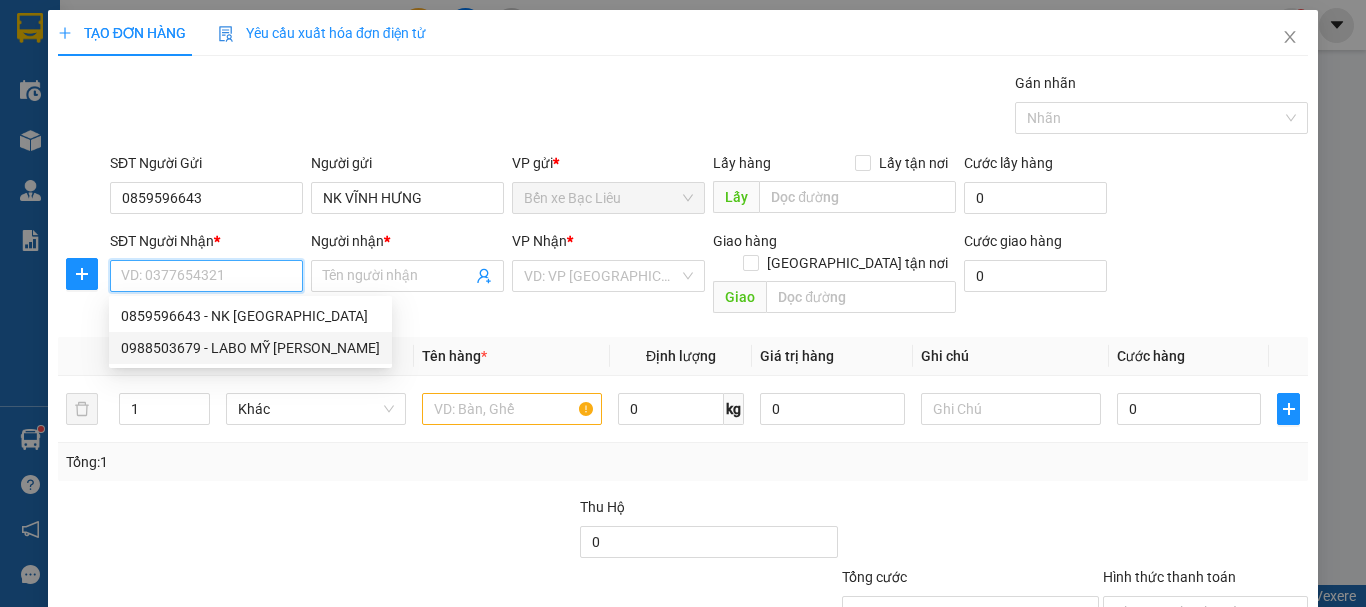 click on "0988503679 - LABO MỸ [PERSON_NAME]" at bounding box center [250, 348] 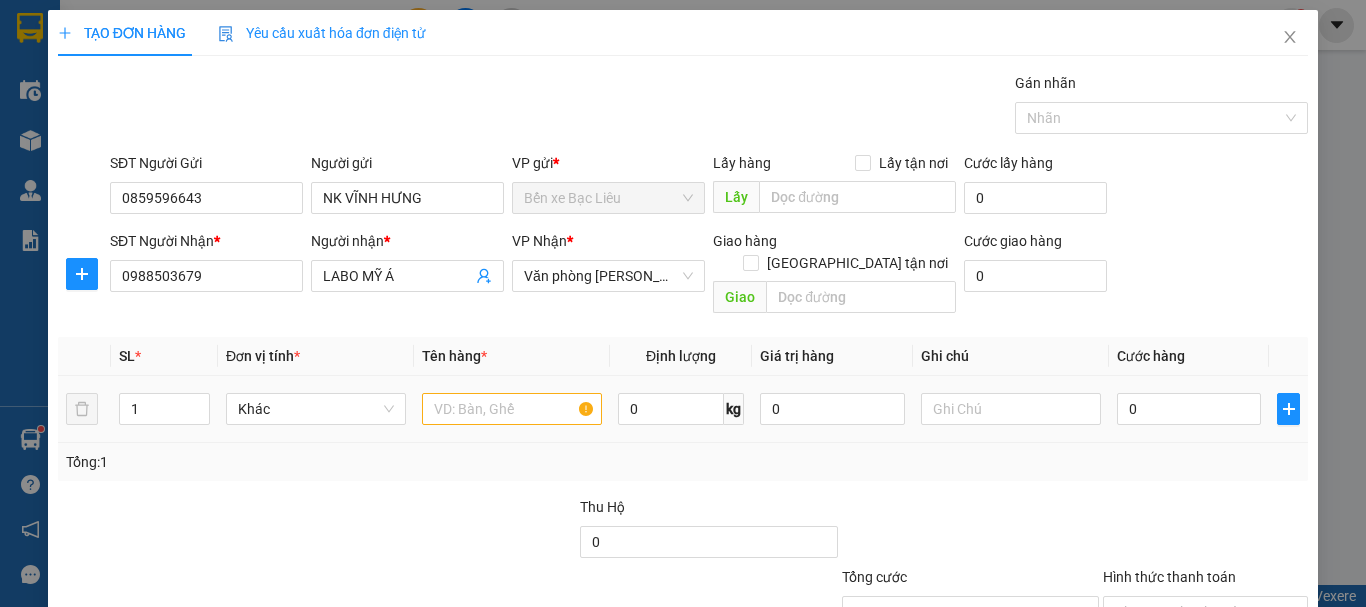 click at bounding box center (512, 409) 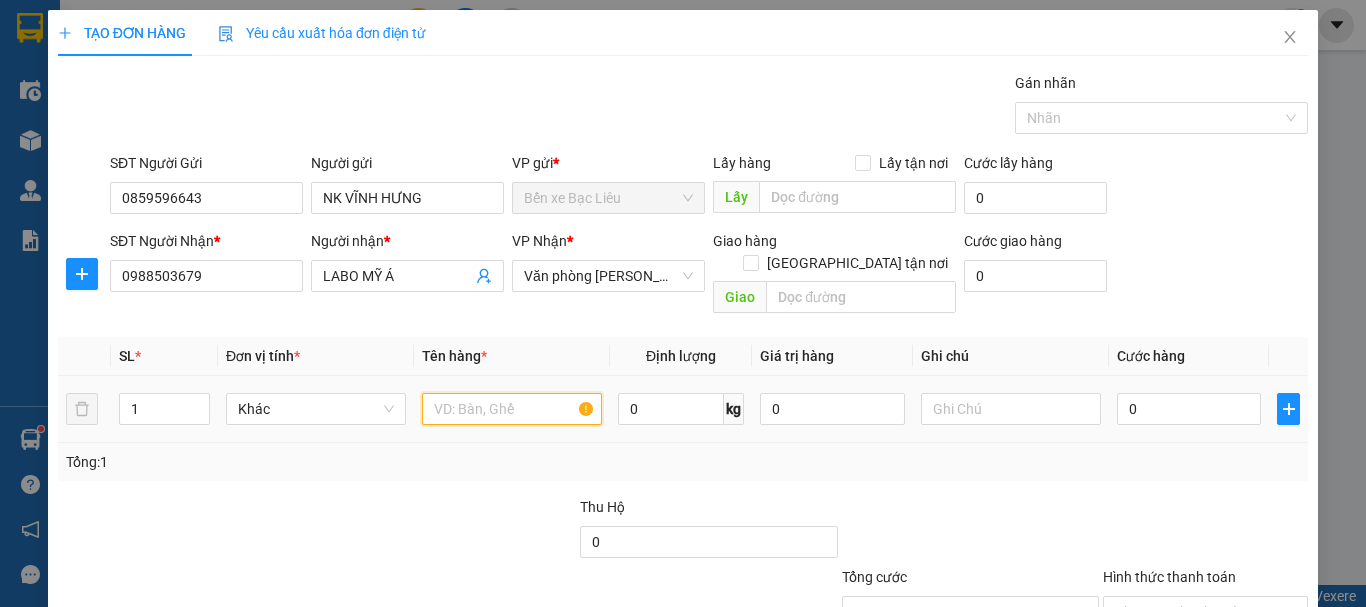 click at bounding box center (512, 409) 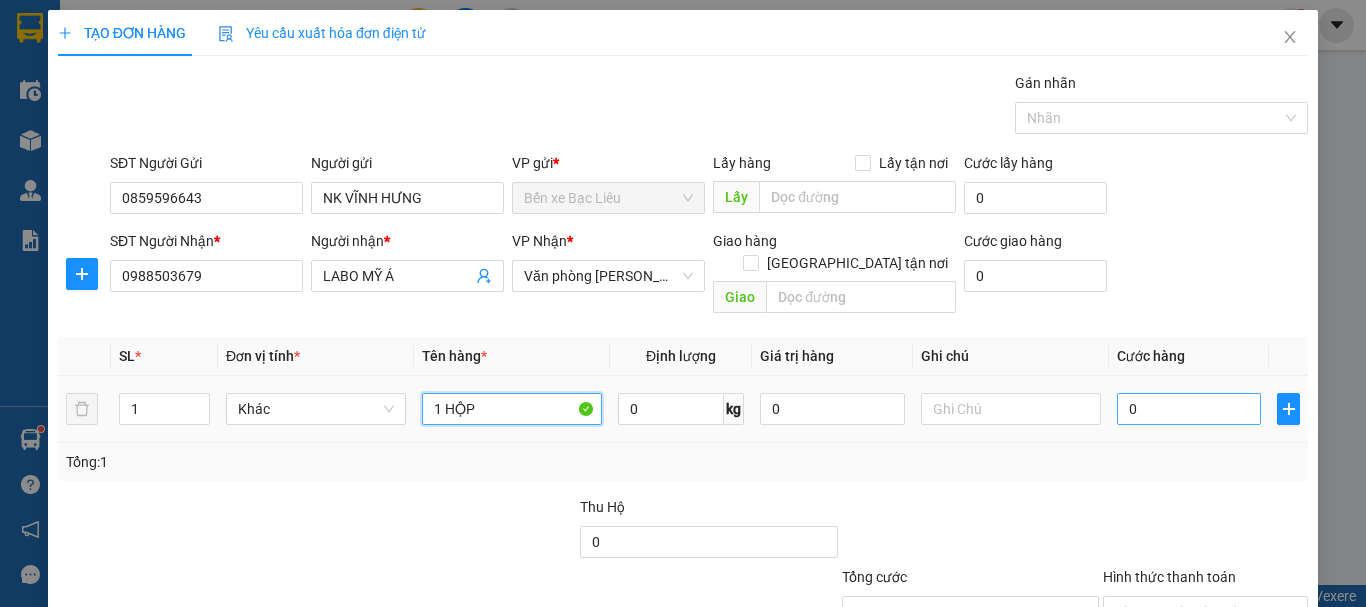 type on "1 HỘP" 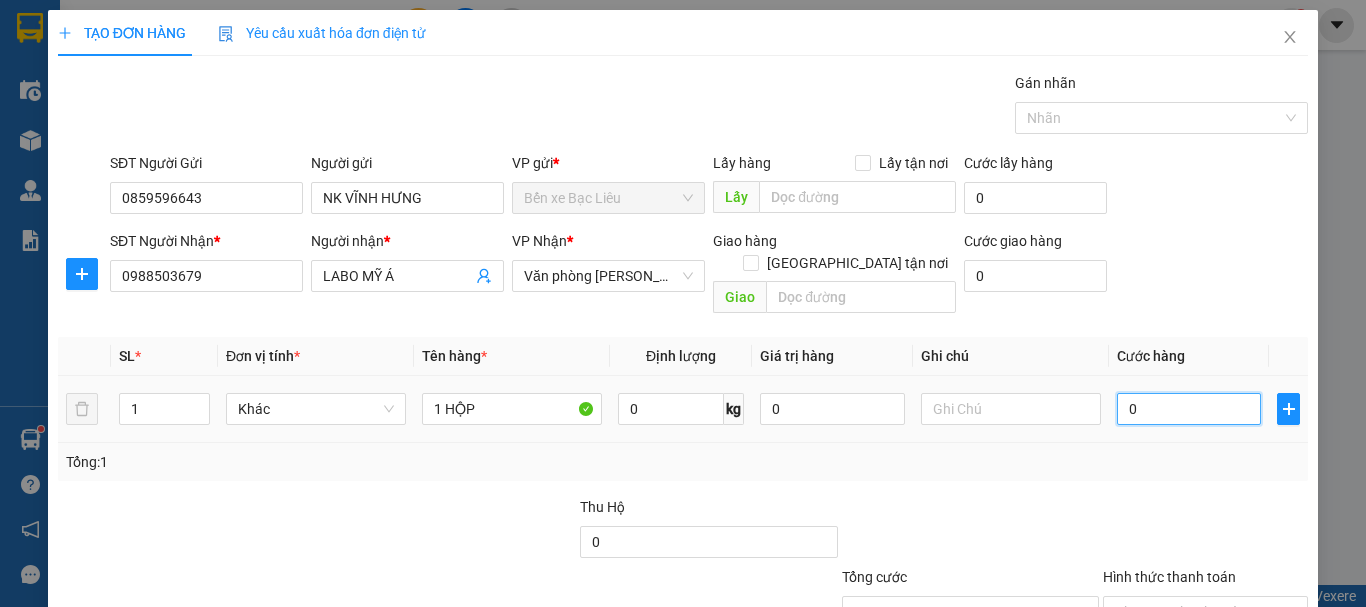 click on "0" at bounding box center (1189, 409) 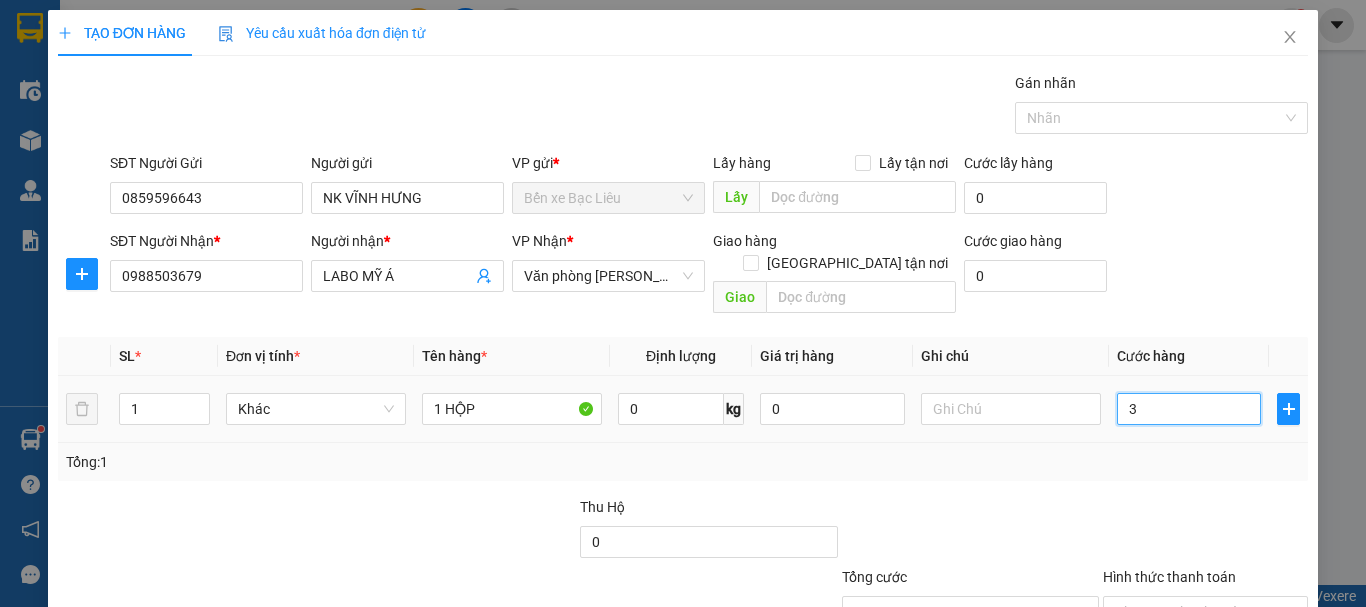 type on "30" 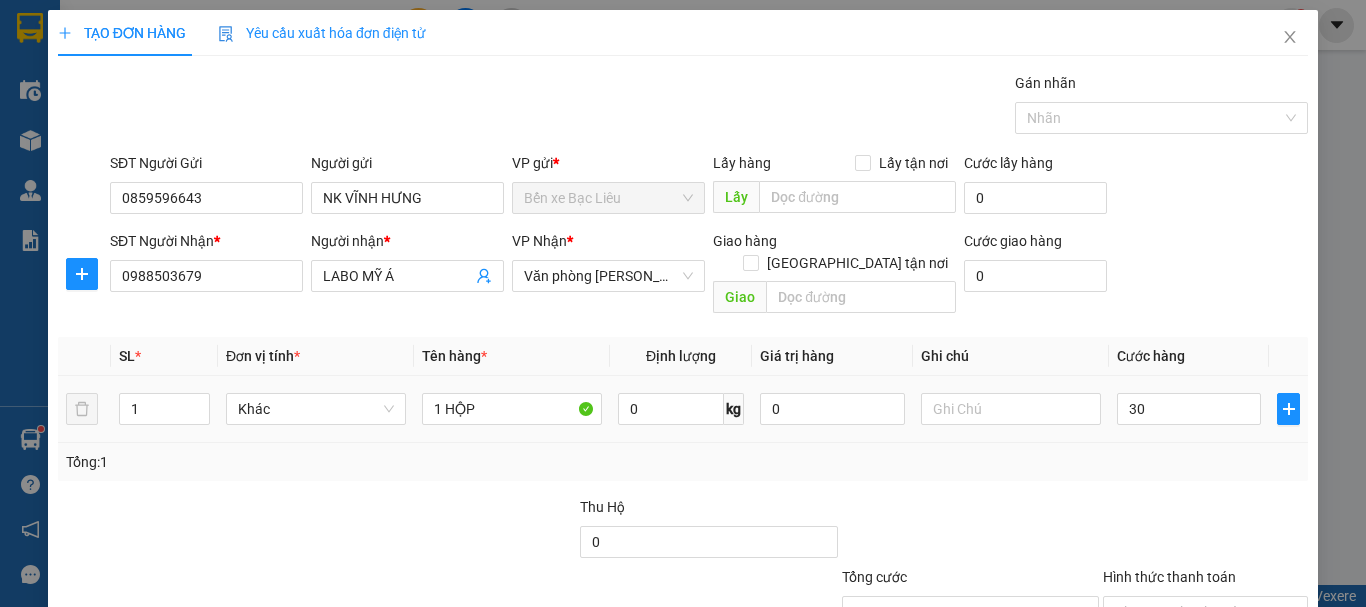 type on "30.000" 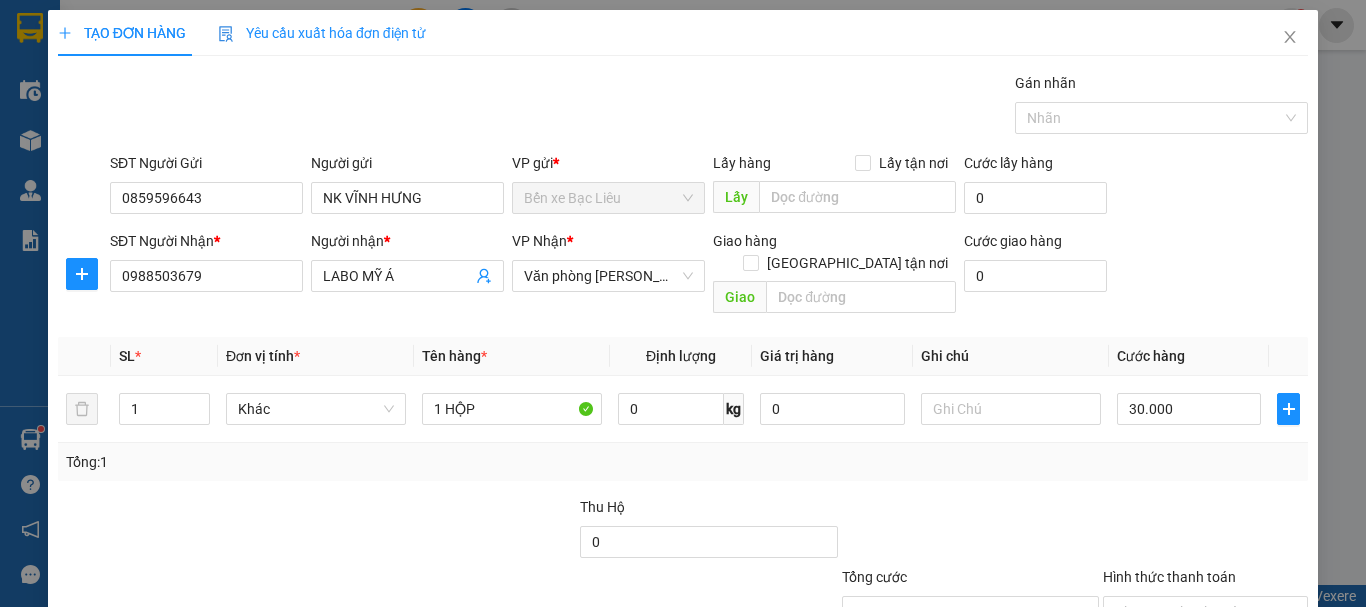 click on "Tổng:  1" at bounding box center [683, 462] 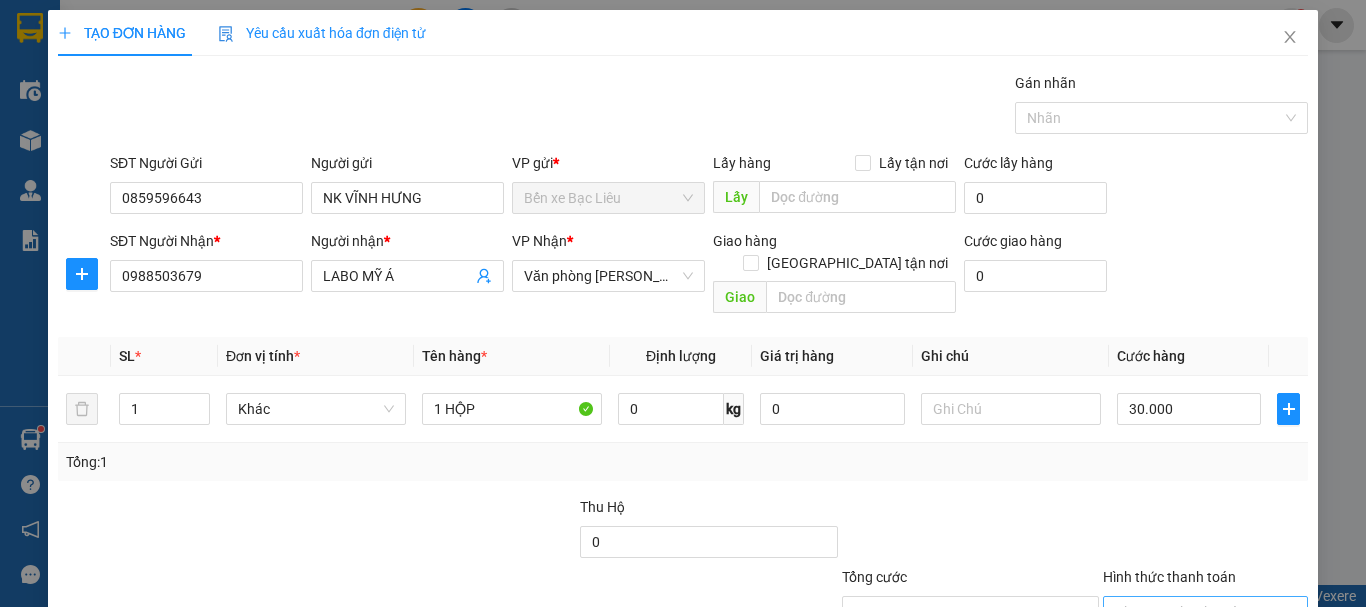 scroll, scrollTop: 133, scrollLeft: 0, axis: vertical 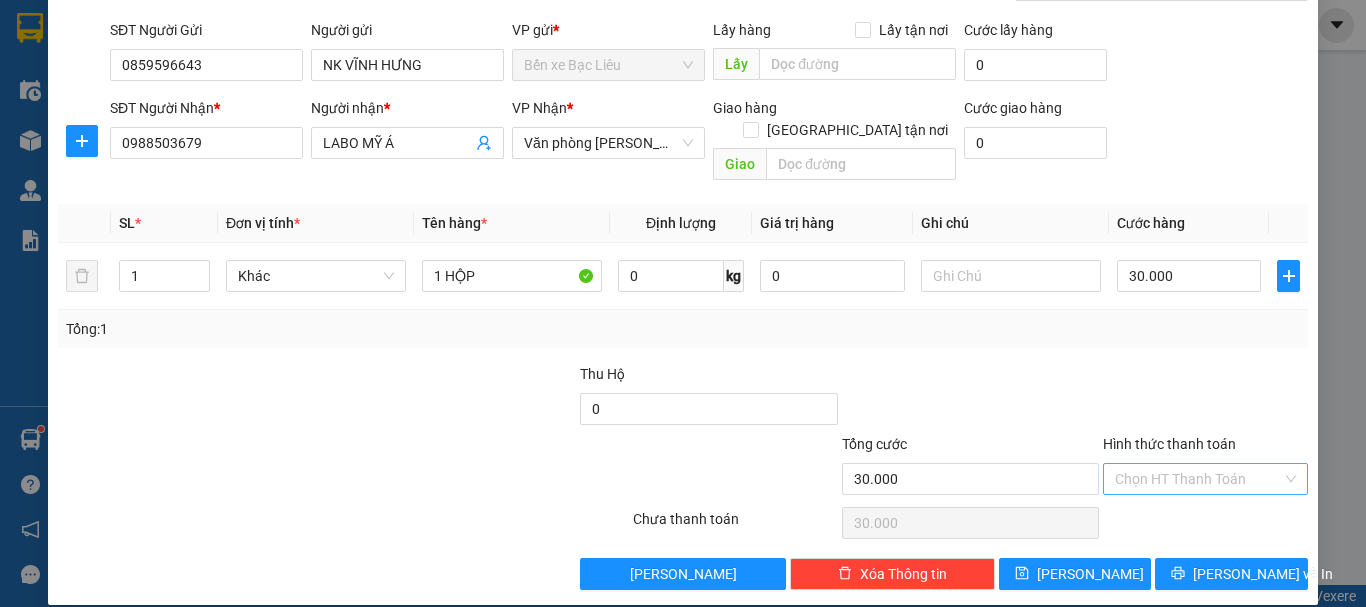 click on "Hình thức thanh toán" at bounding box center (1198, 479) 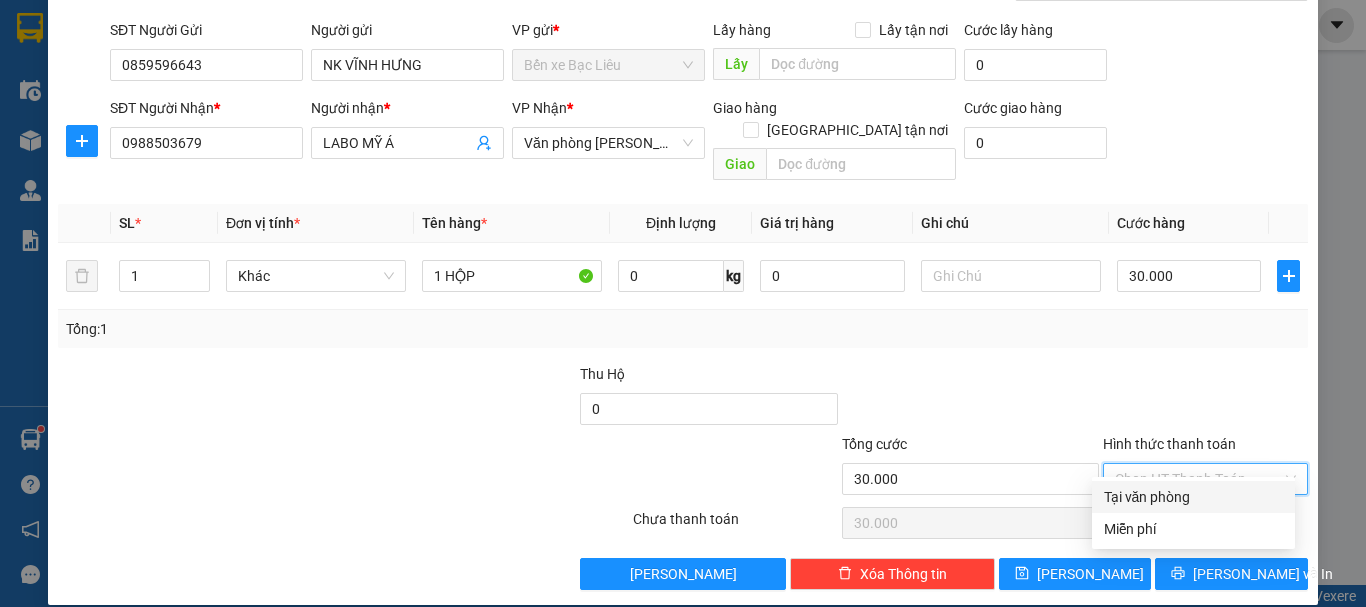 click on "Tại văn phòng" at bounding box center (1193, 497) 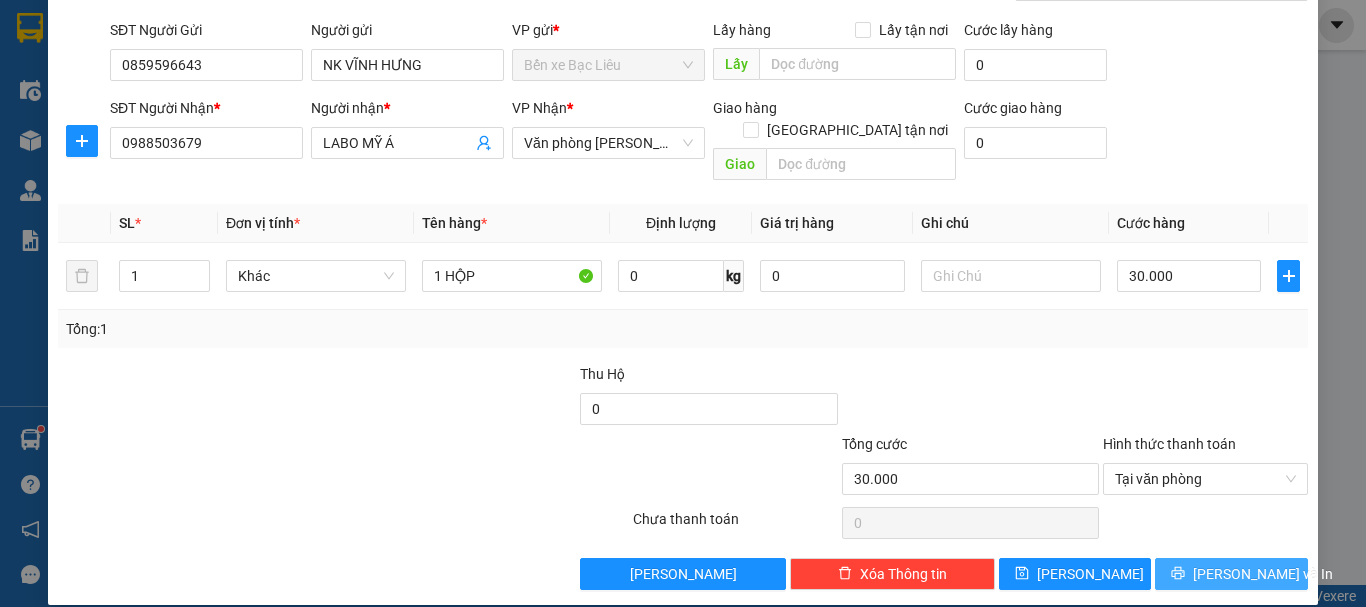 drag, startPoint x: 1185, startPoint y: 546, endPoint x: 1236, endPoint y: 549, distance: 51.088158 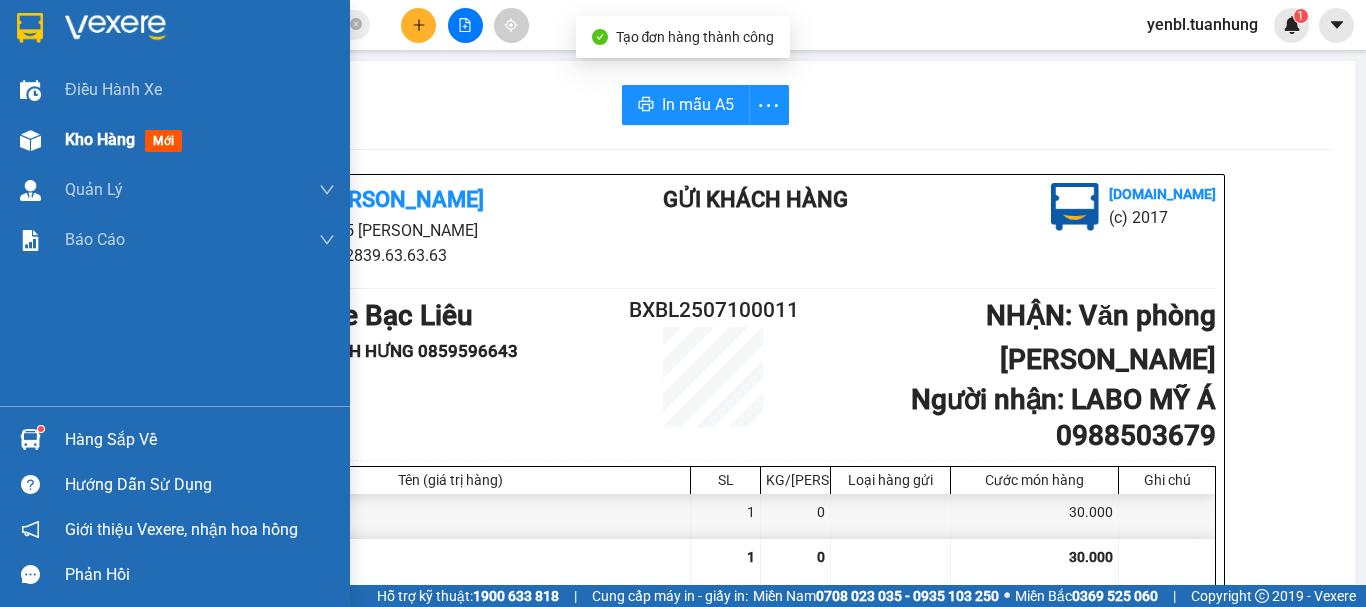 click on "Kho hàng" at bounding box center (100, 139) 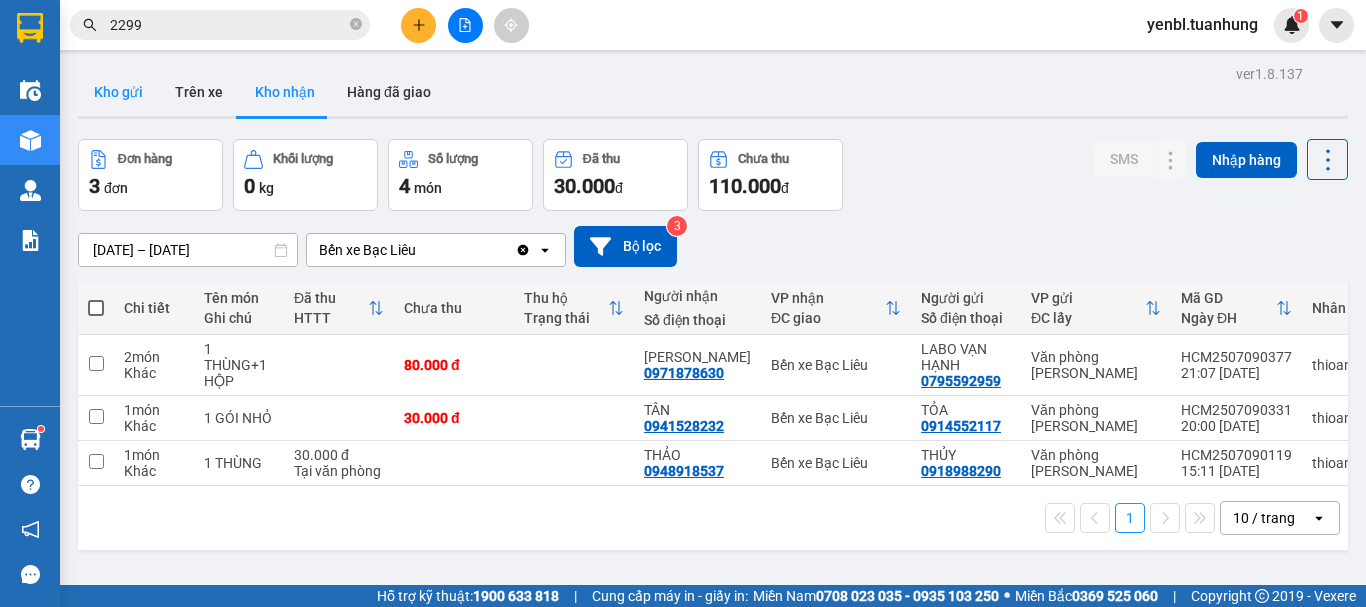 click on "Kho gửi" at bounding box center [118, 92] 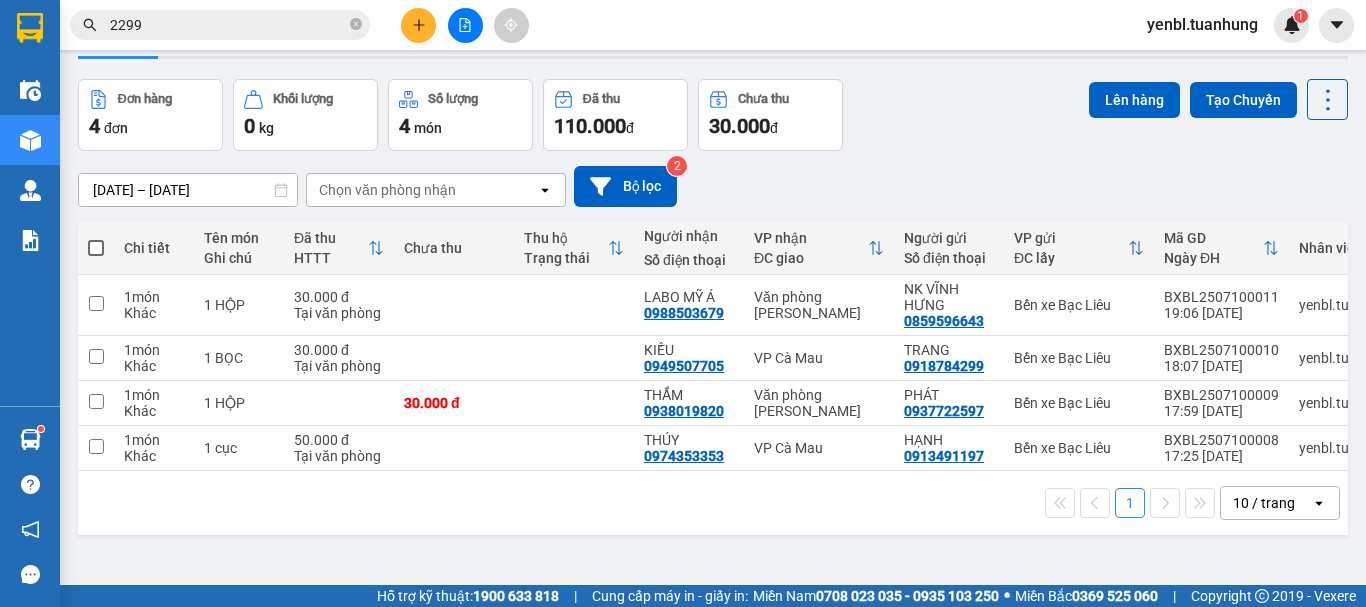 scroll, scrollTop: 92, scrollLeft: 0, axis: vertical 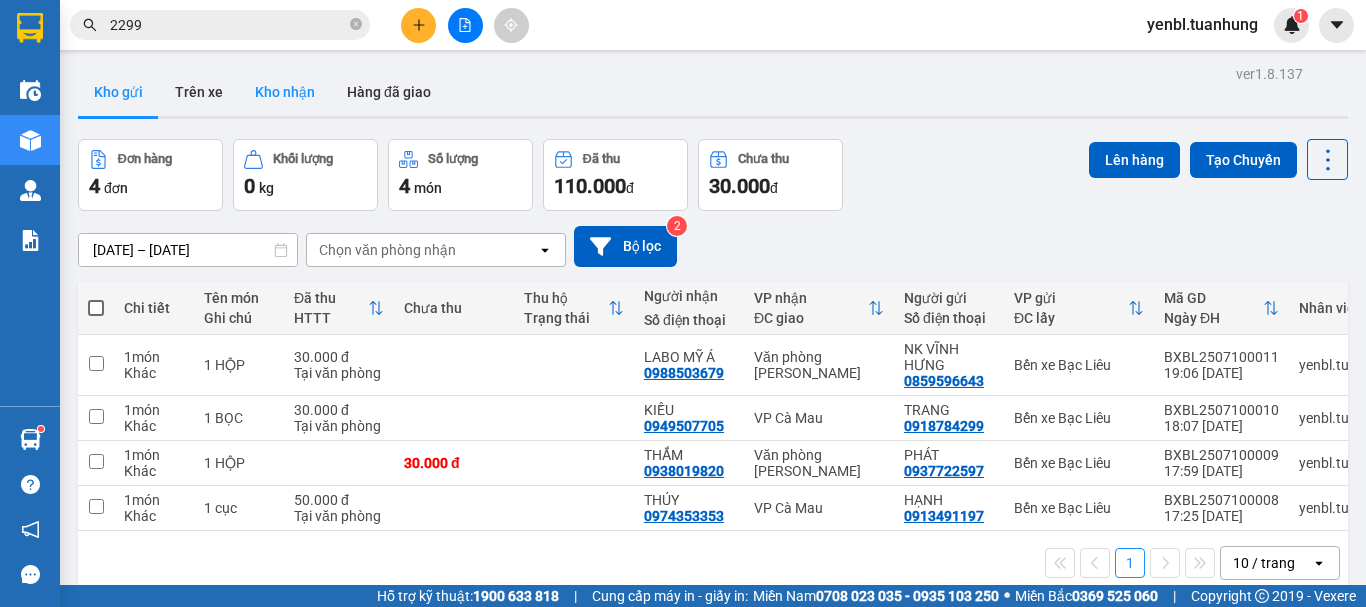click on "Kho nhận" at bounding box center (285, 92) 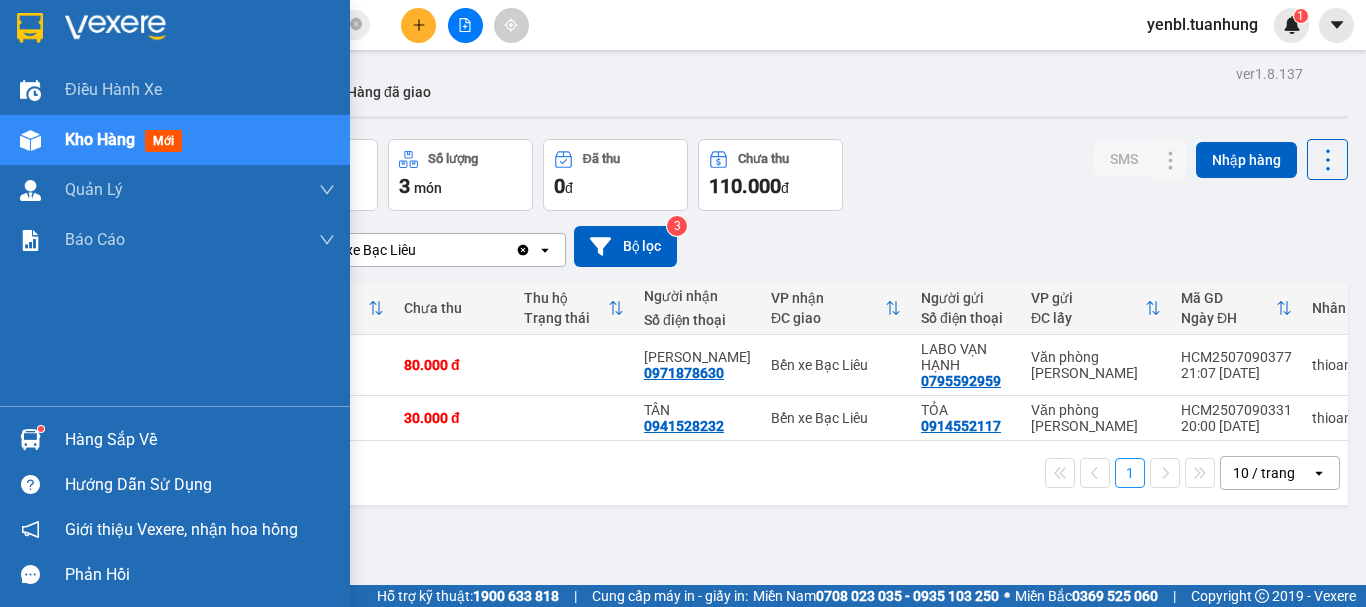 click on "Hàng sắp về" at bounding box center [200, 440] 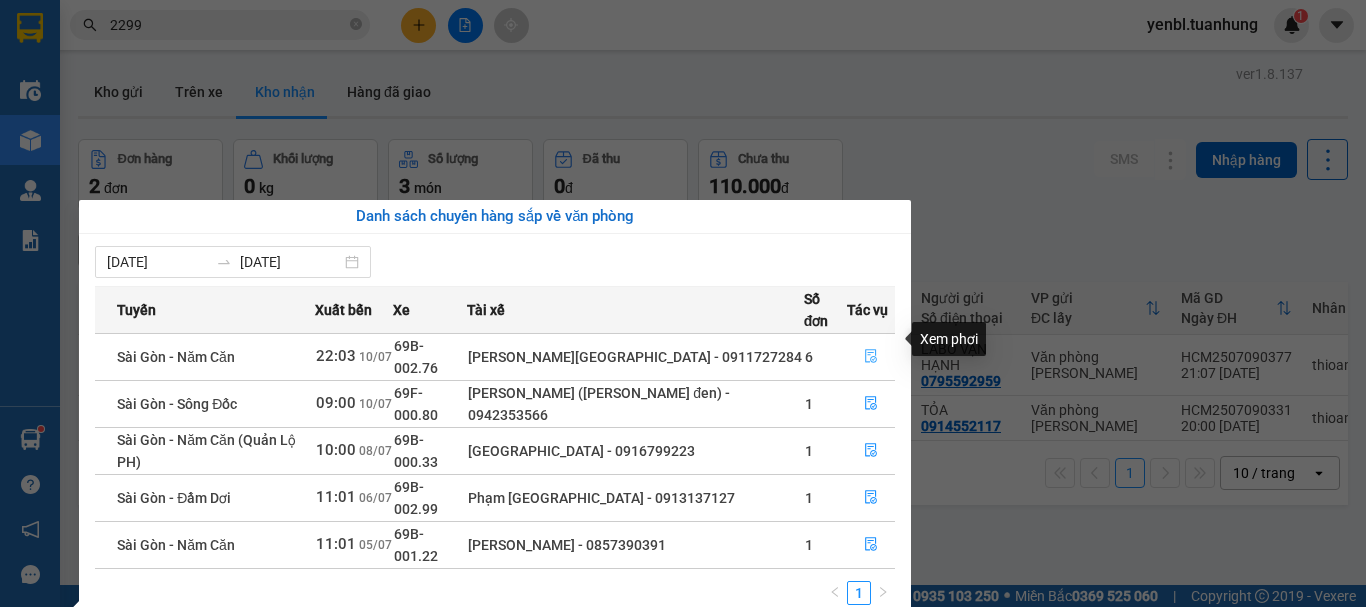 click 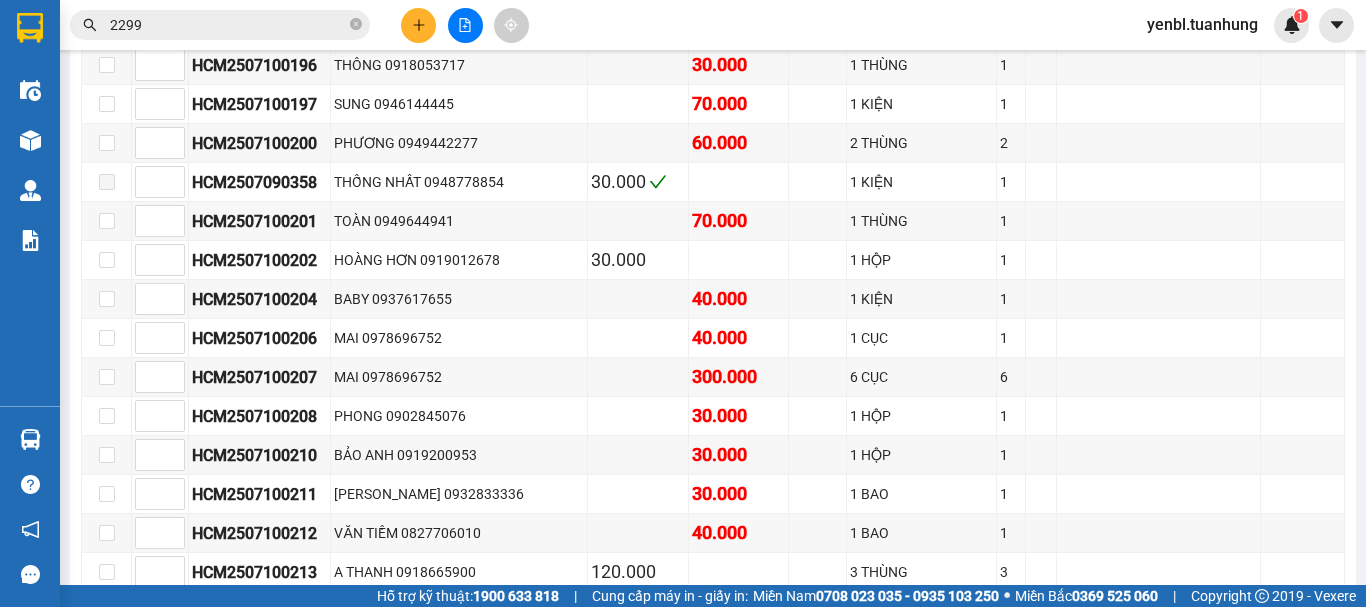 scroll, scrollTop: 2700, scrollLeft: 0, axis: vertical 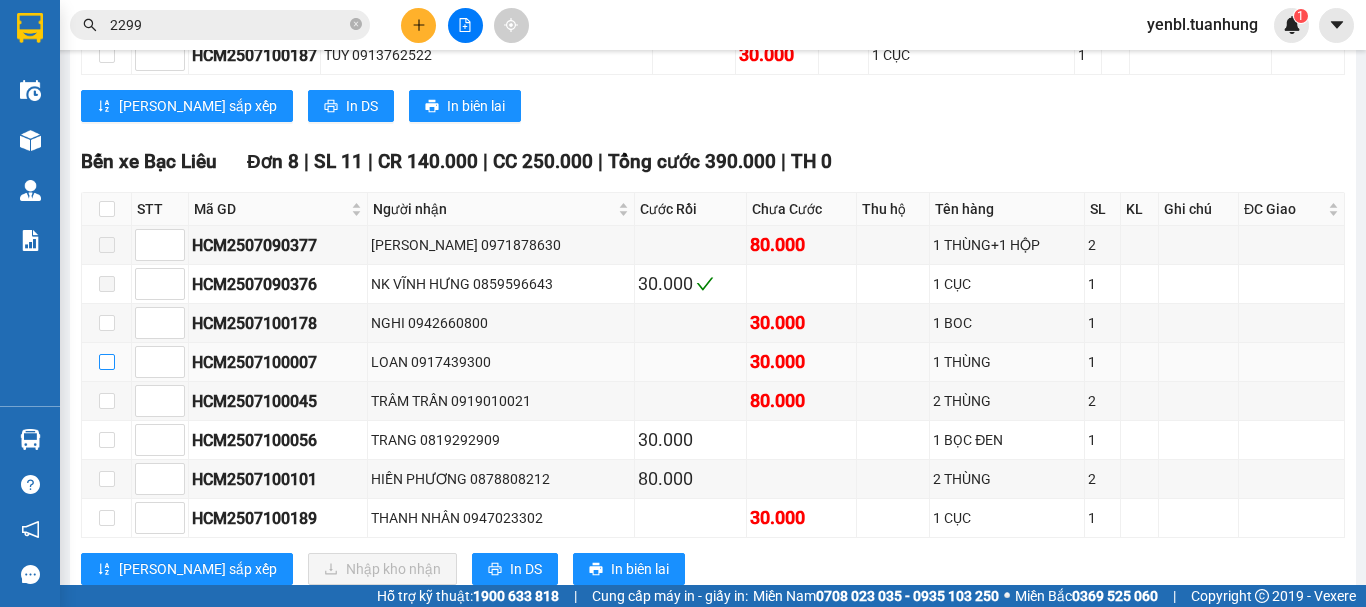 click at bounding box center (107, 362) 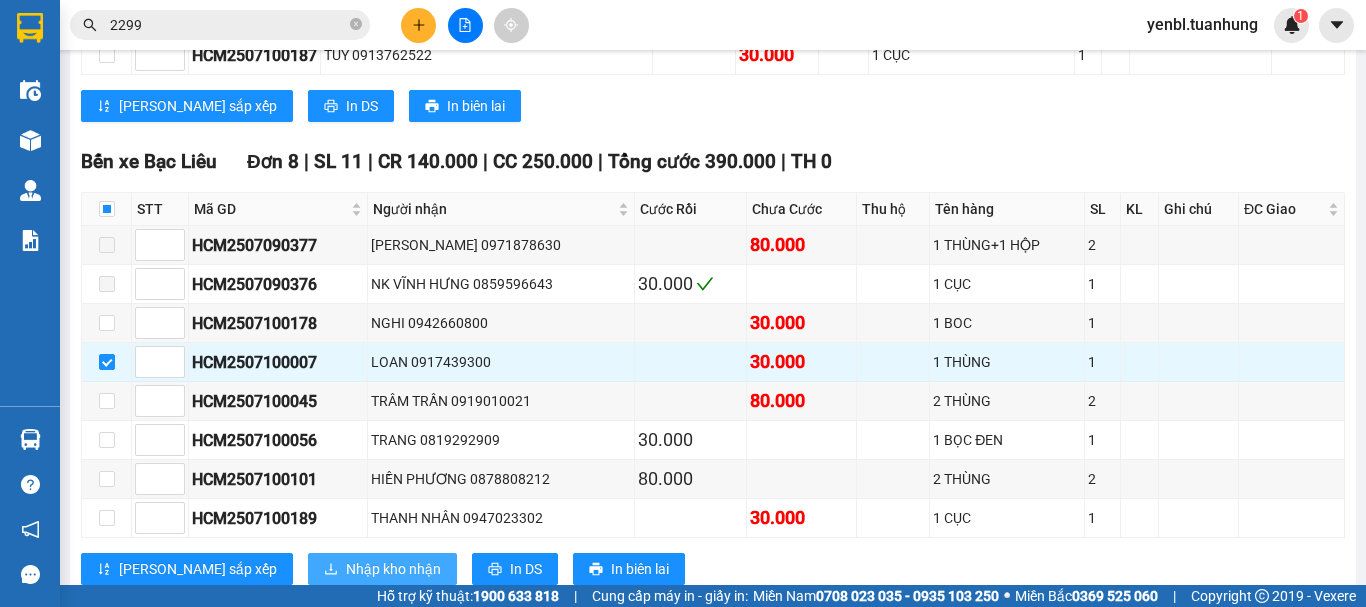 click on "Nhập kho nhận" at bounding box center (393, 569) 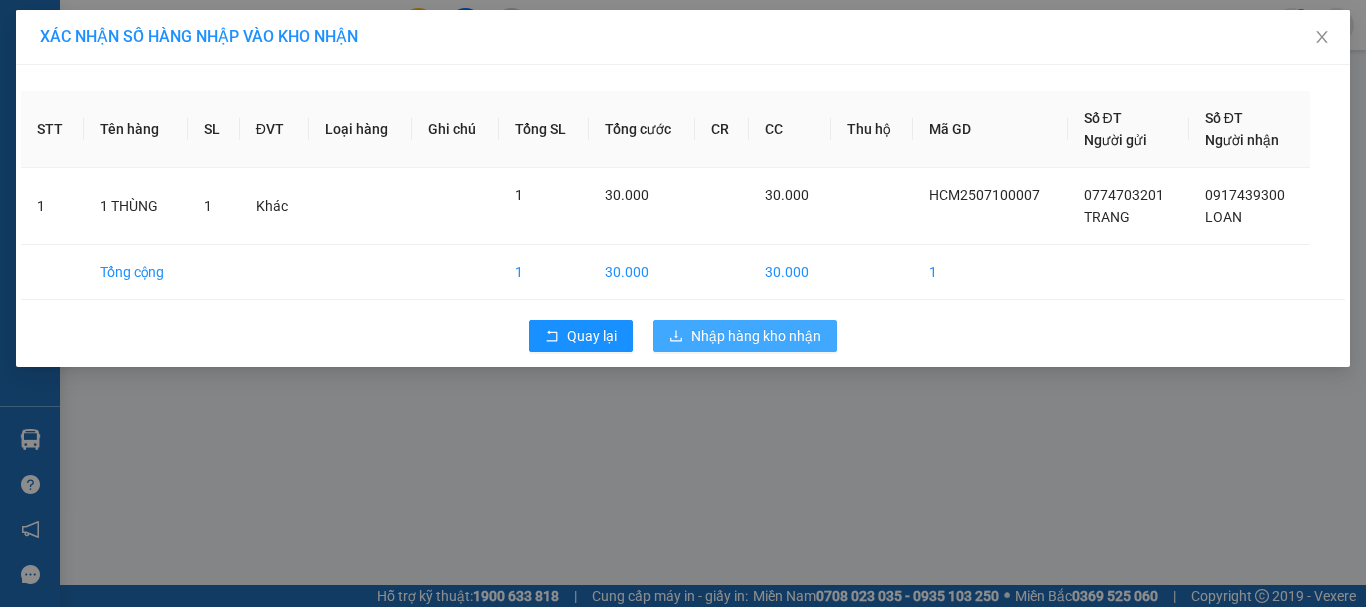 click on "Nhập hàng kho nhận" at bounding box center (756, 336) 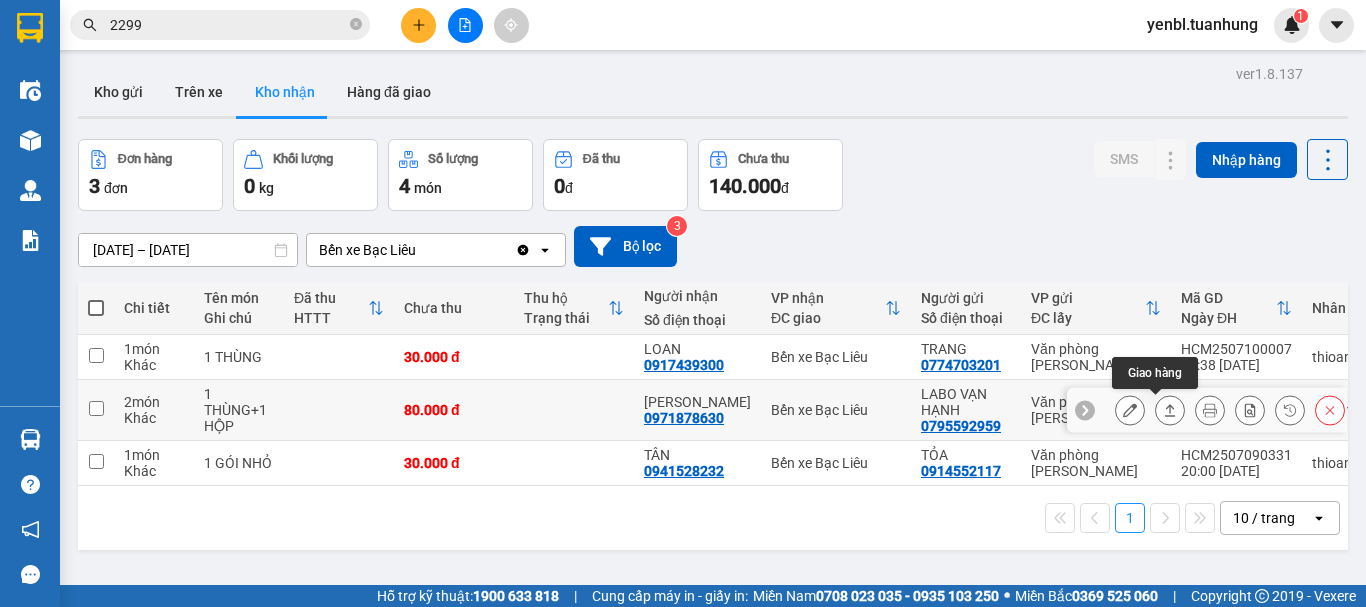 click at bounding box center (1170, 410) 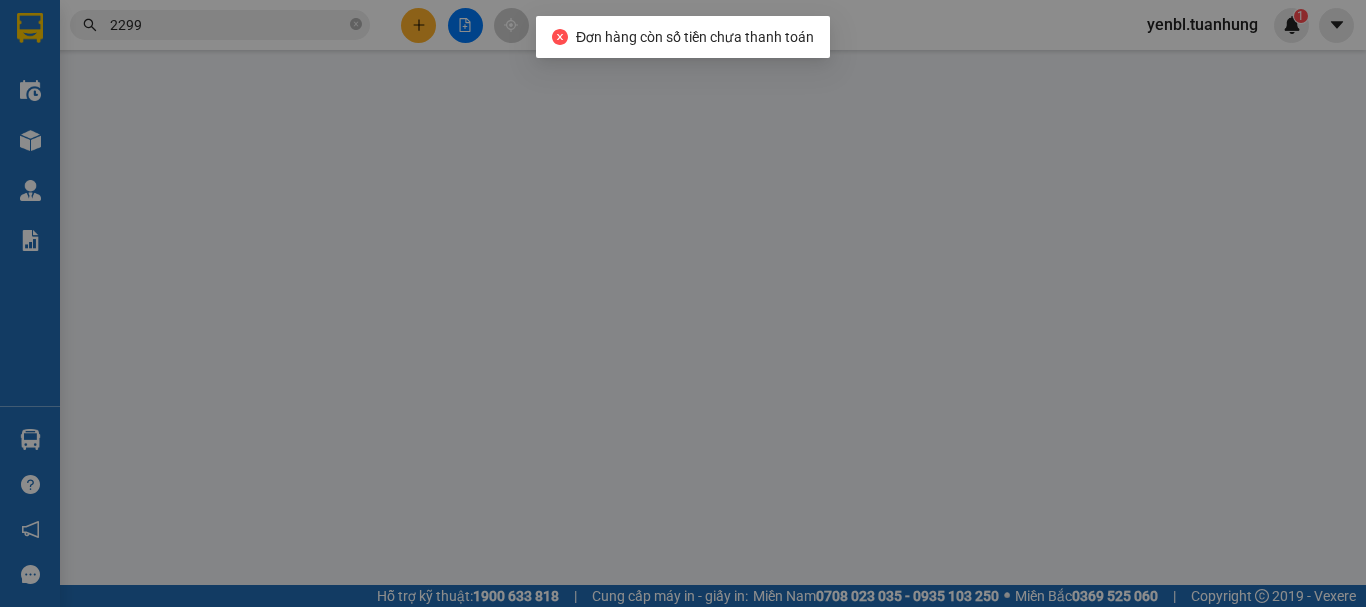 type on "0795592959" 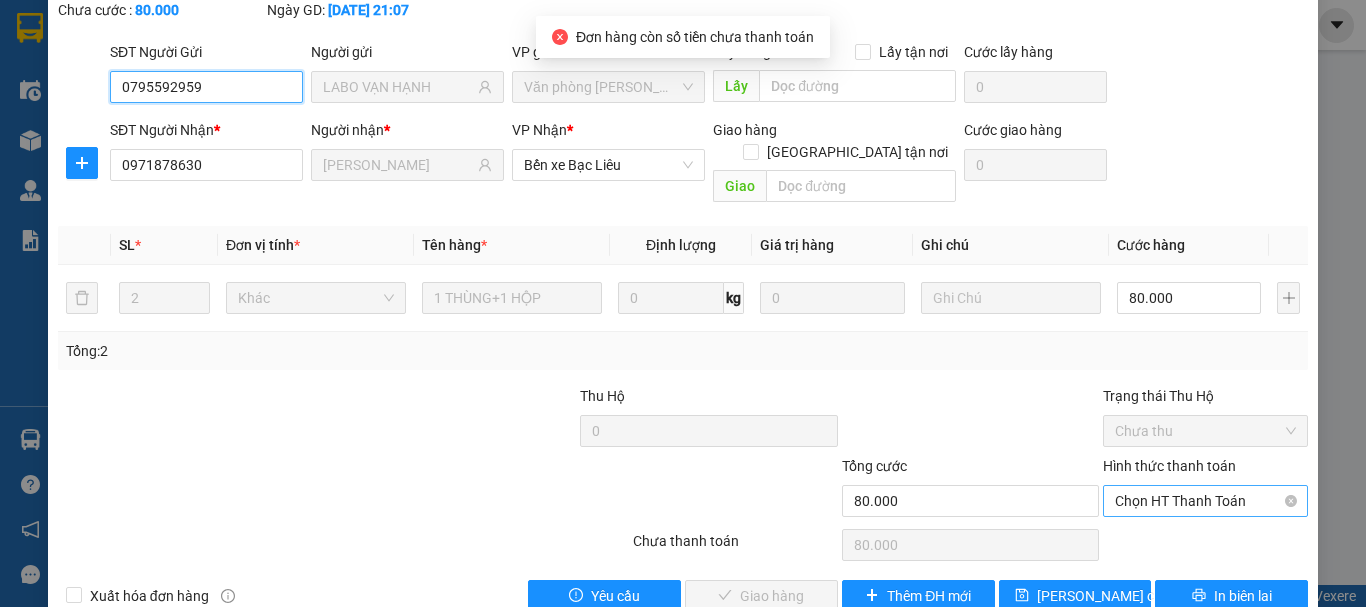 click on "Chọn HT Thanh Toán" at bounding box center [1205, 501] 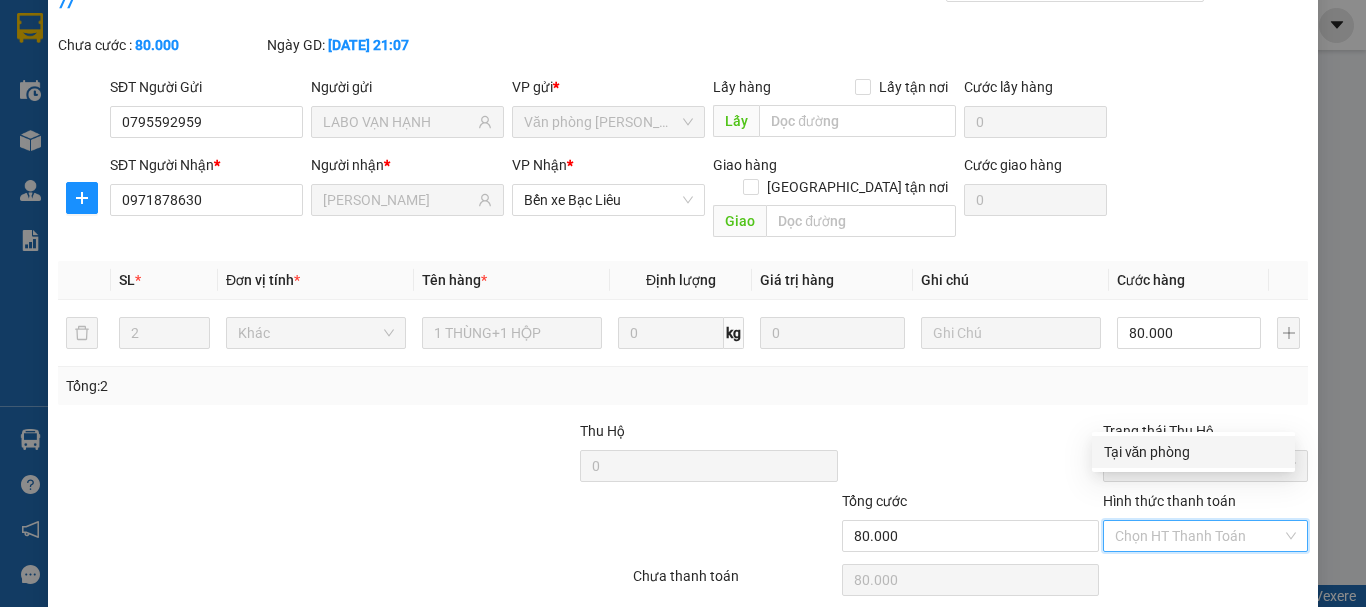 scroll, scrollTop: 137, scrollLeft: 0, axis: vertical 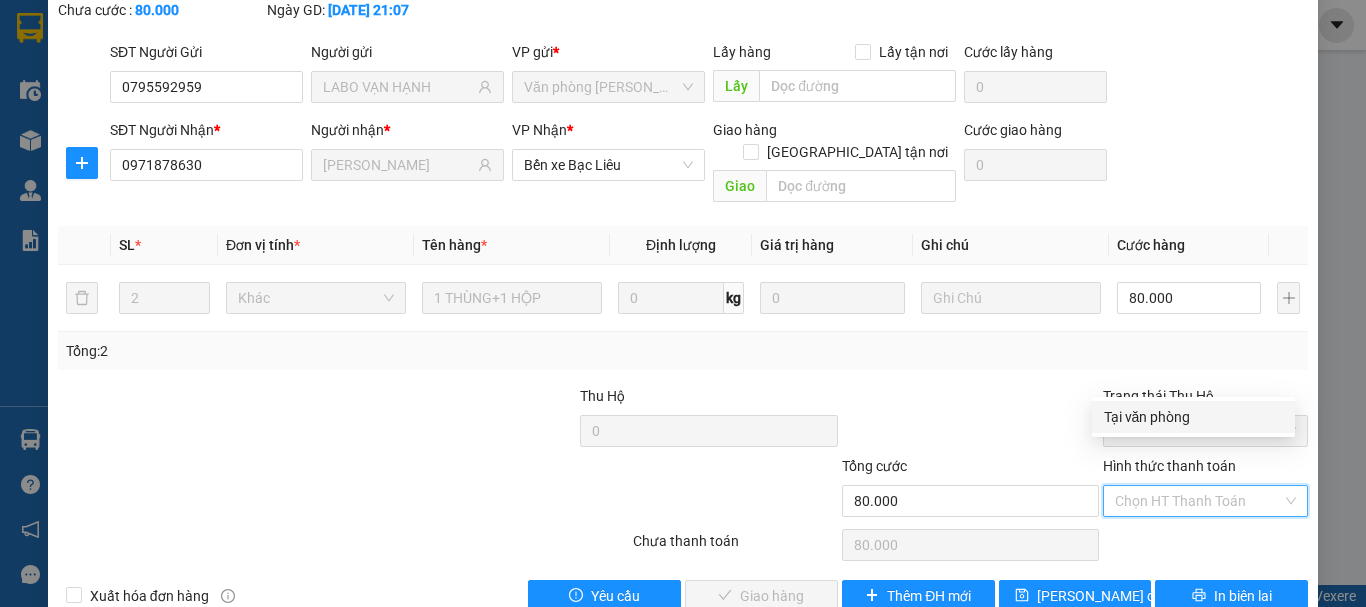 click on "Tại văn phòng" at bounding box center (1193, 417) 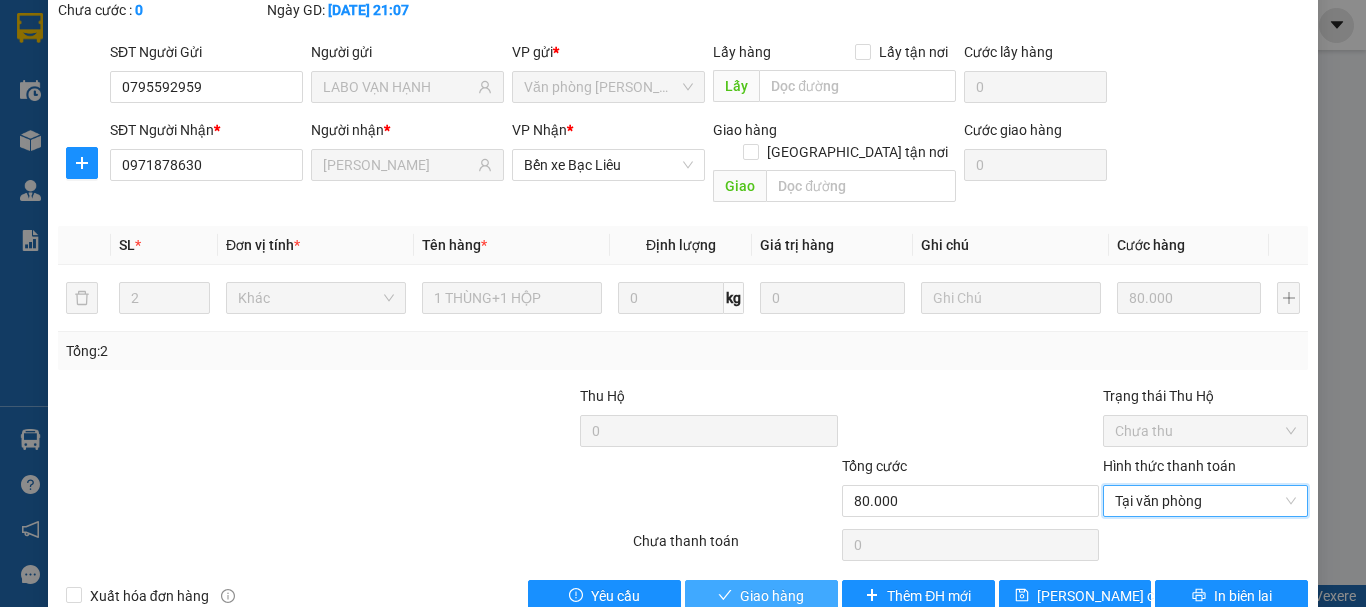 click on "Giao hàng" at bounding box center [772, 596] 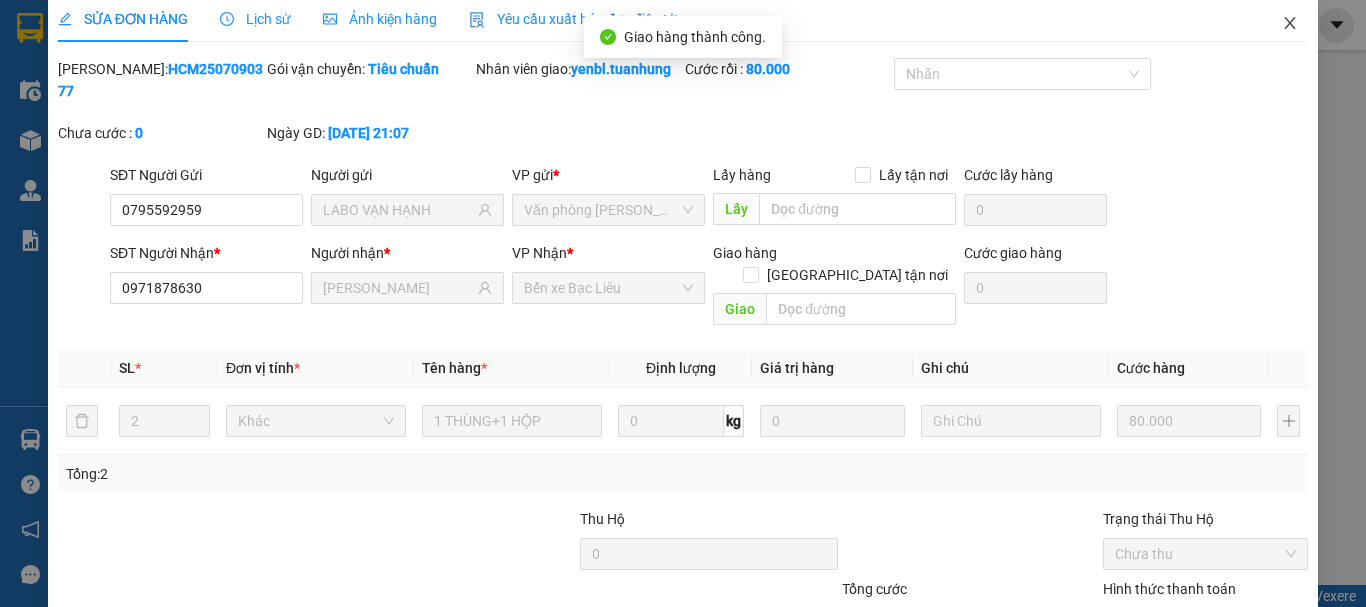 scroll, scrollTop: 0, scrollLeft: 0, axis: both 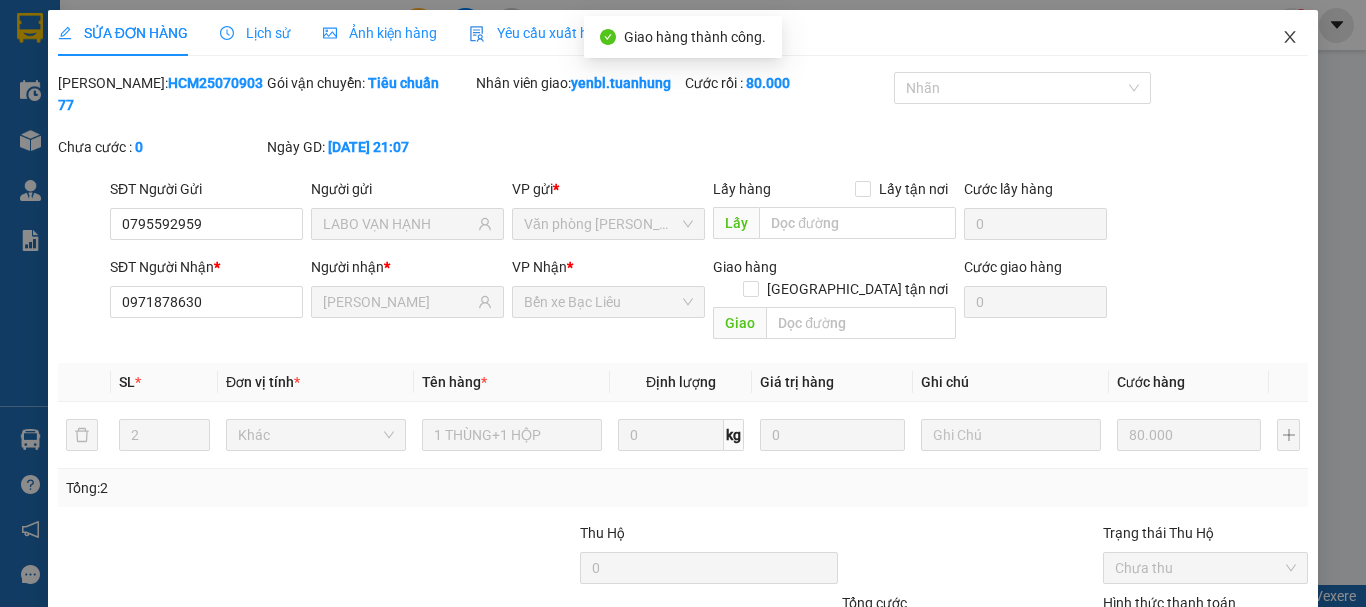 click at bounding box center [1290, 38] 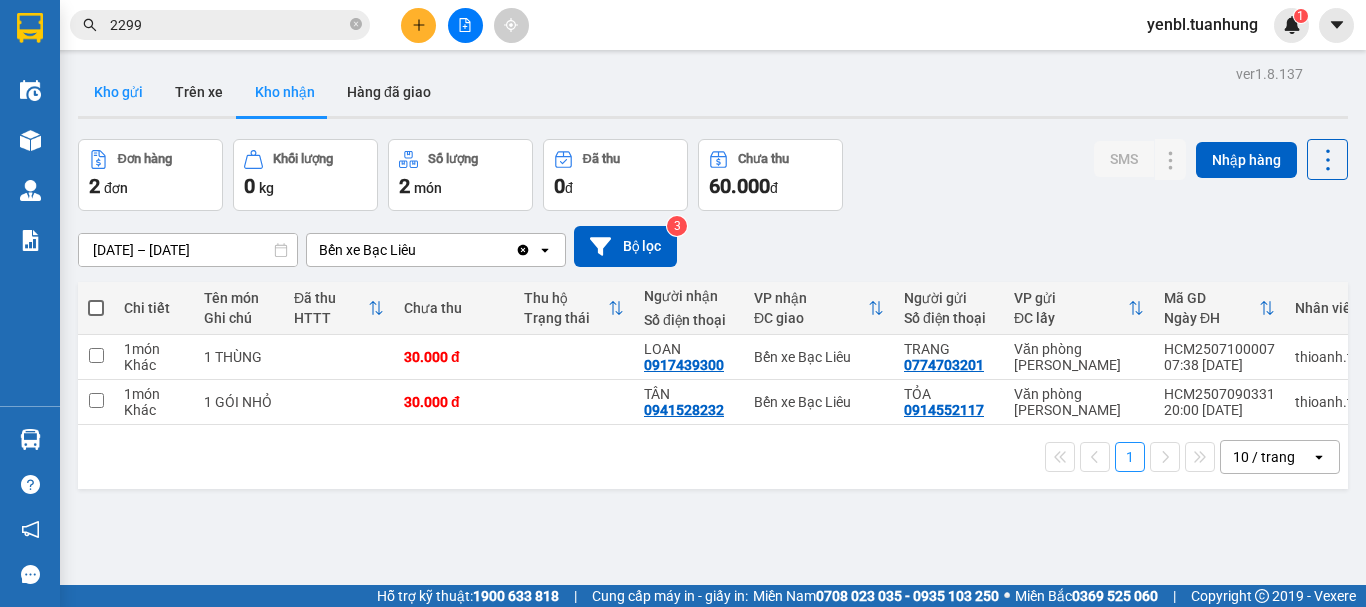 click on "Kho gửi" at bounding box center [118, 92] 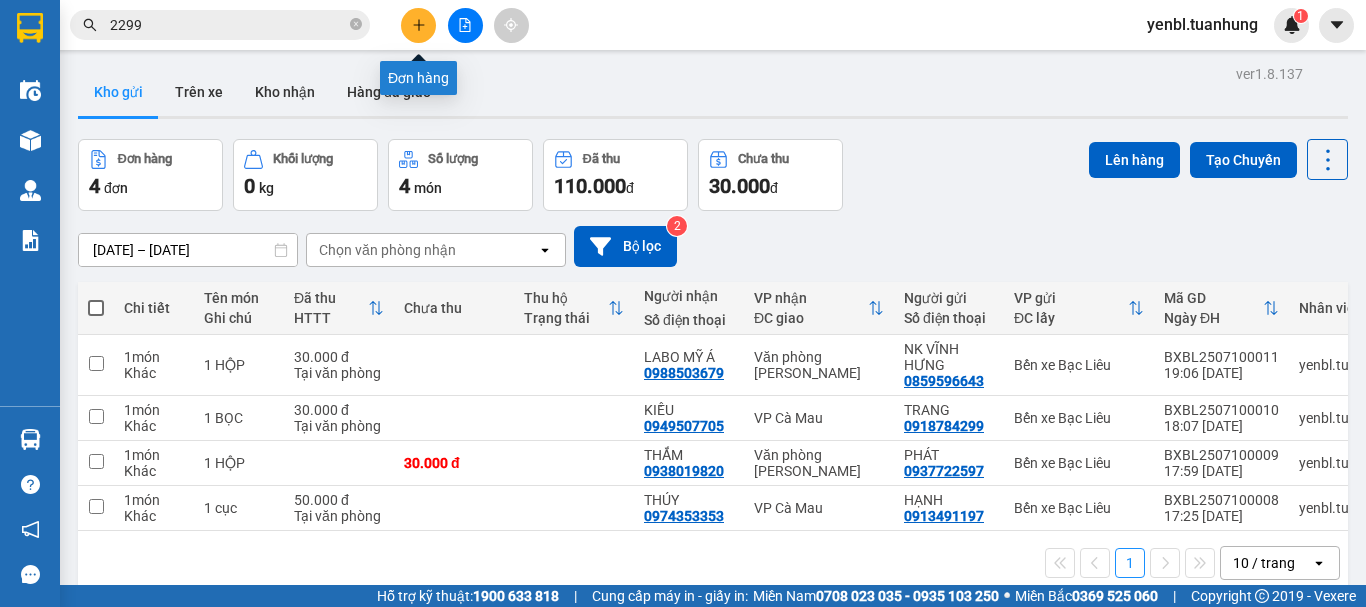 click at bounding box center (418, 25) 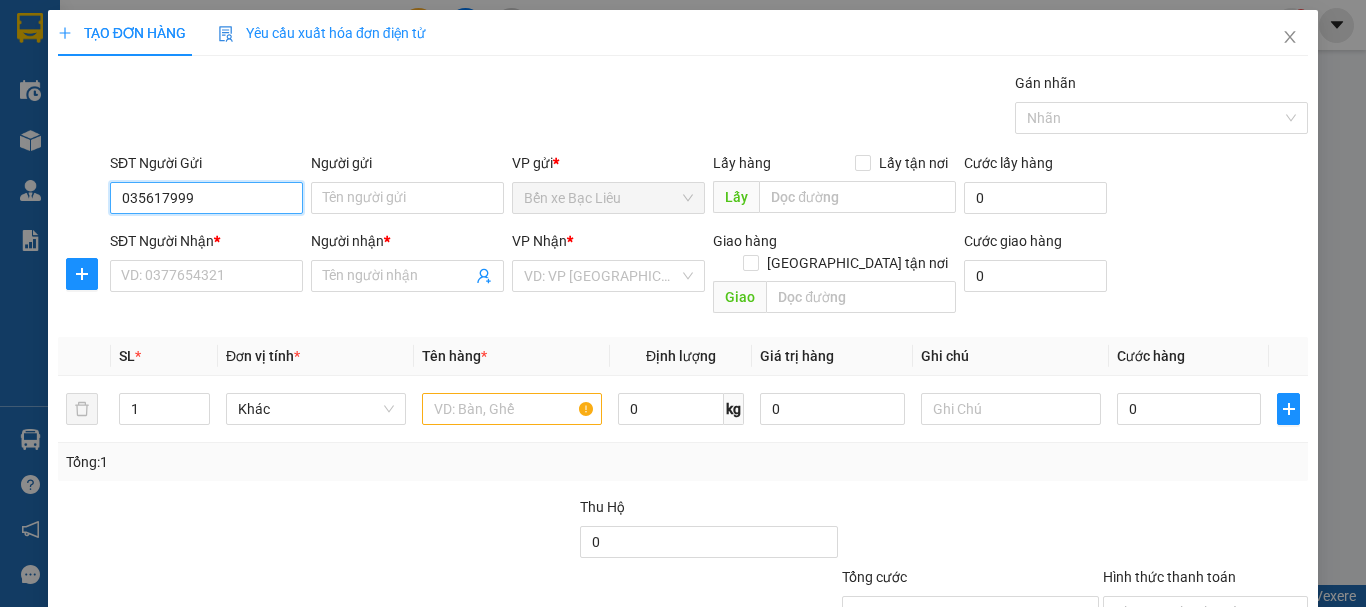type on "0356179990" 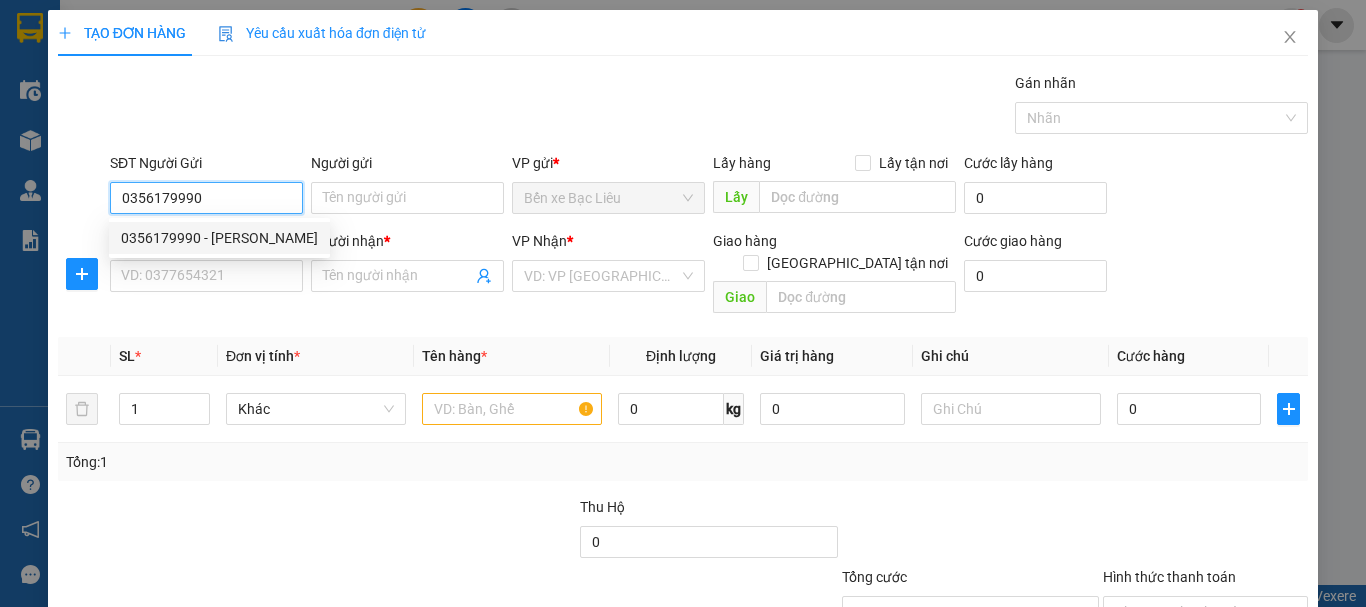 click on "0356179990 - [PERSON_NAME]" at bounding box center (219, 238) 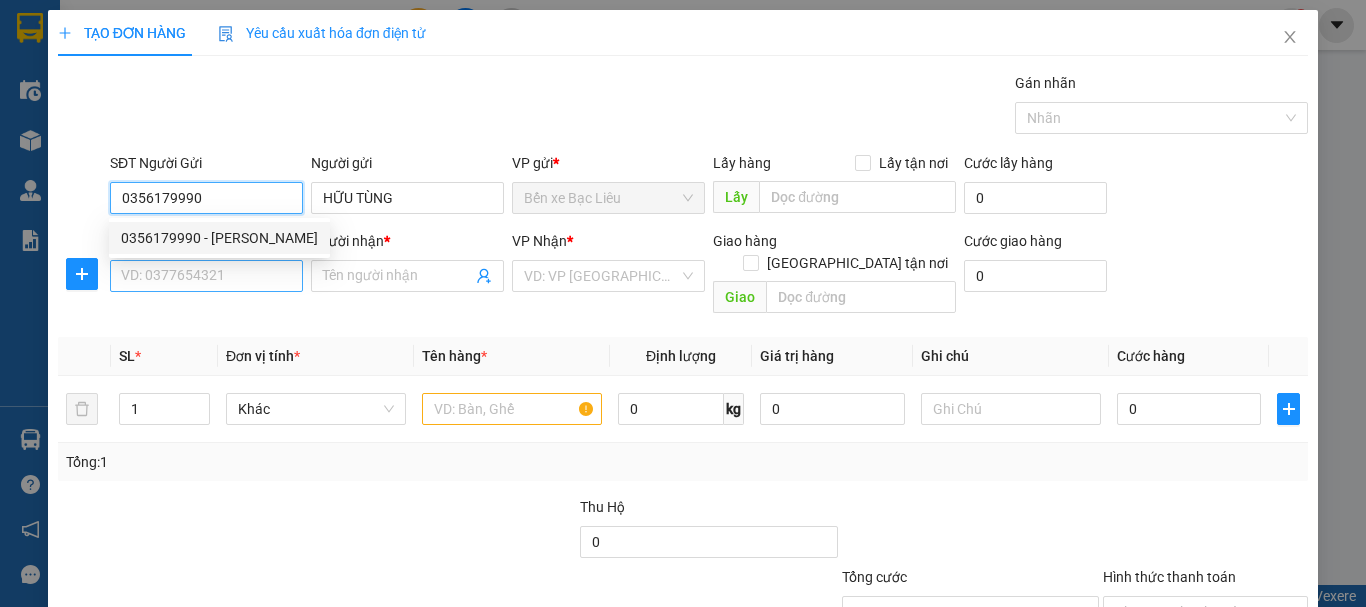 type on "0356179990" 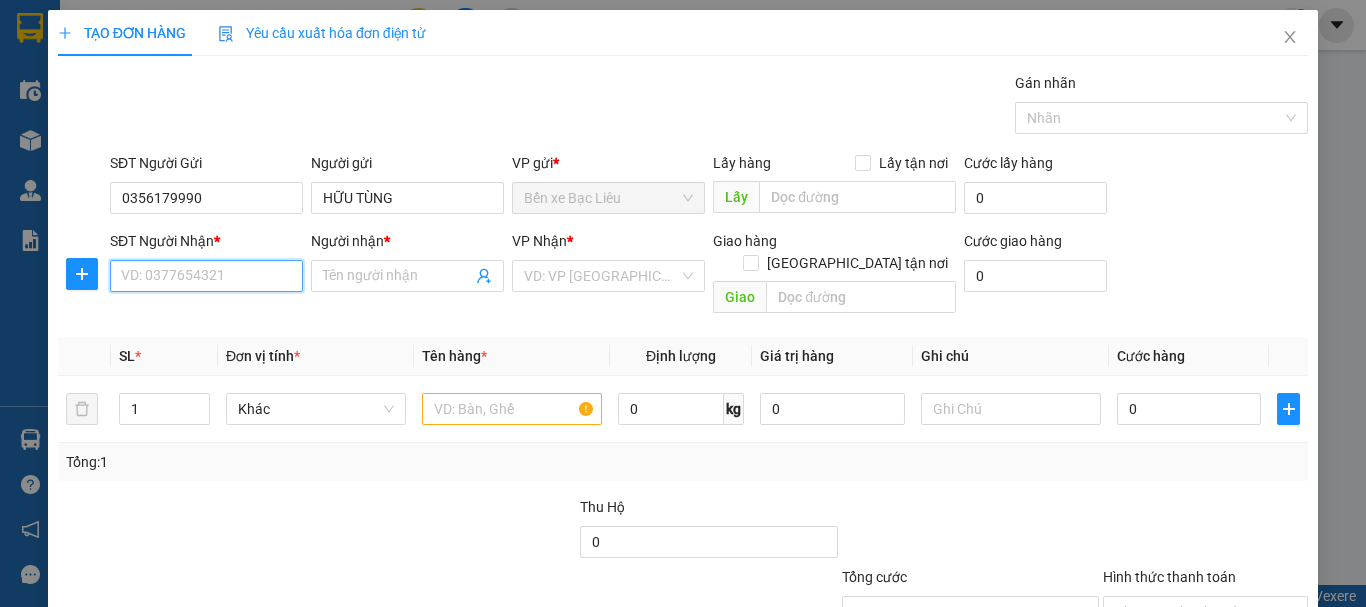 click on "SĐT Người Nhận  *" at bounding box center (206, 276) 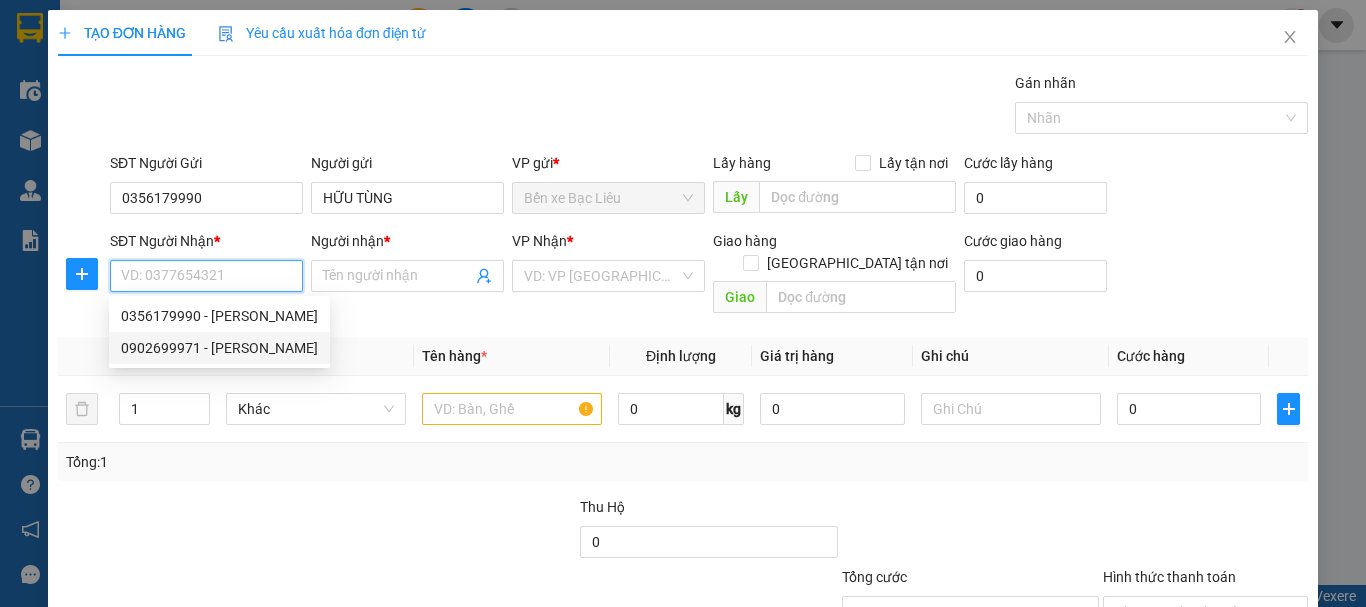 click on "0902699971 - [PERSON_NAME]" at bounding box center [219, 348] 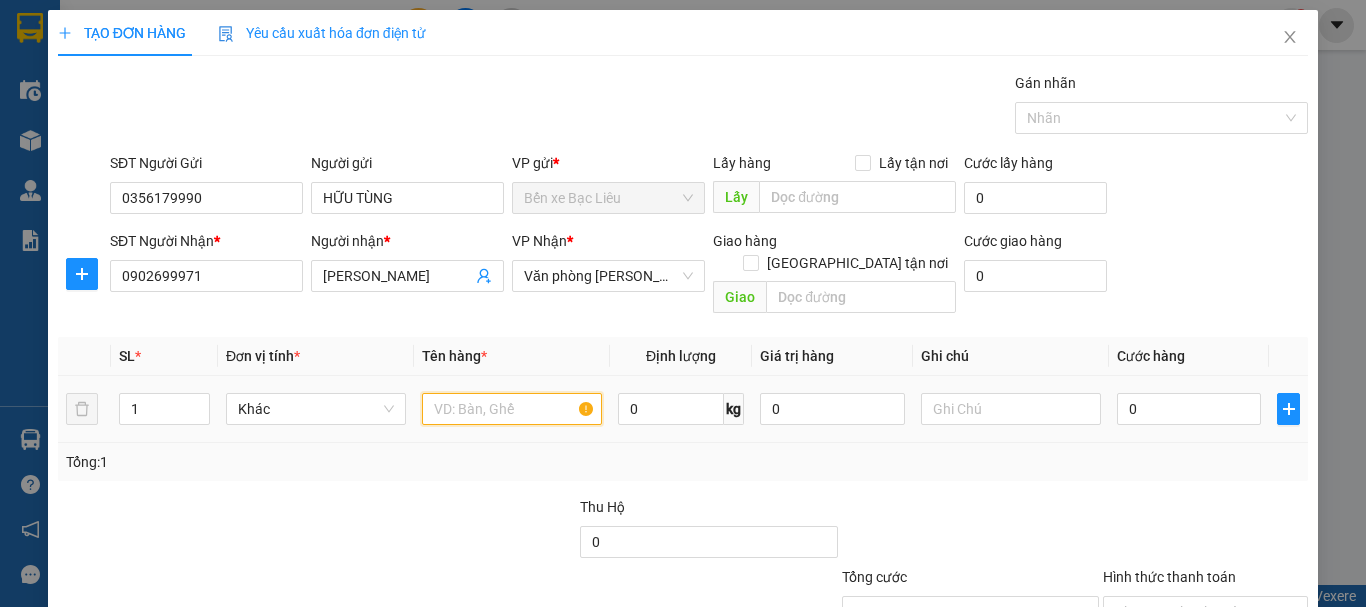 click at bounding box center [512, 409] 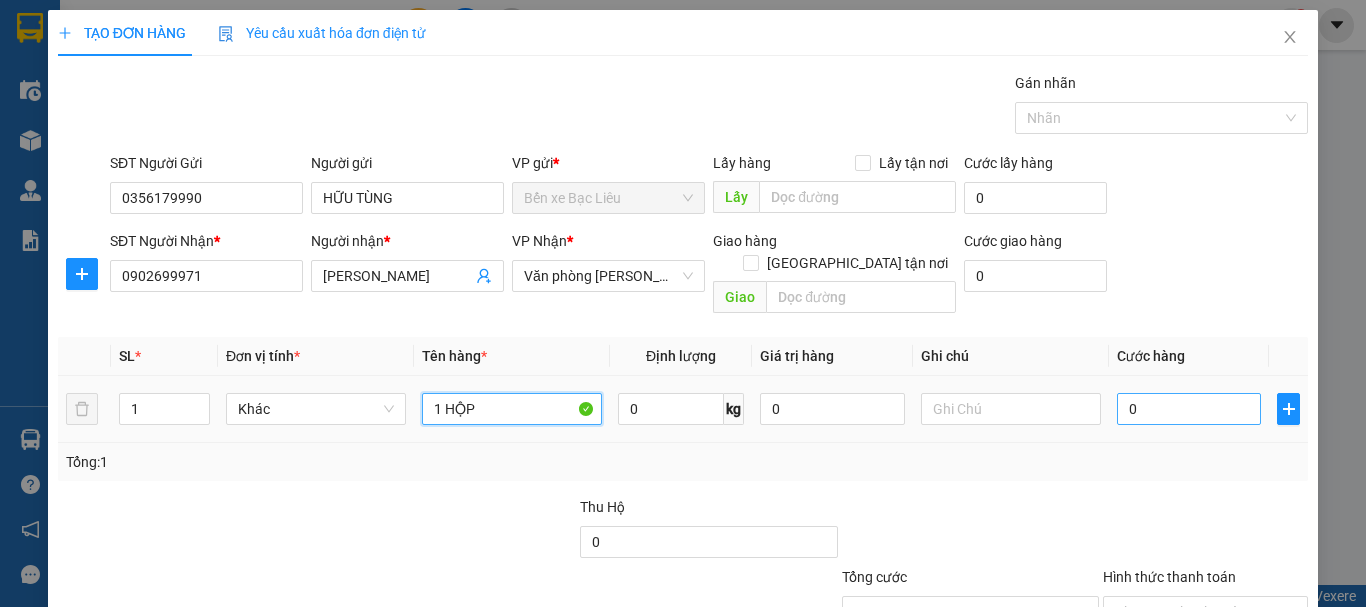 type on "1 HỘP" 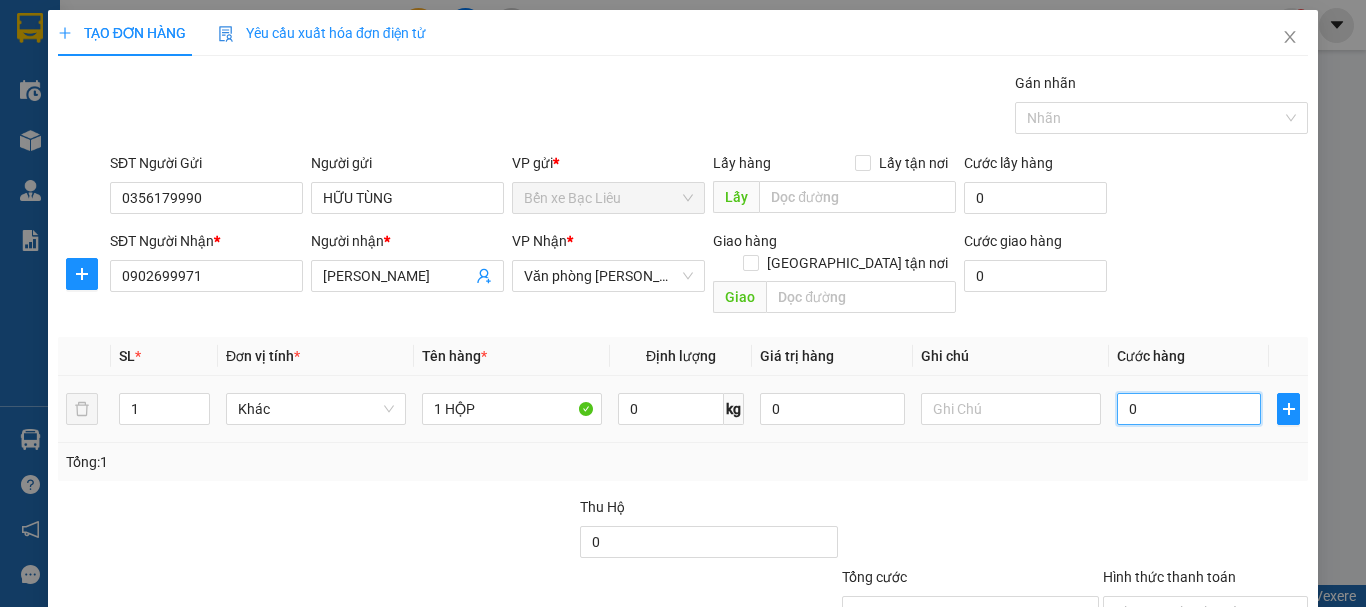 click on "0" at bounding box center (1189, 409) 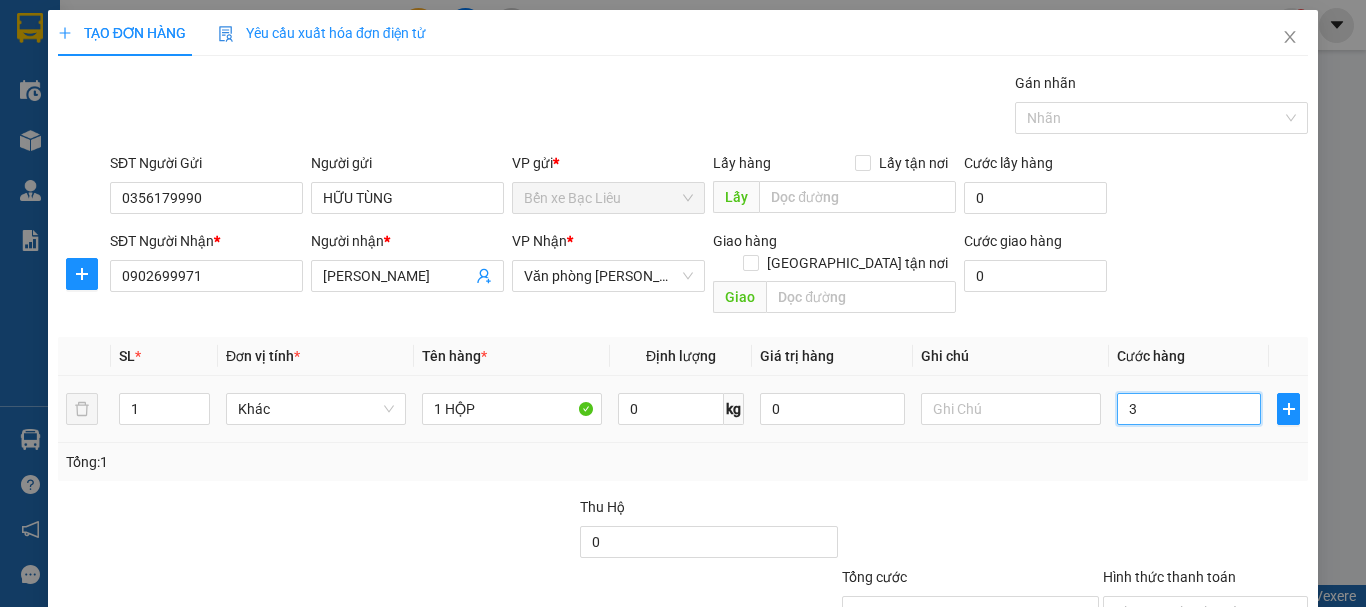 type on "30" 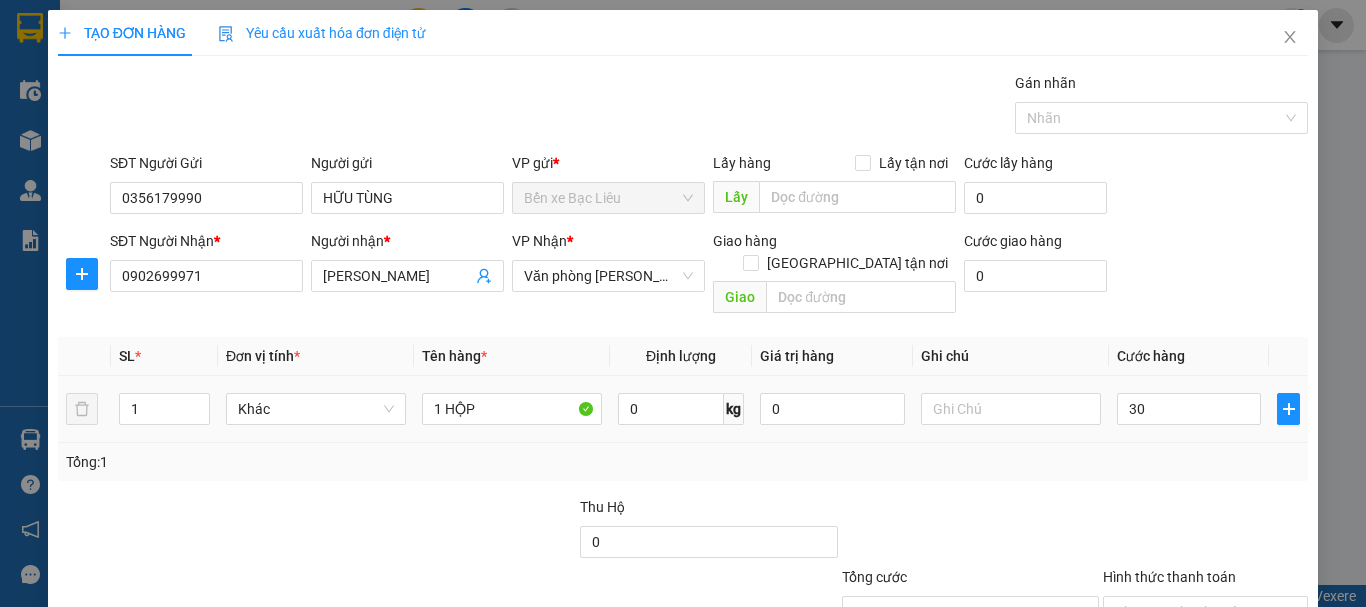 type on "30.000" 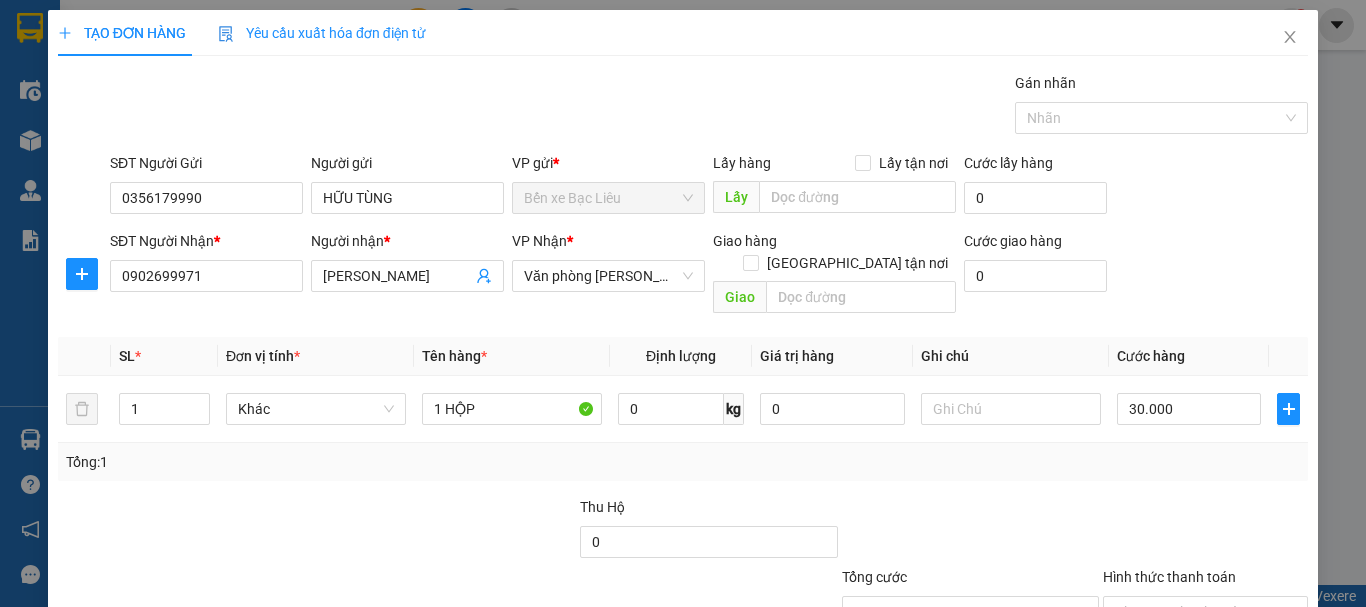 click on "Tổng:  1" at bounding box center [683, 462] 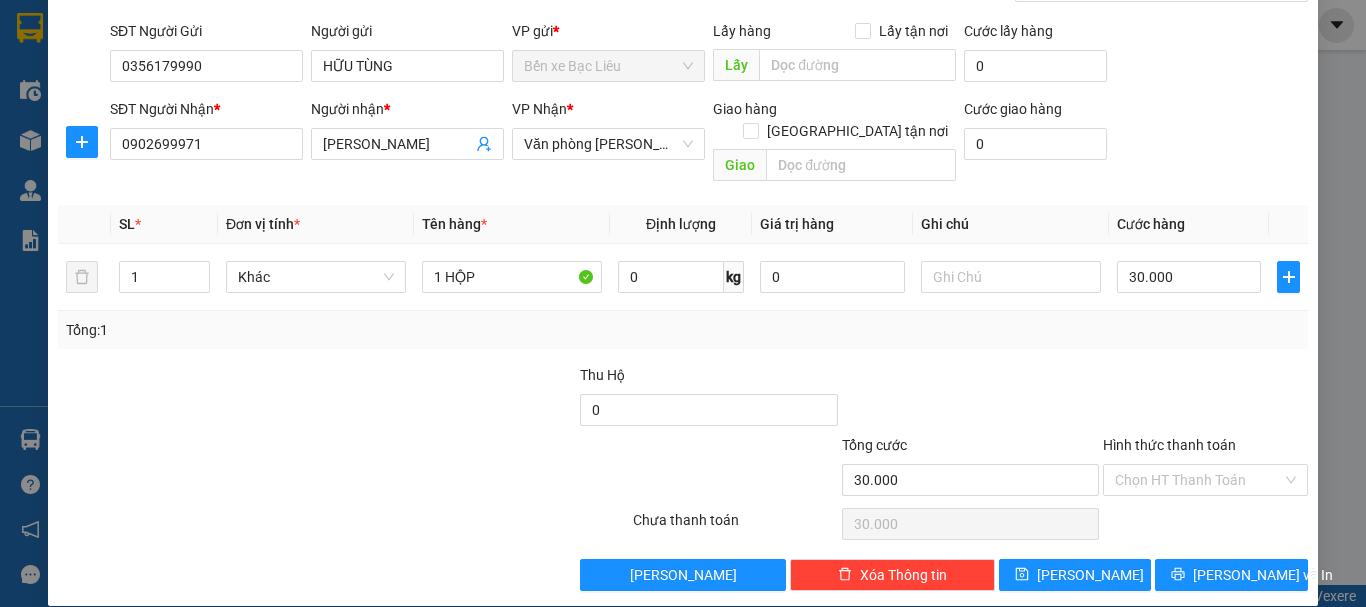 scroll, scrollTop: 133, scrollLeft: 0, axis: vertical 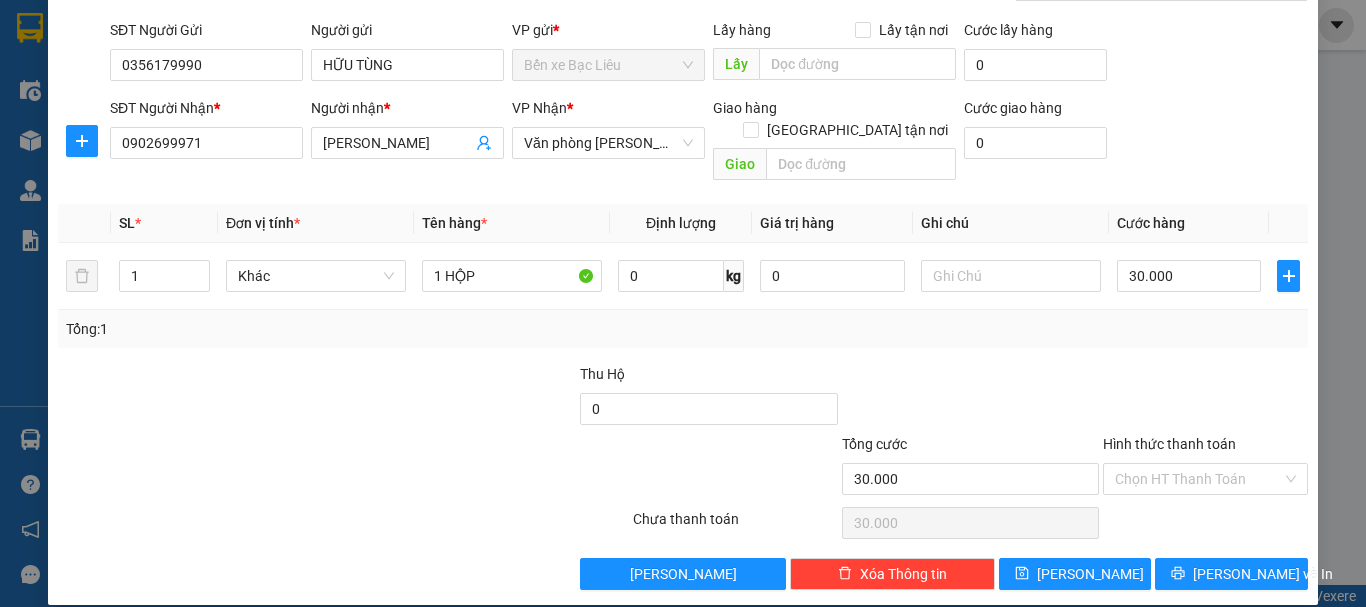 click on "Hình thức thanh toán Chọn HT Thanh Toán" at bounding box center [1205, 468] 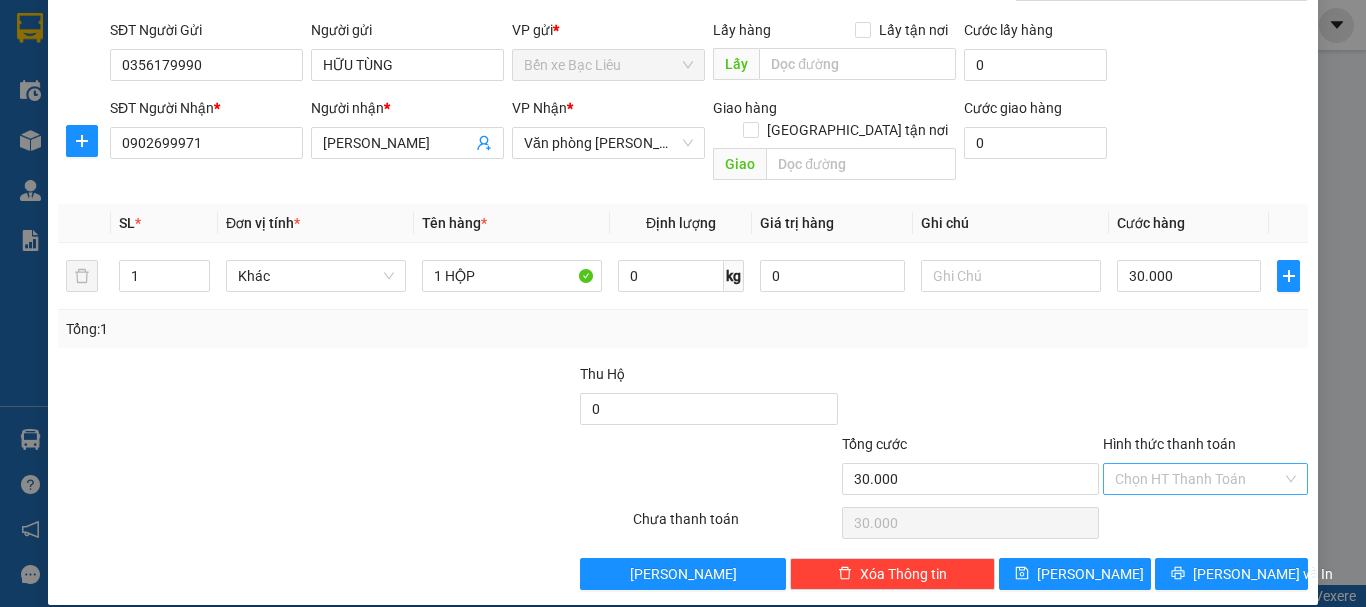 click on "Hình thức thanh toán" at bounding box center [1198, 479] 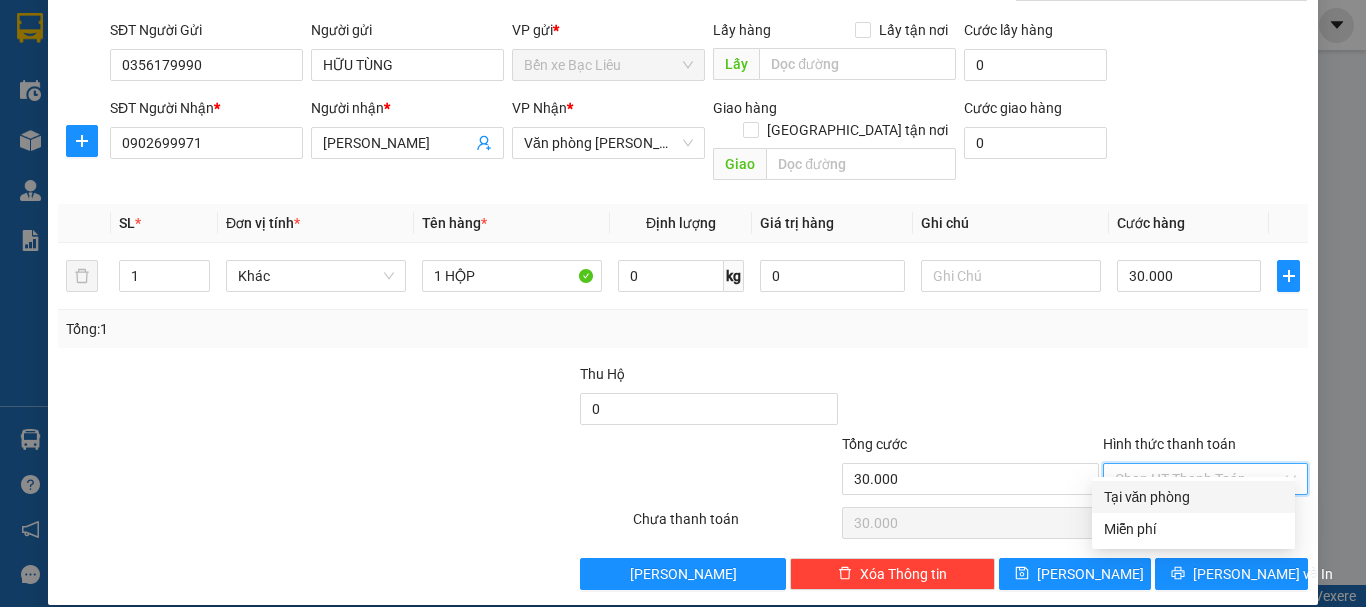 click on "Tại văn phòng" at bounding box center (1193, 497) 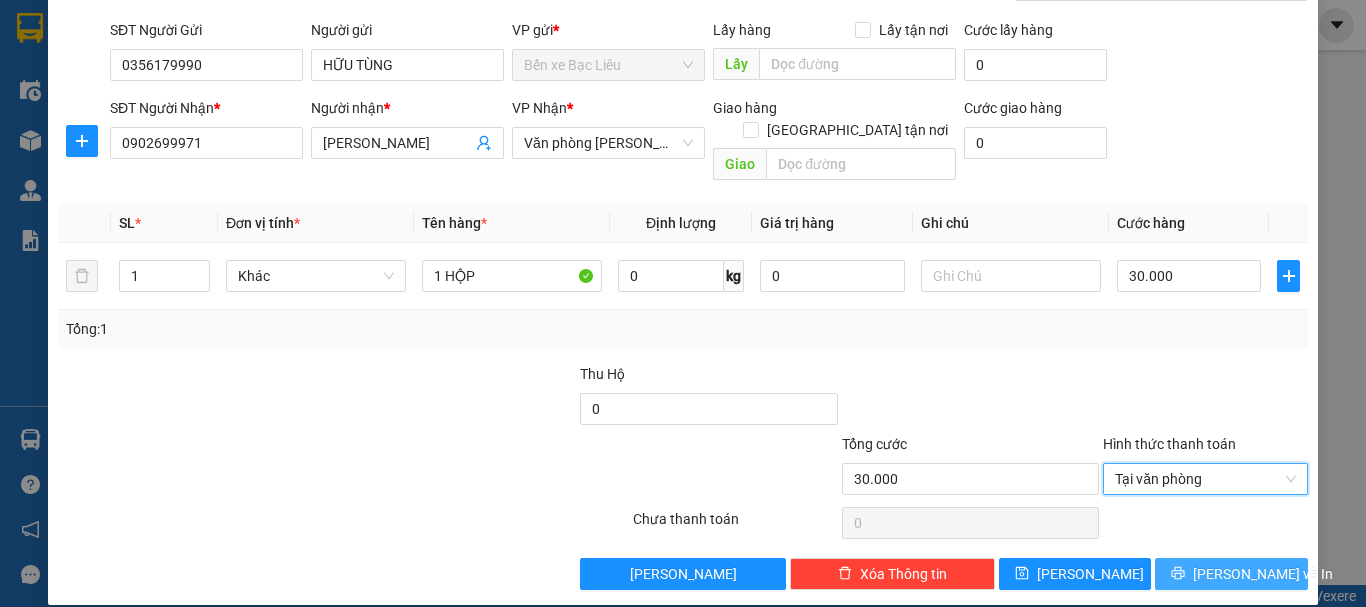 click on "[PERSON_NAME] và In" at bounding box center (1231, 574) 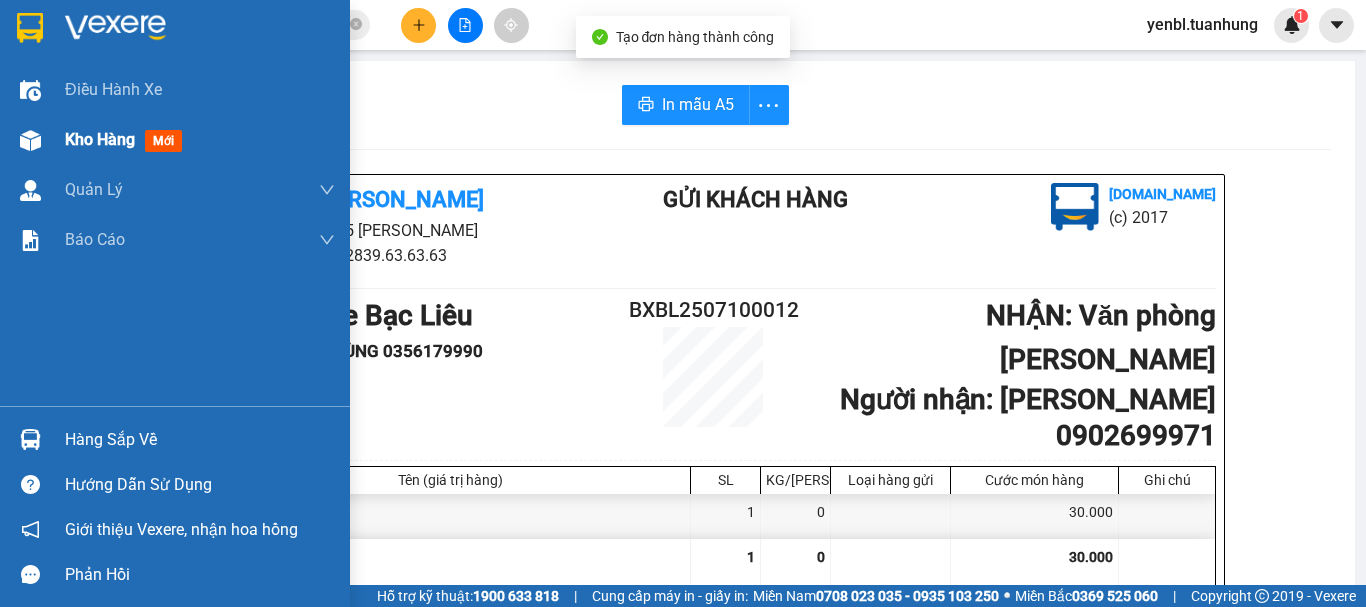 click on "Kho hàng" at bounding box center [100, 139] 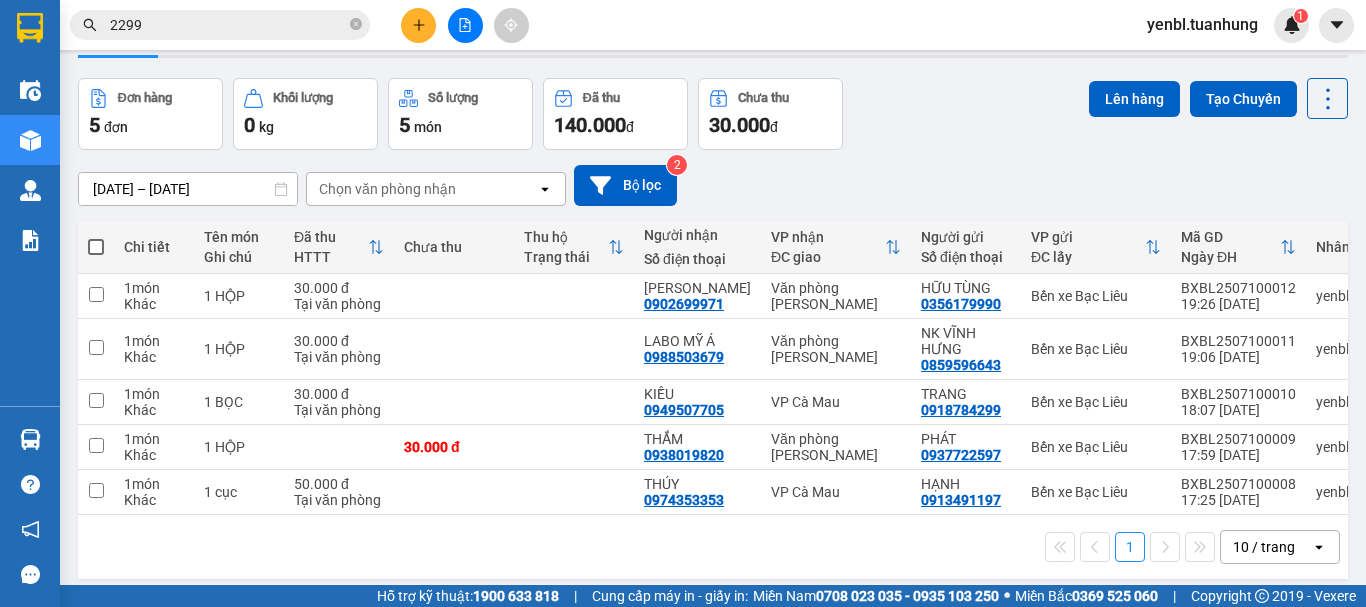 scroll, scrollTop: 92, scrollLeft: 0, axis: vertical 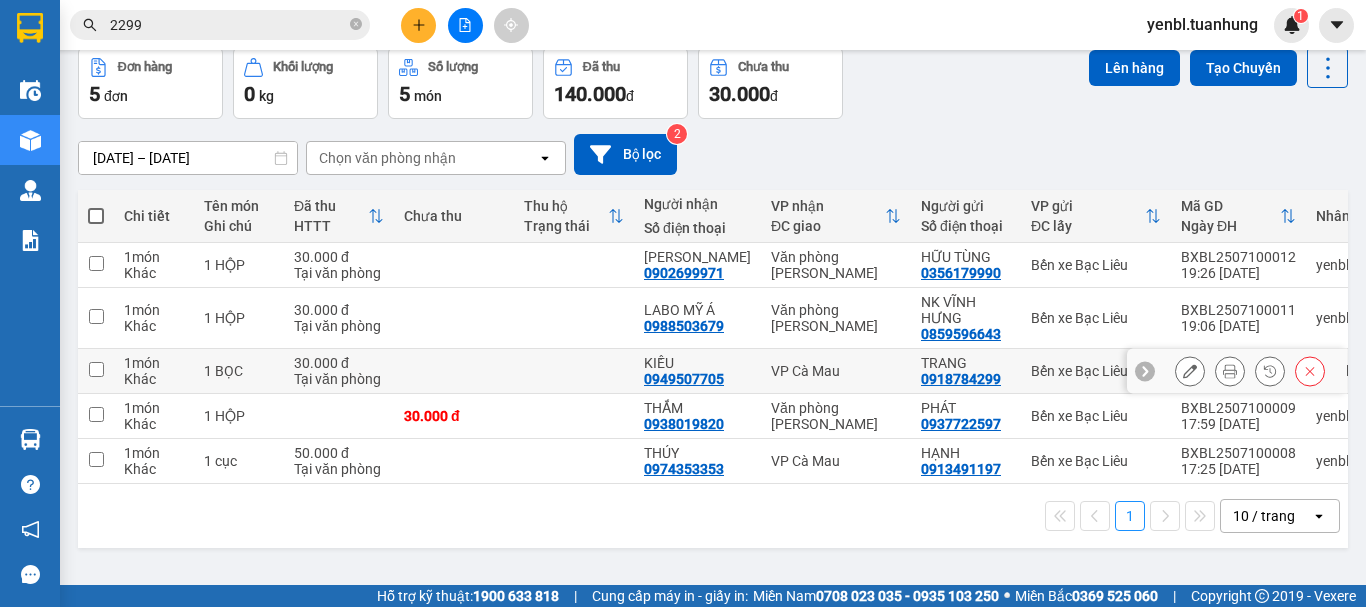 click at bounding box center [574, 371] 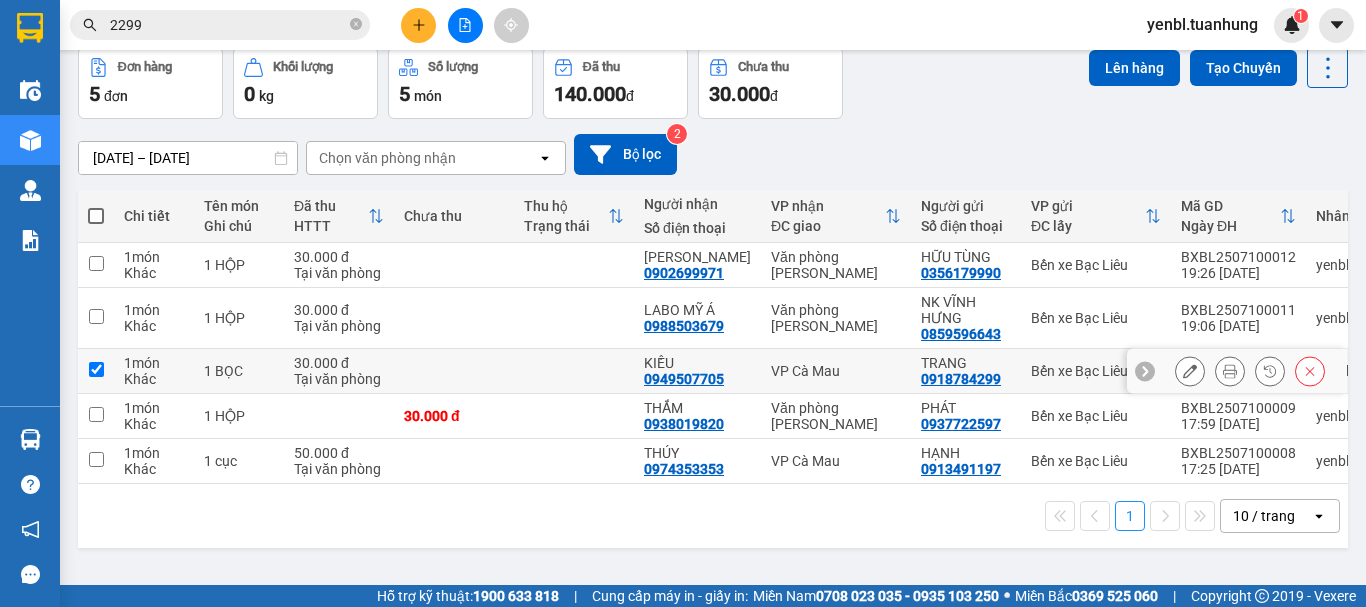 checkbox on "true" 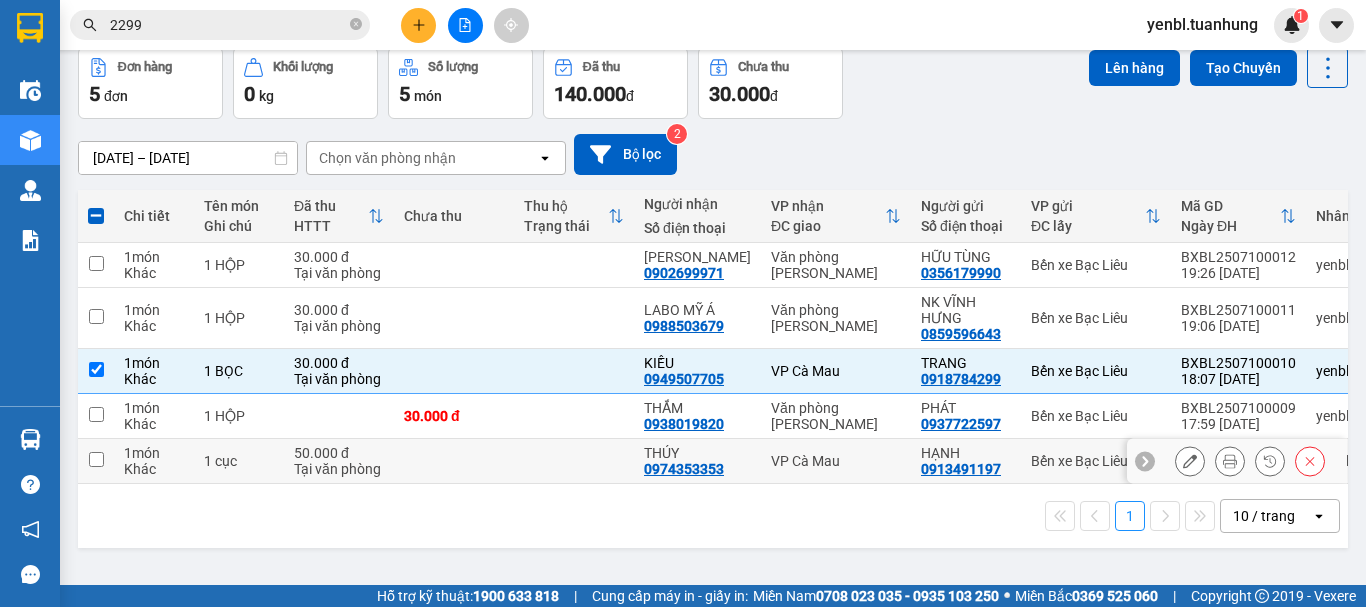 click at bounding box center (574, 461) 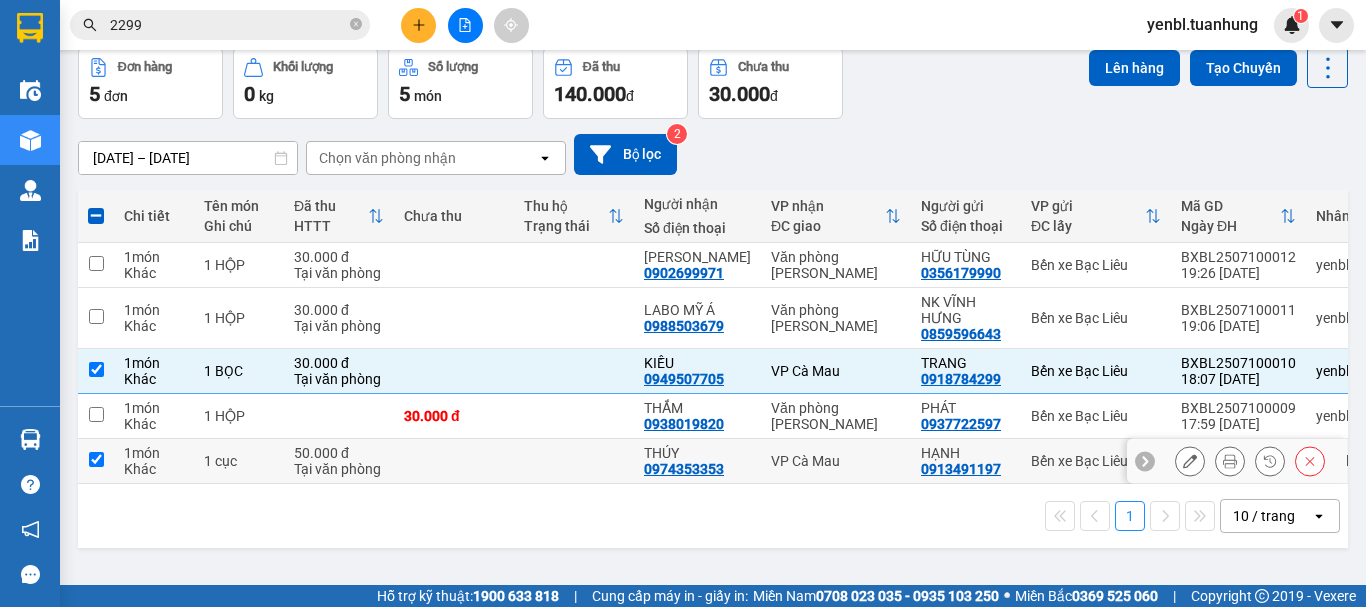 checkbox on "true" 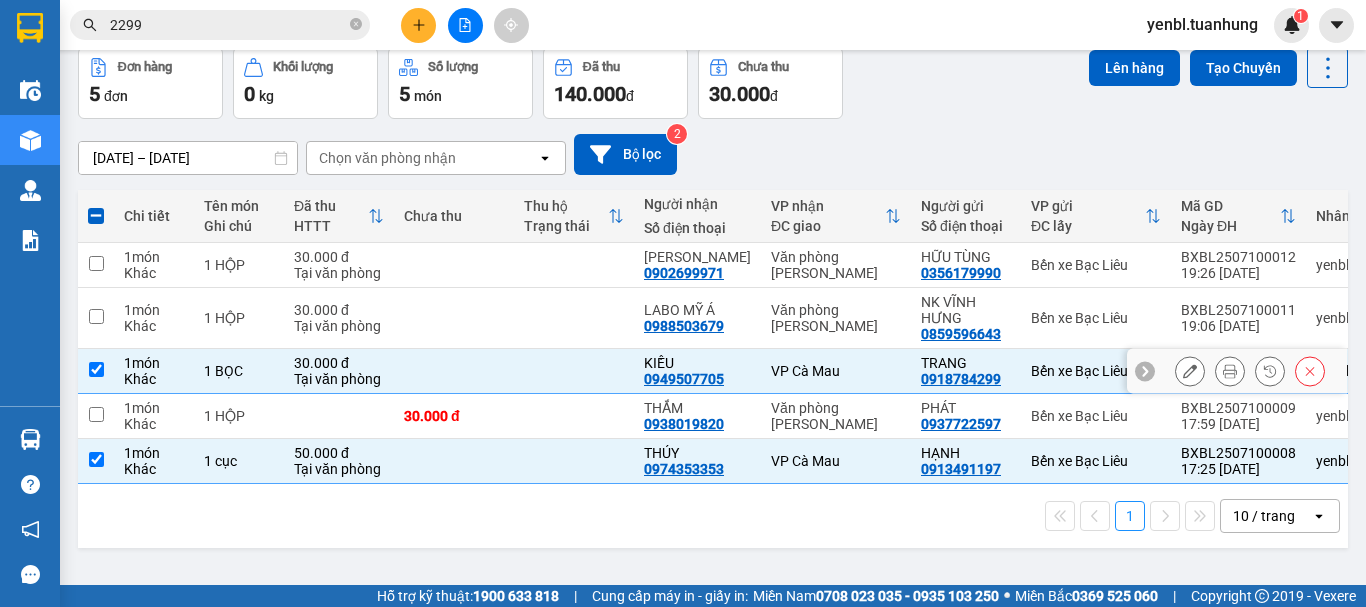 click at bounding box center (574, 371) 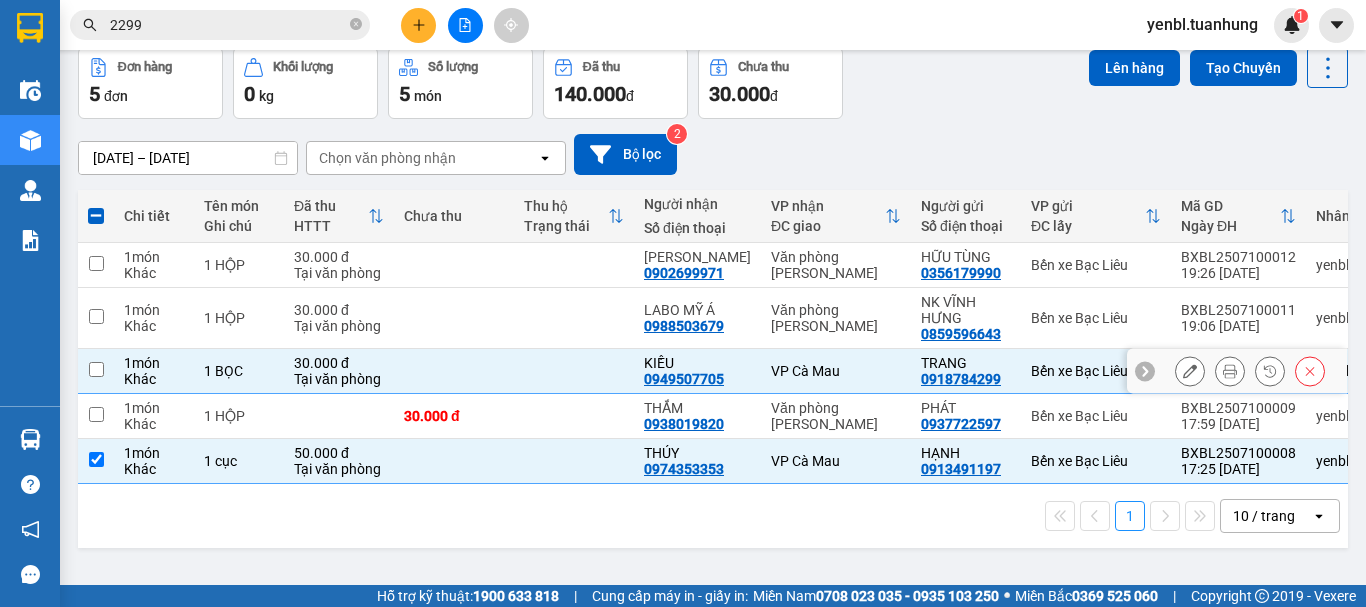 checkbox on "false" 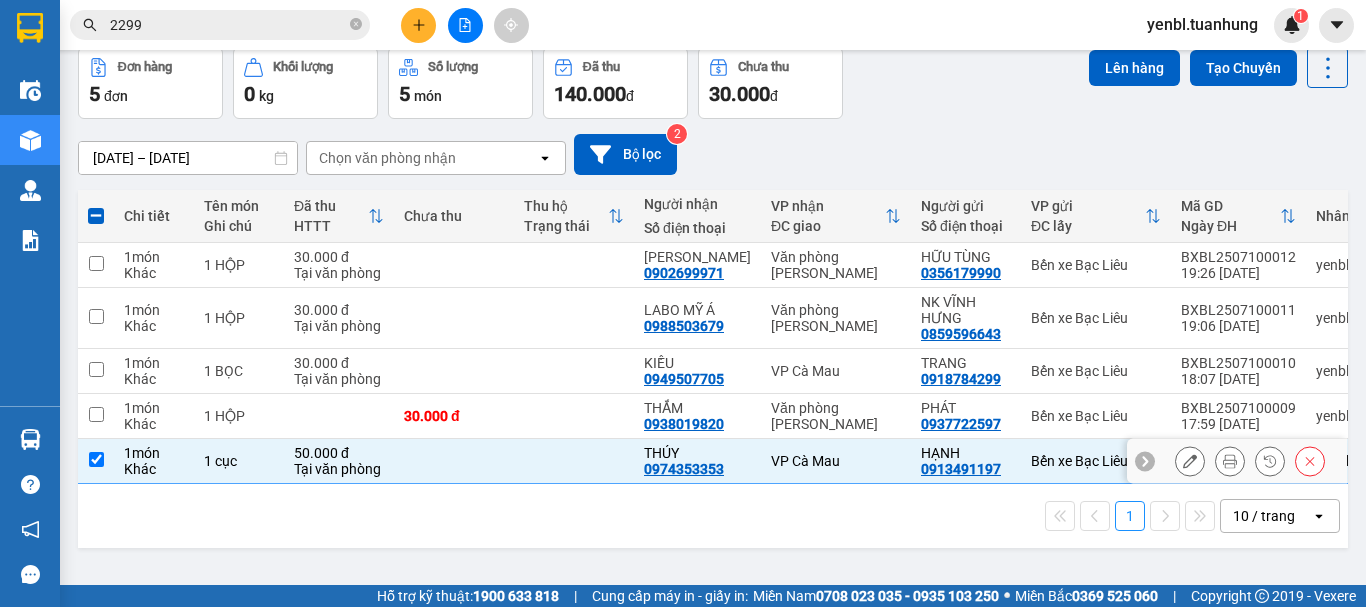 click at bounding box center [574, 461] 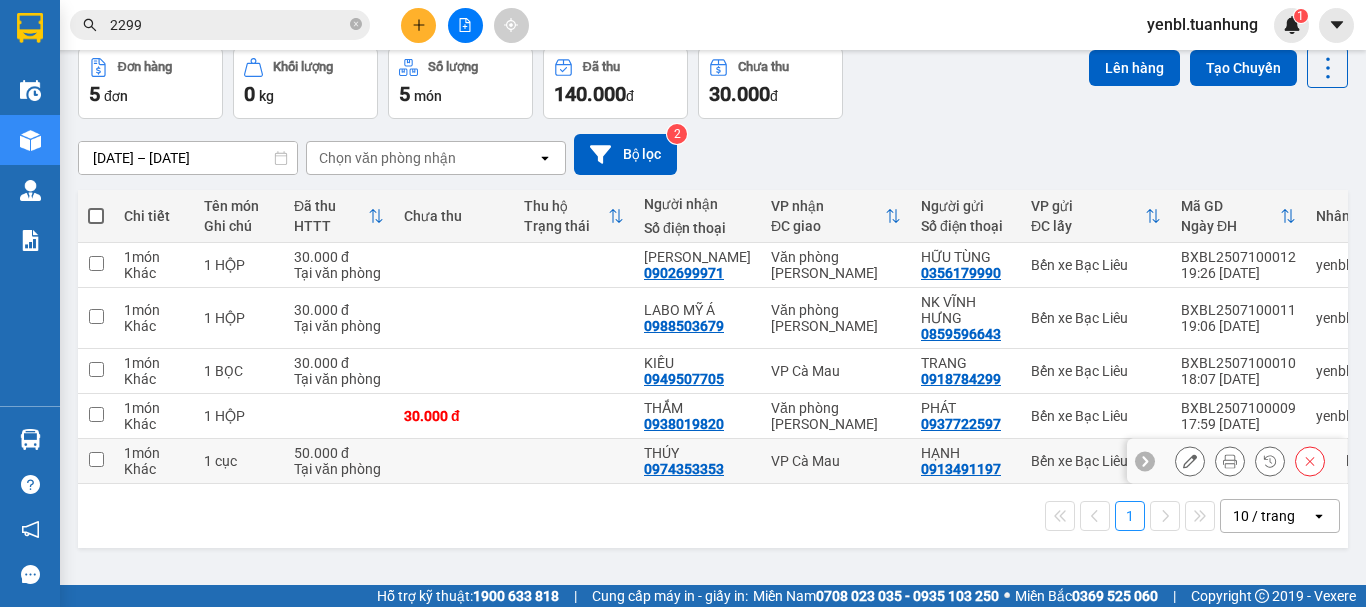 click at bounding box center (574, 461) 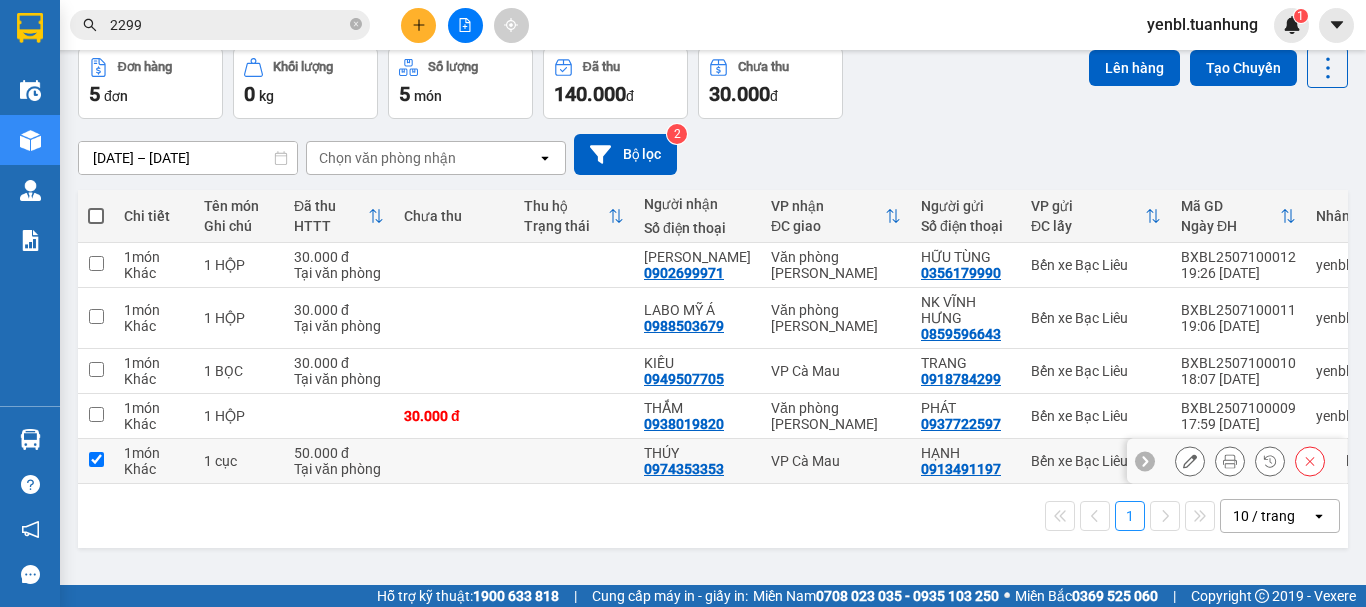 checkbox on "true" 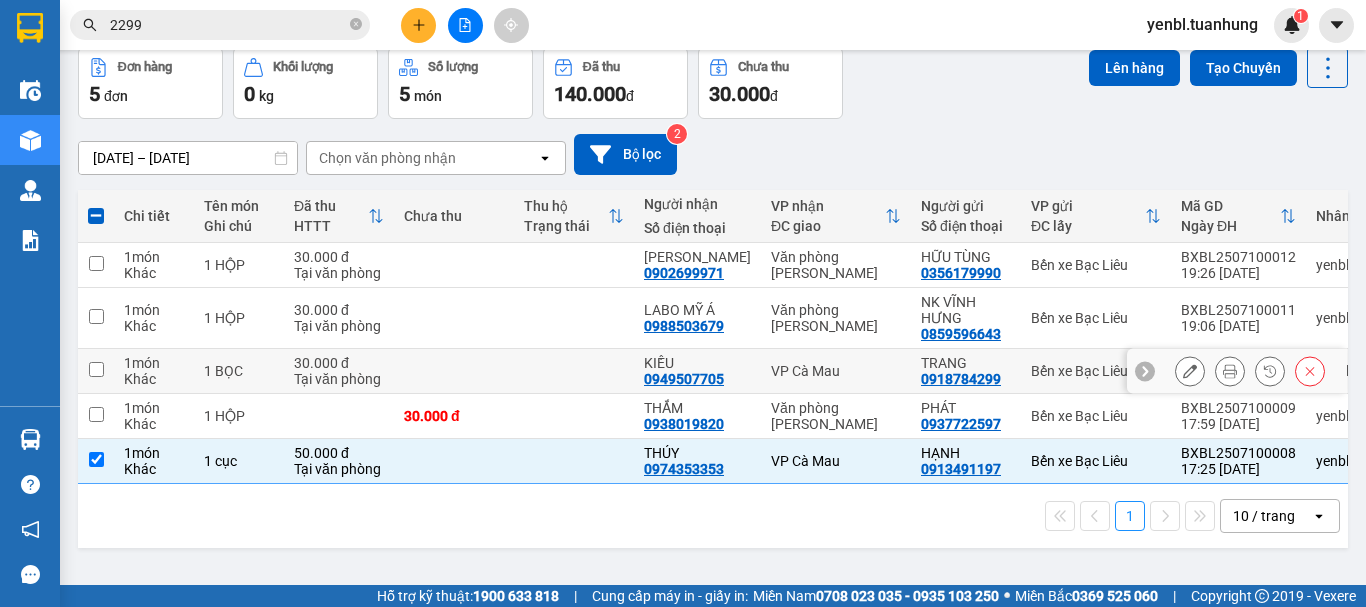 click at bounding box center (574, 371) 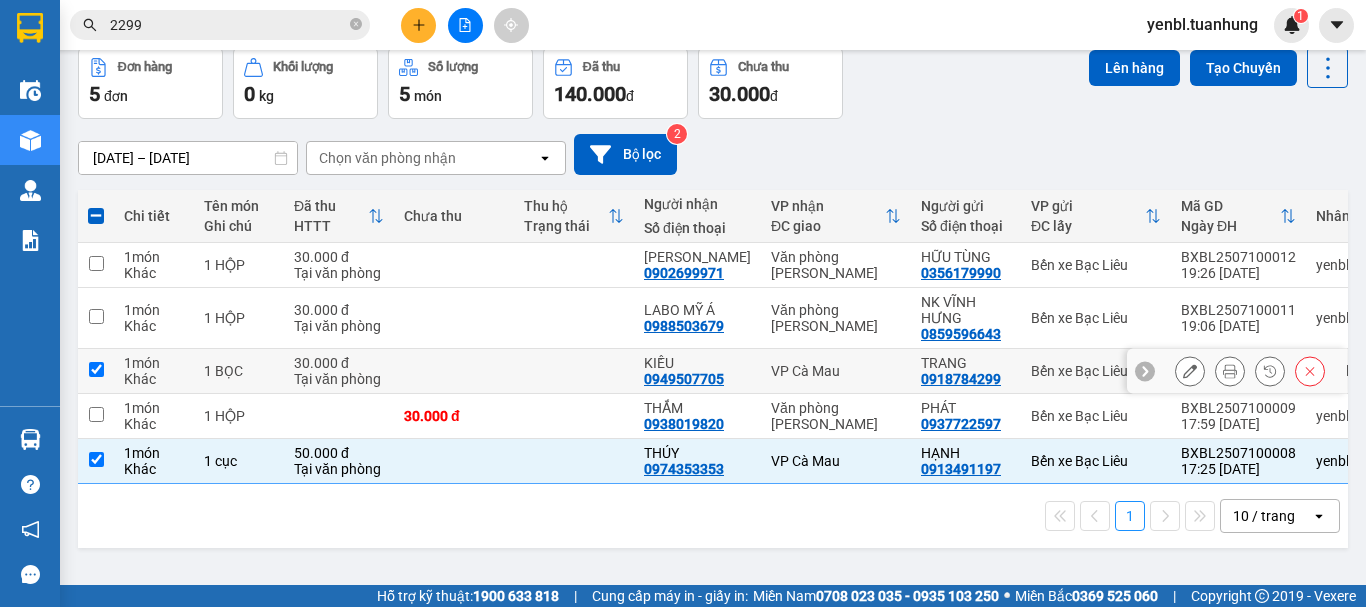 checkbox on "true" 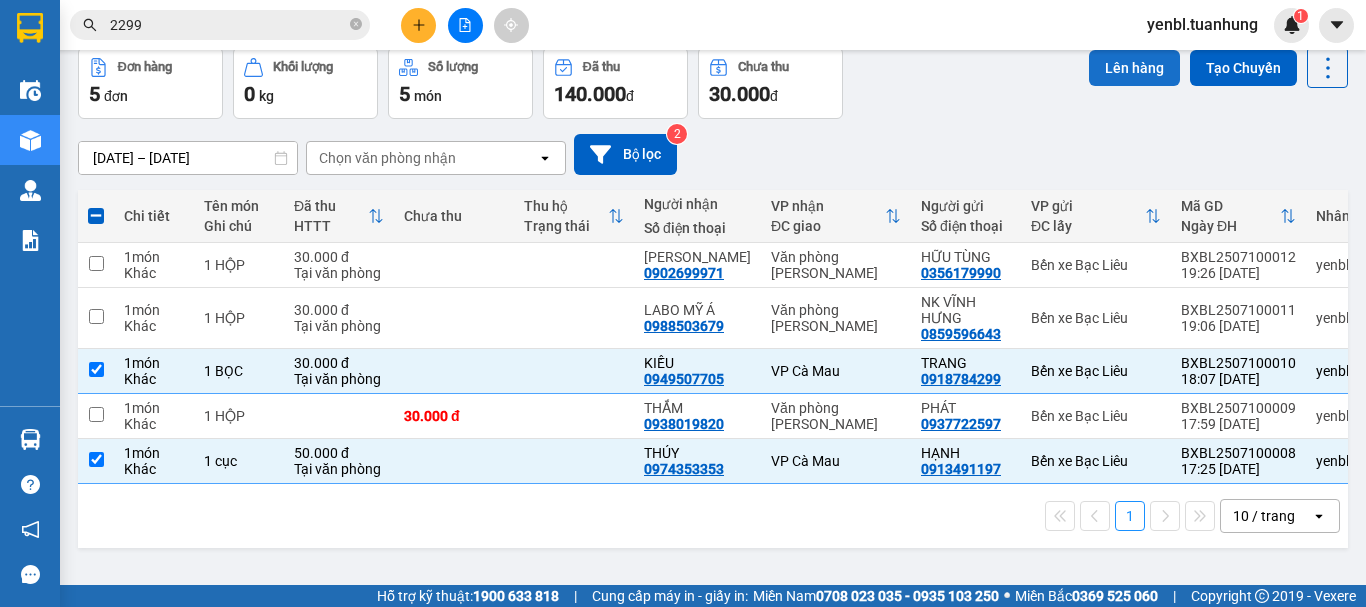 click on "Lên hàng" at bounding box center (1134, 68) 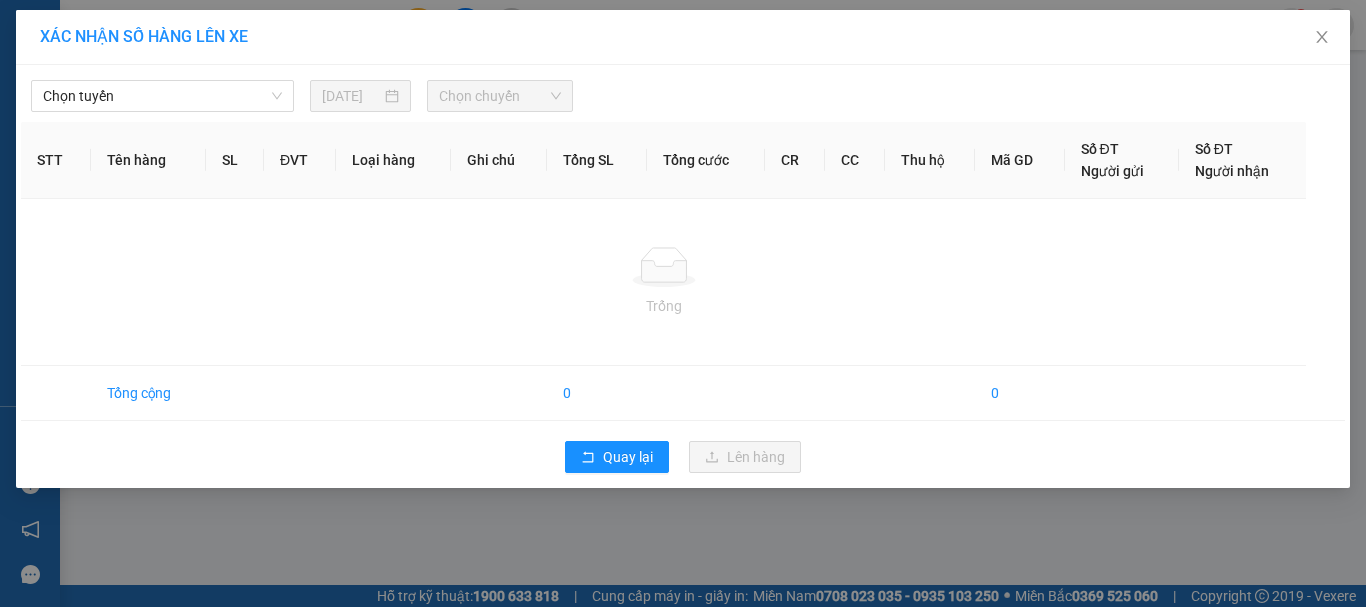 scroll, scrollTop: 0, scrollLeft: 0, axis: both 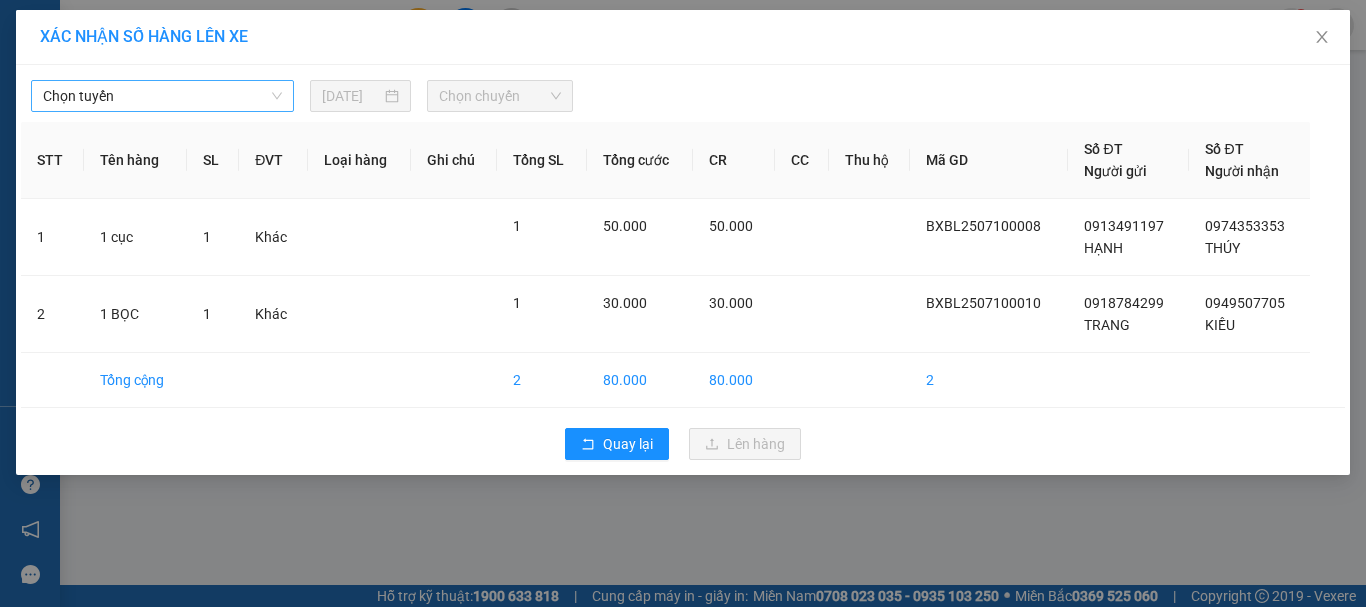 click on "Chọn tuyến" at bounding box center [162, 96] 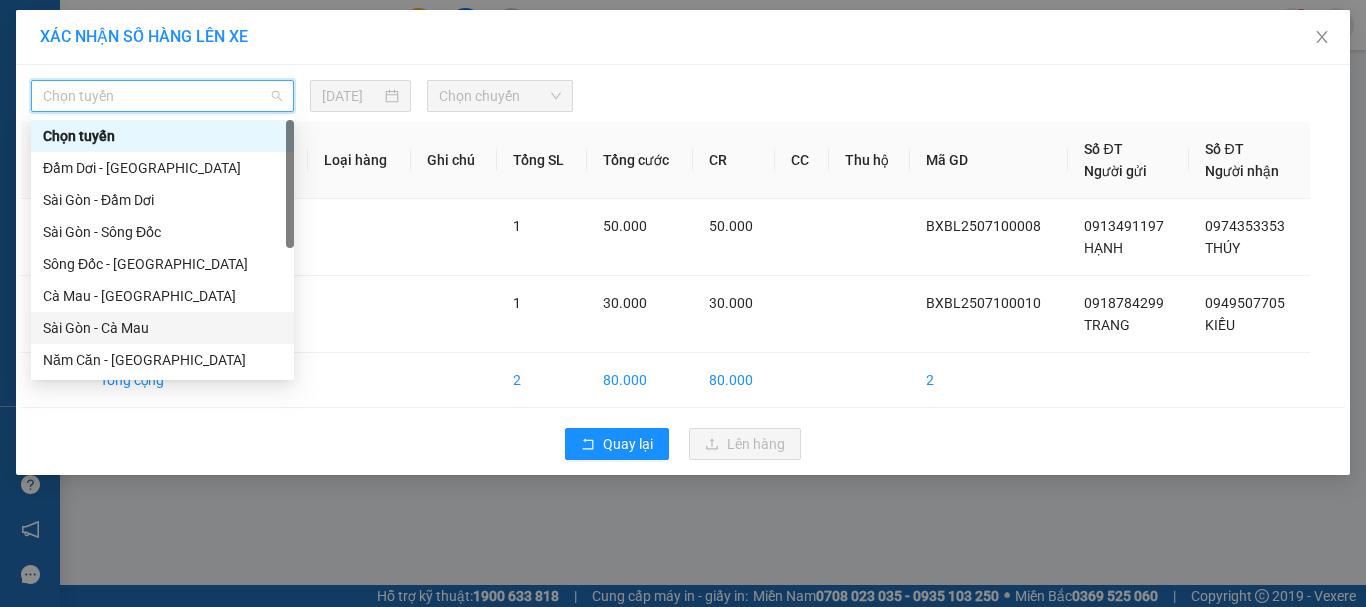 click on "Sài Gòn - Cà Mau" at bounding box center (162, 328) 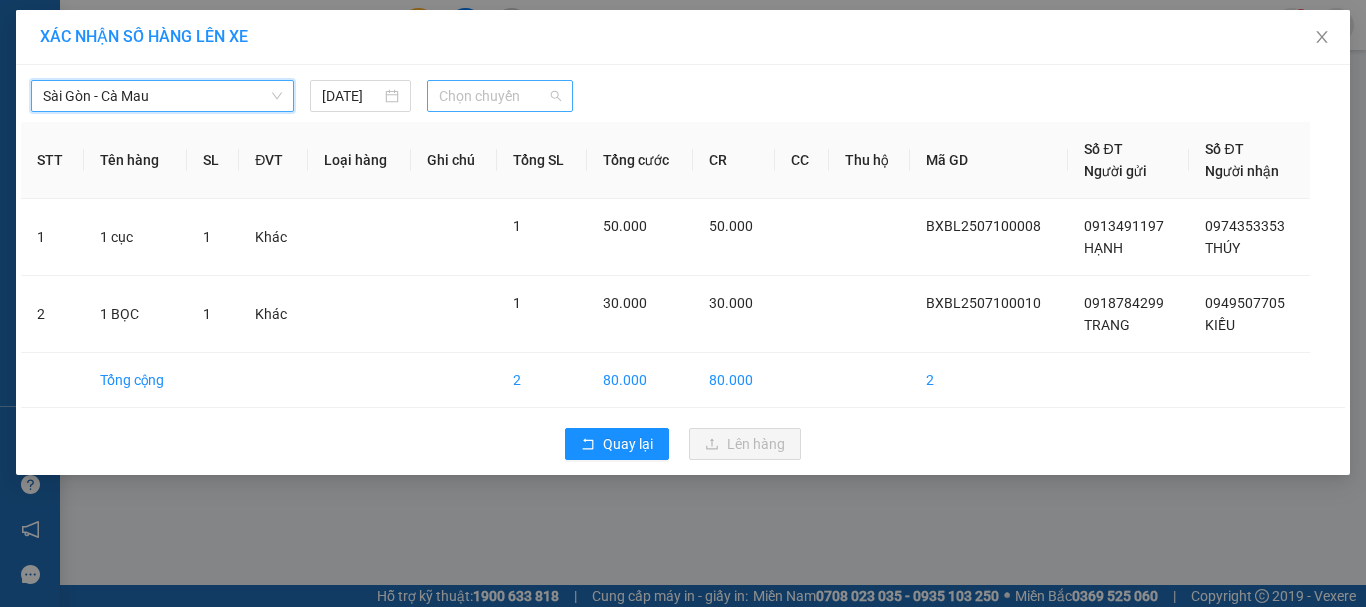 click on "Chọn chuyến" at bounding box center [500, 96] 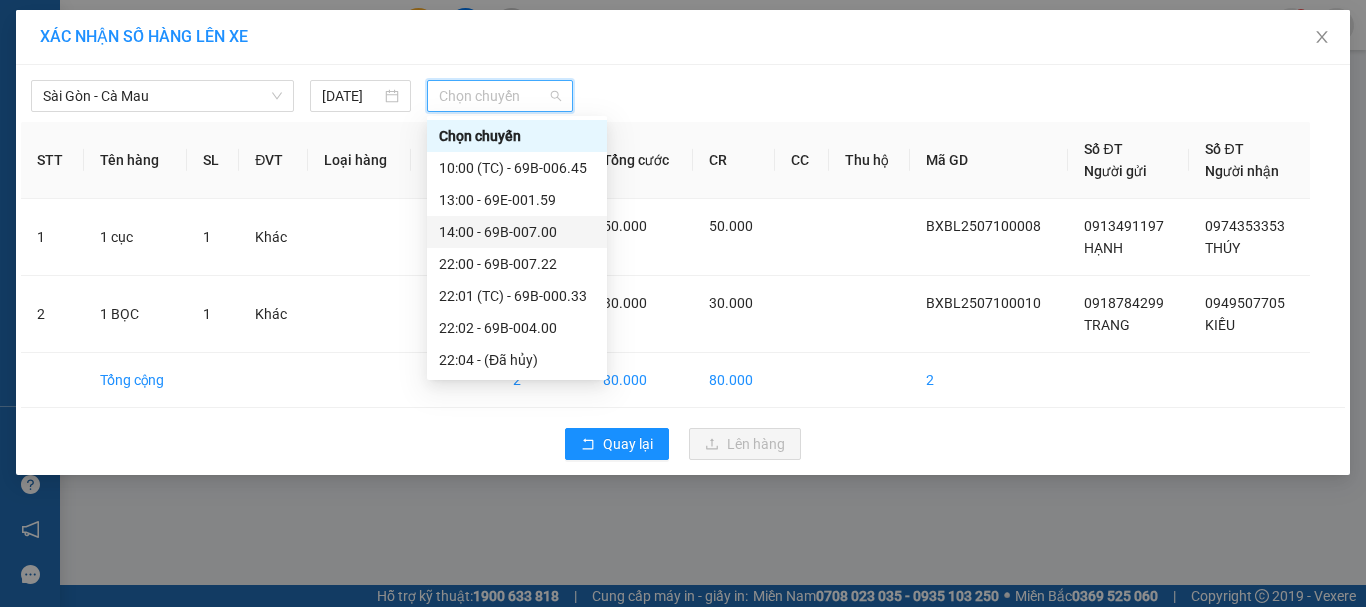 click on "14:00     - 69B-007.00" at bounding box center [517, 232] 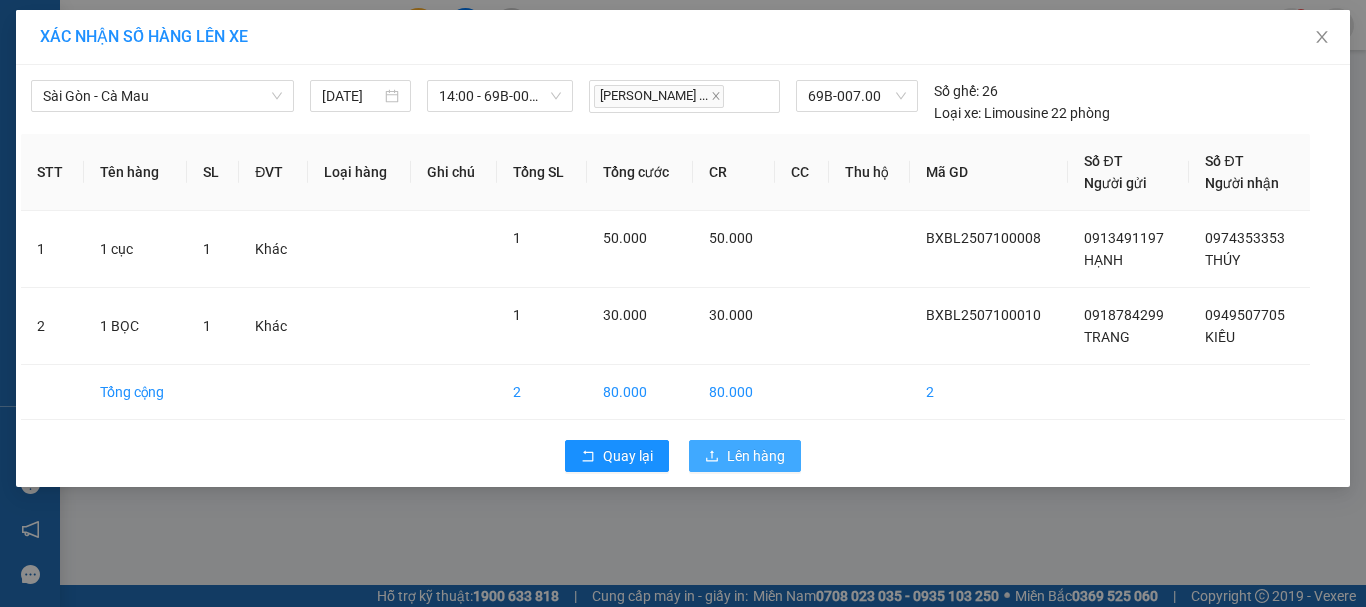 click on "Lên hàng" at bounding box center (745, 456) 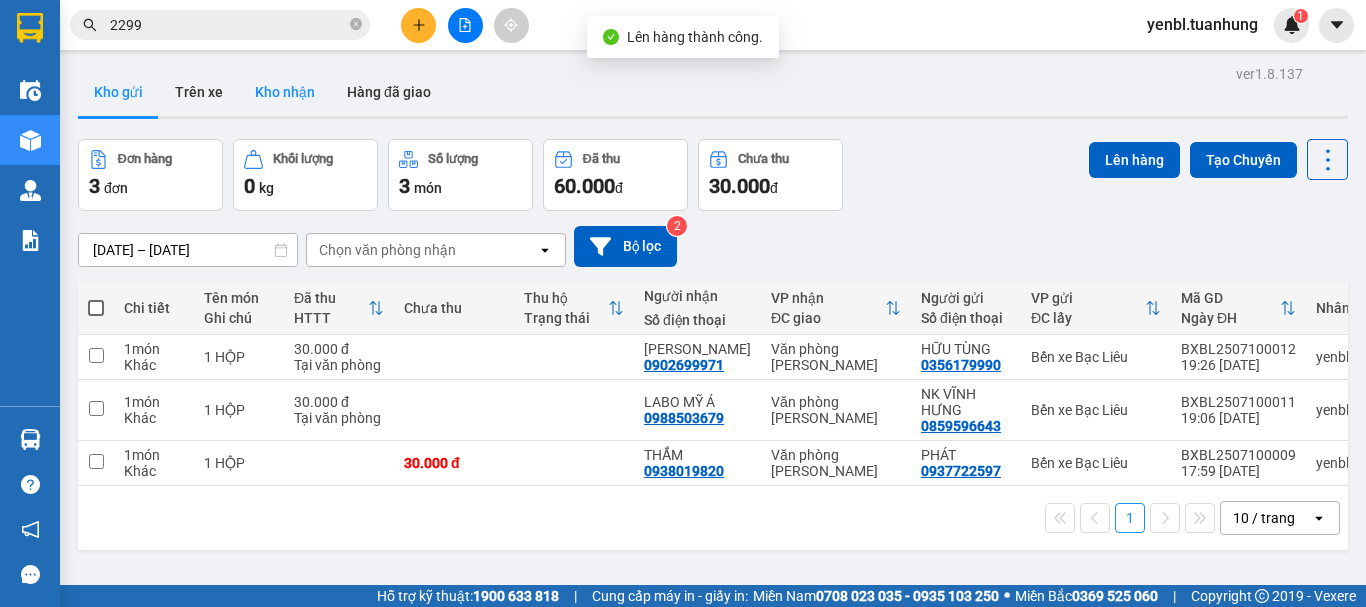 click on "Kho nhận" at bounding box center [285, 92] 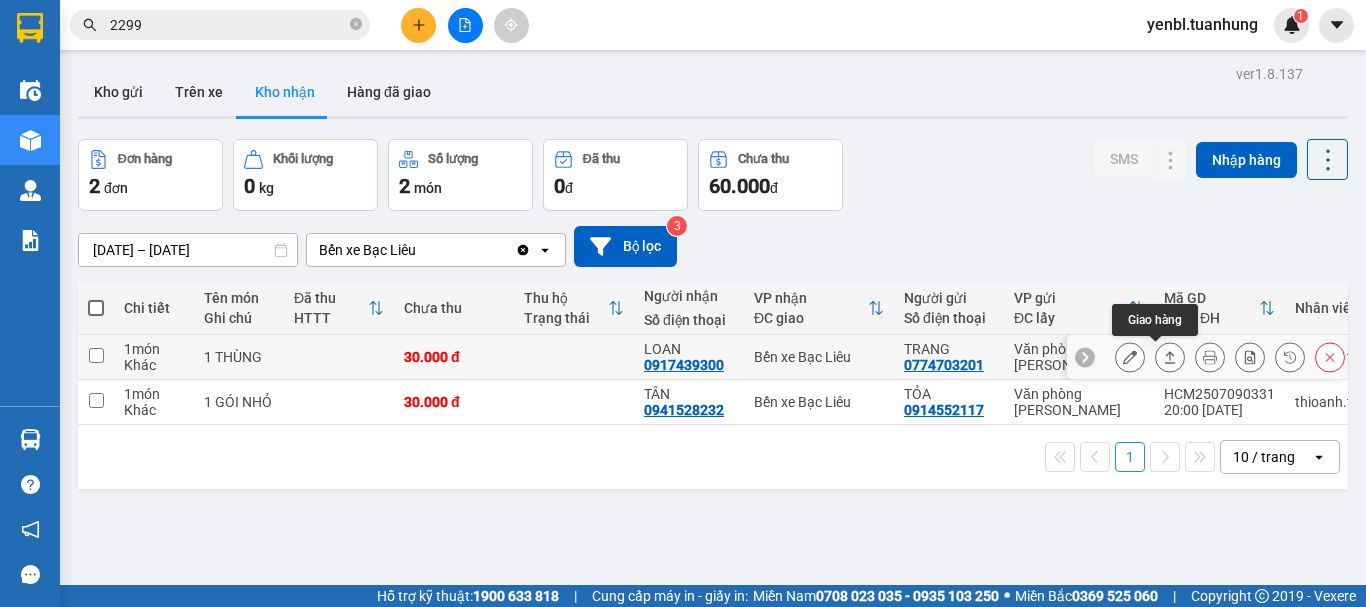 click at bounding box center [1170, 357] 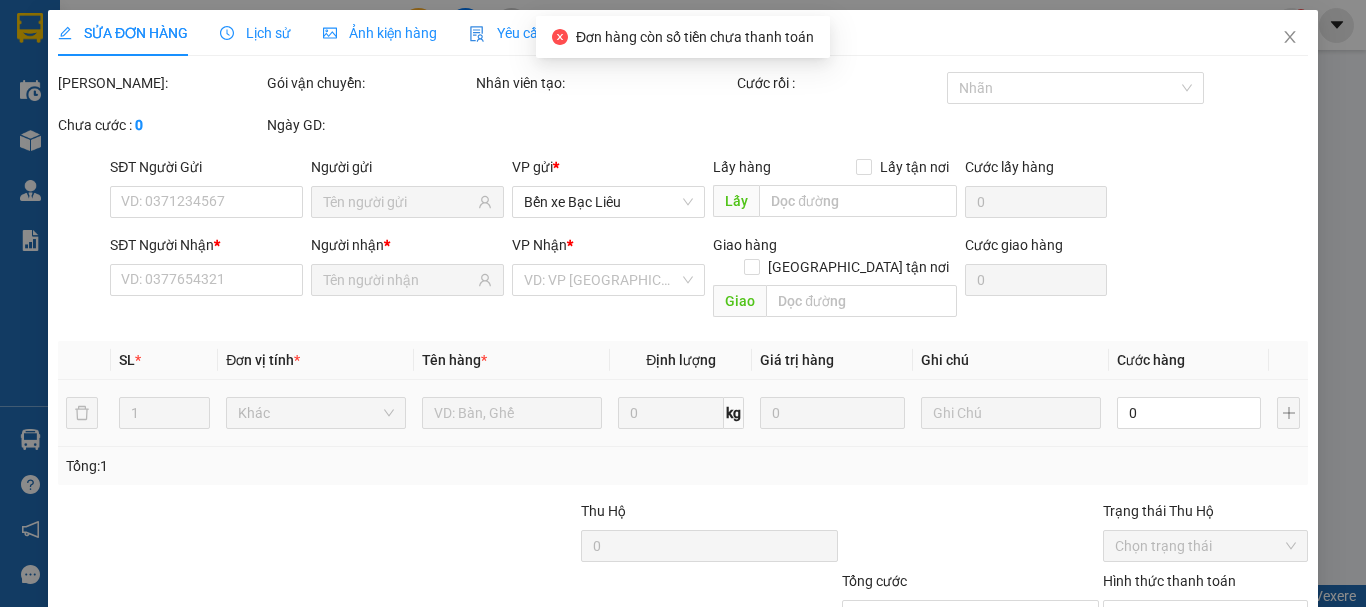 type on "0774703201" 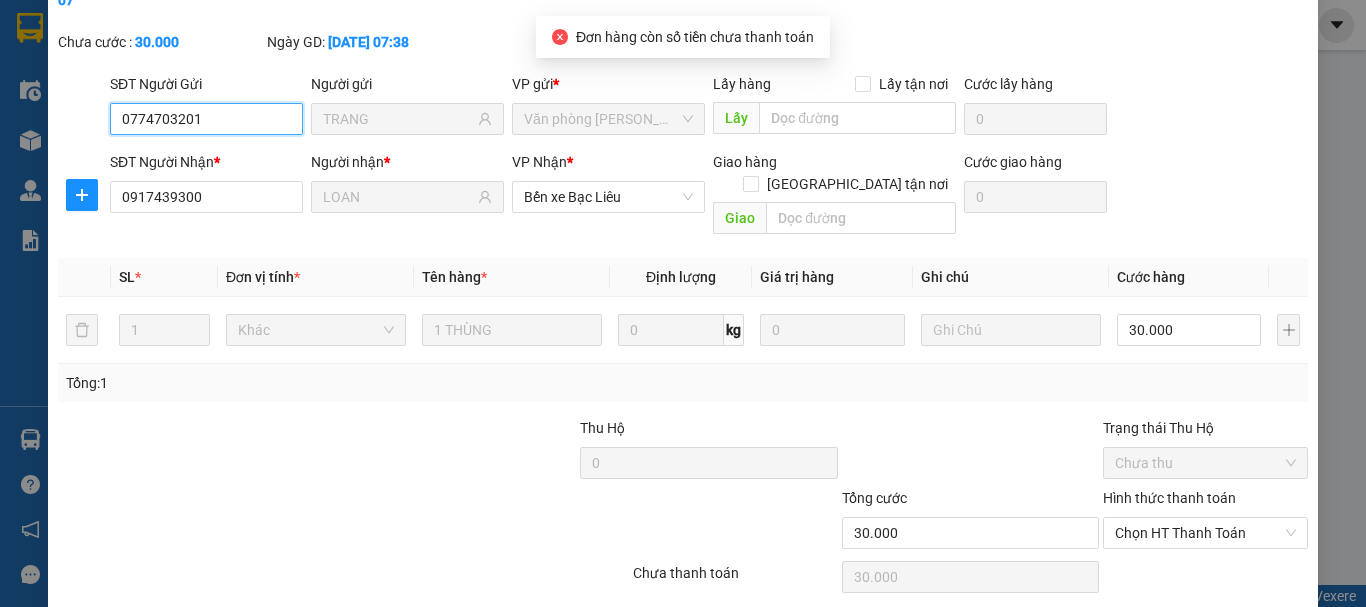 scroll, scrollTop: 137, scrollLeft: 0, axis: vertical 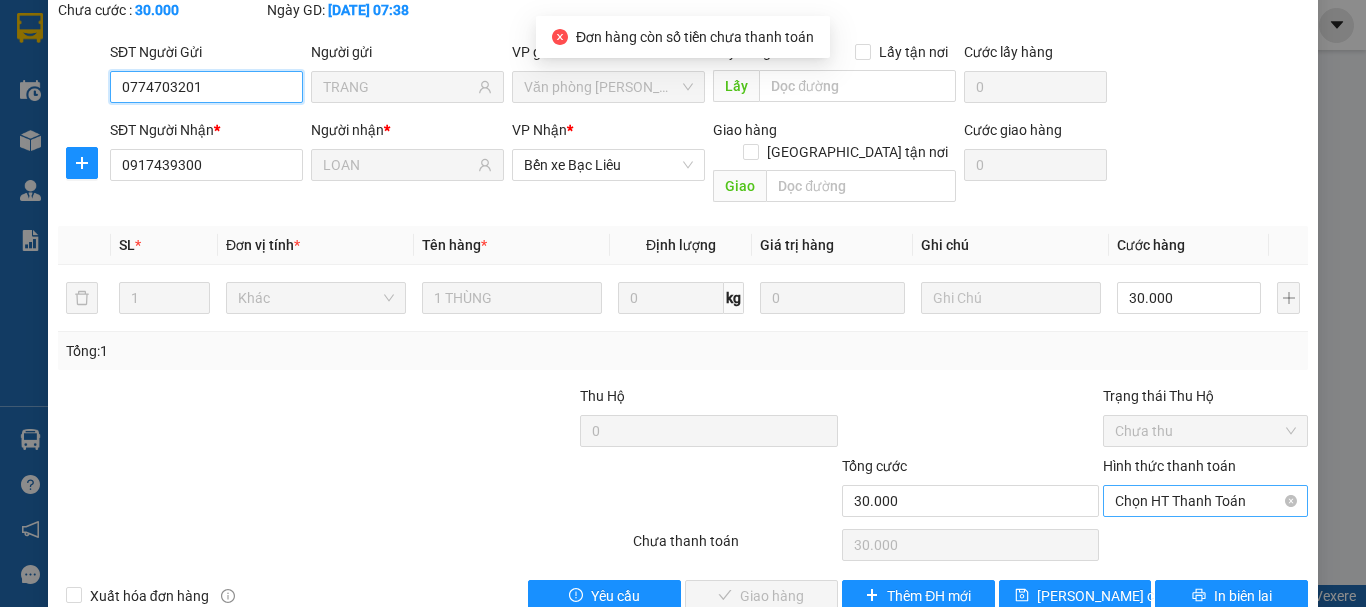 click on "Chọn HT Thanh Toán" at bounding box center [1205, 501] 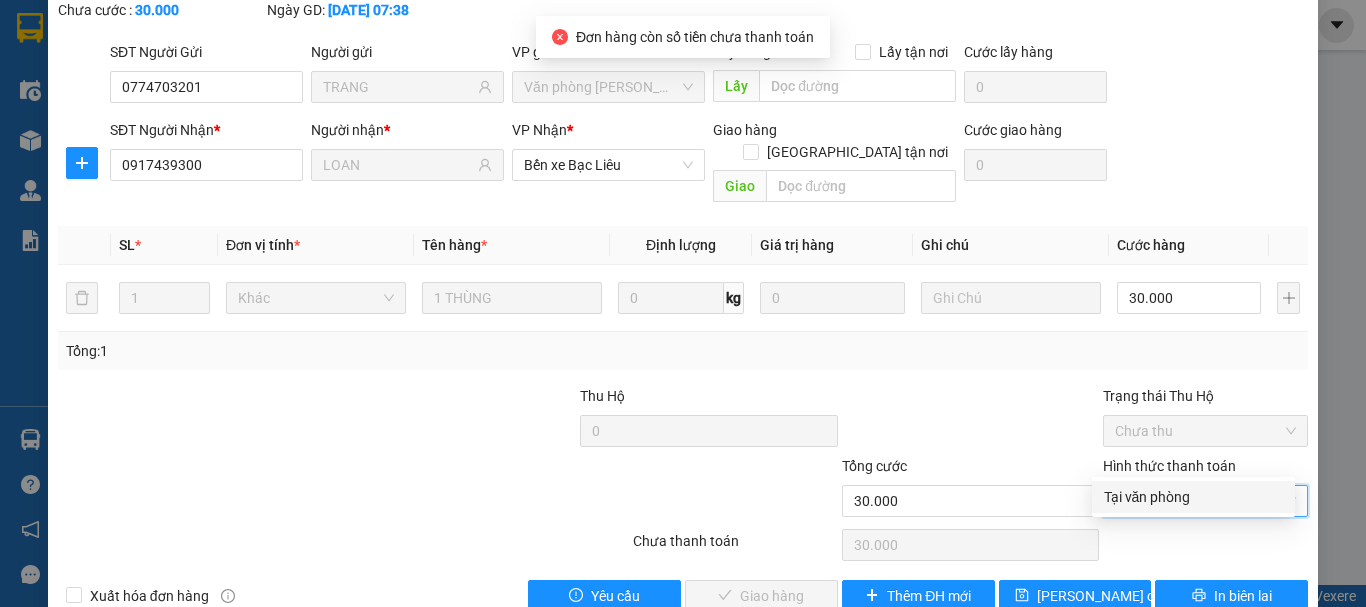 drag, startPoint x: 1138, startPoint y: 493, endPoint x: 931, endPoint y: 518, distance: 208.5042 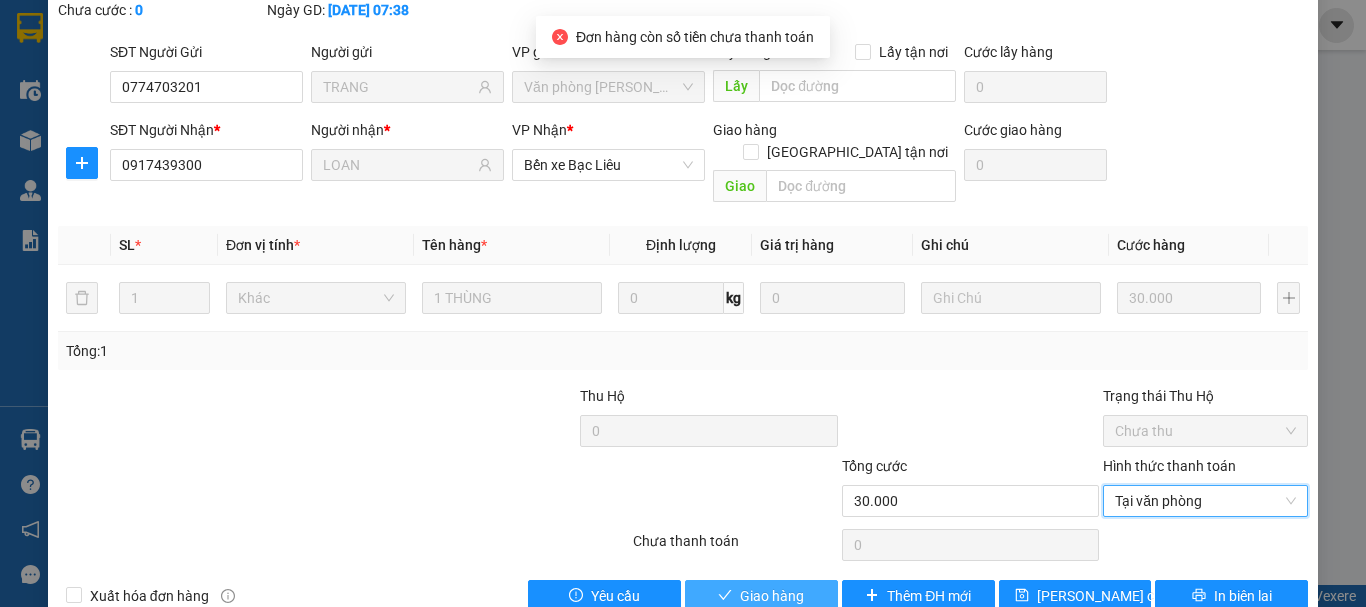 click on "Giao hàng" at bounding box center (772, 596) 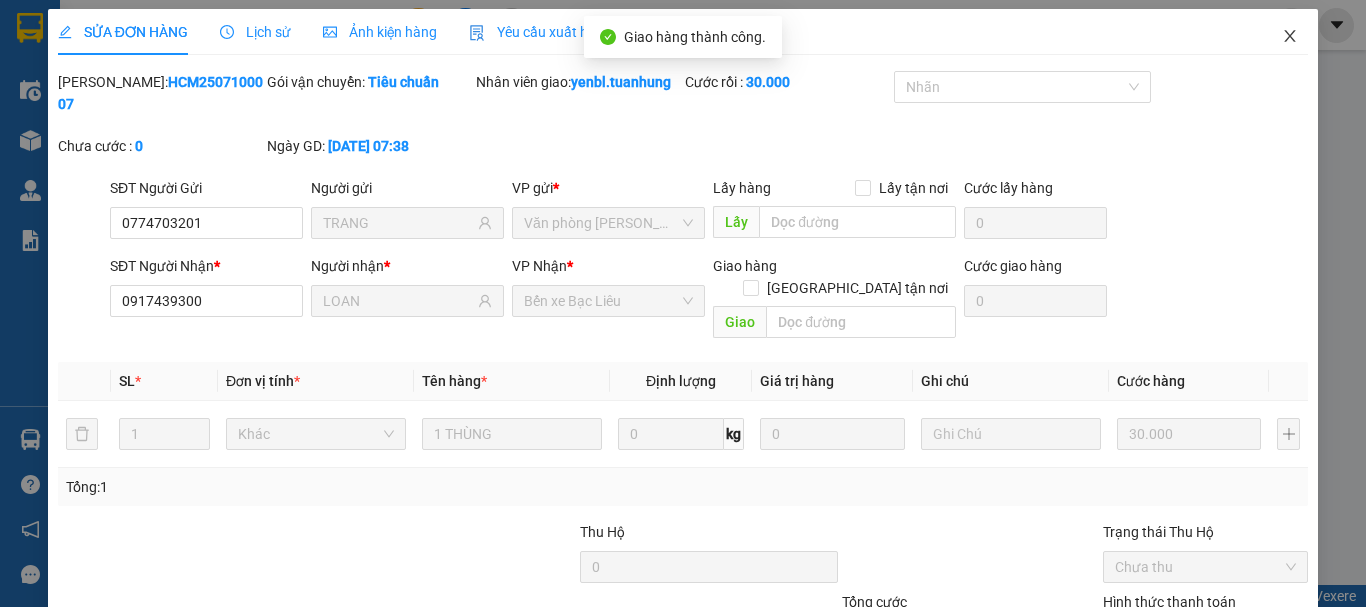 scroll, scrollTop: 0, scrollLeft: 0, axis: both 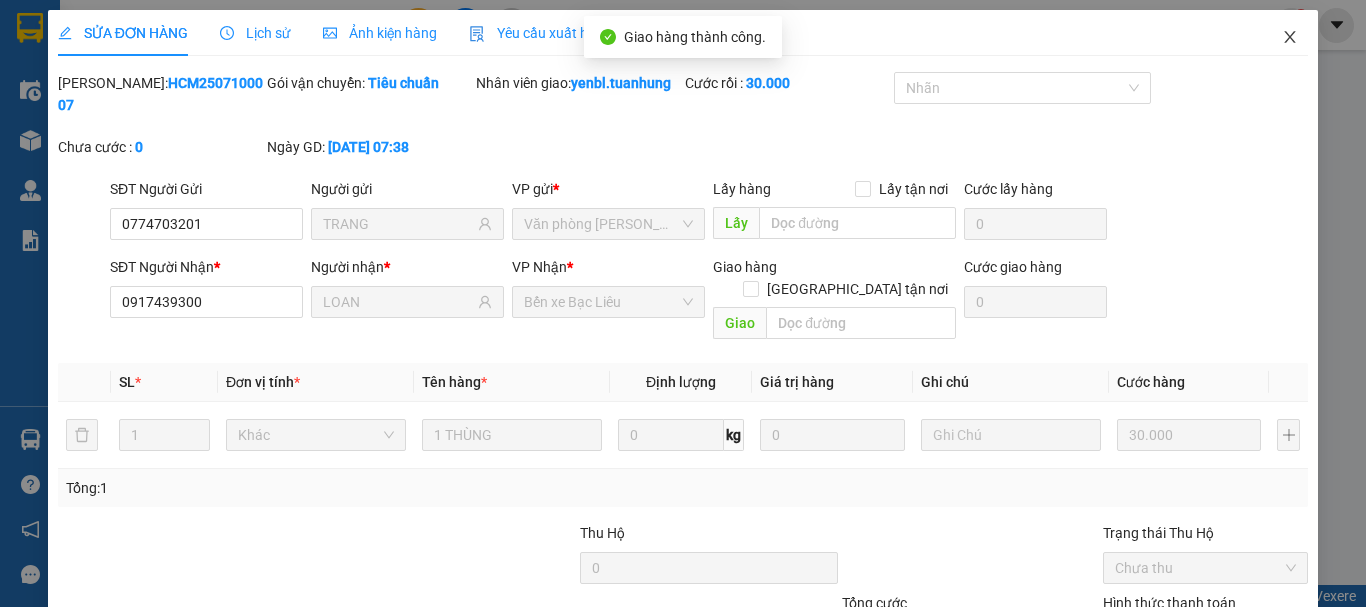 click 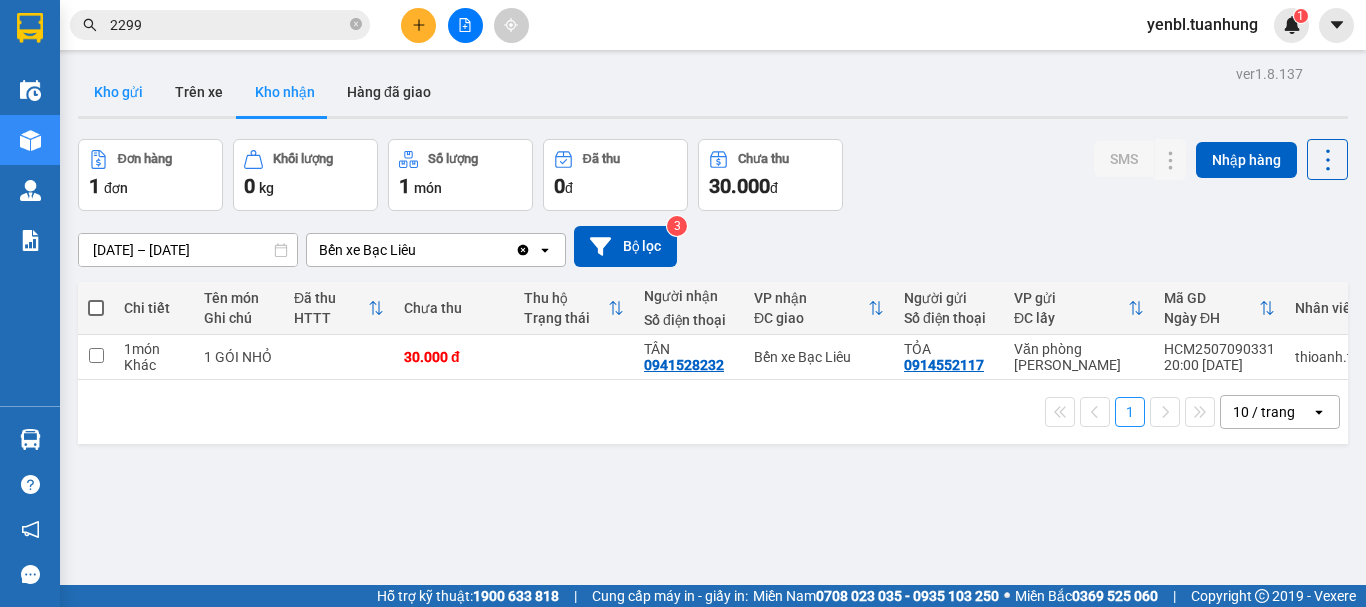 click on "Kho gửi" at bounding box center (118, 92) 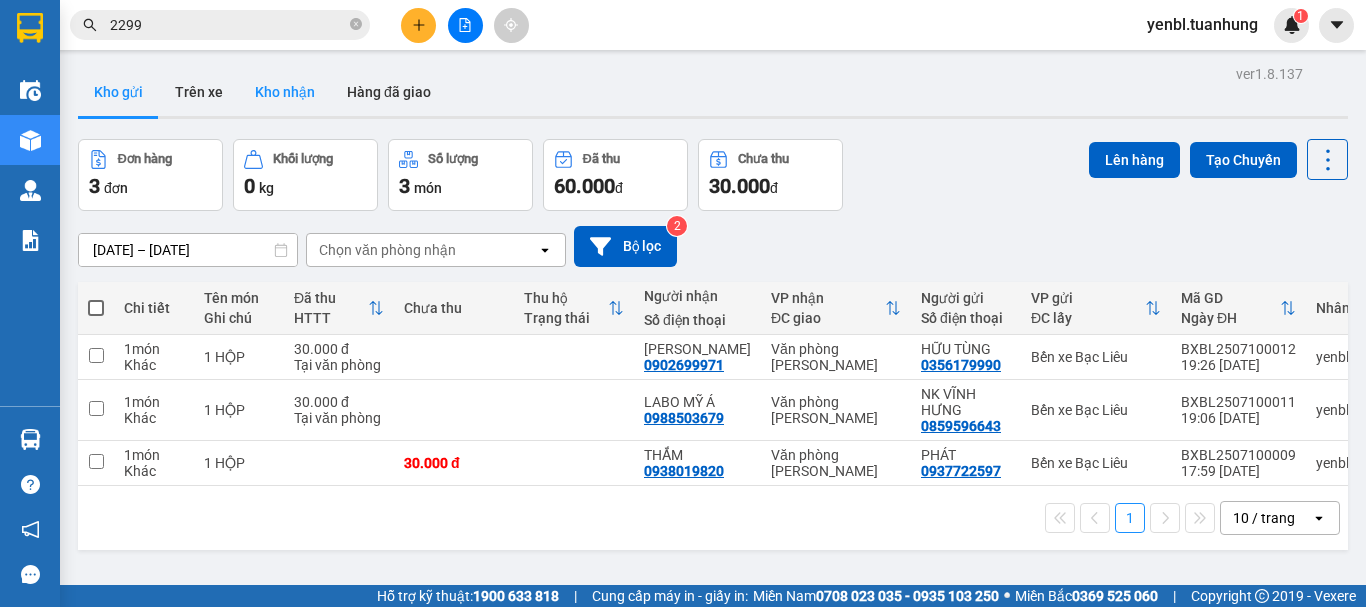 click on "Kho nhận" at bounding box center (285, 92) 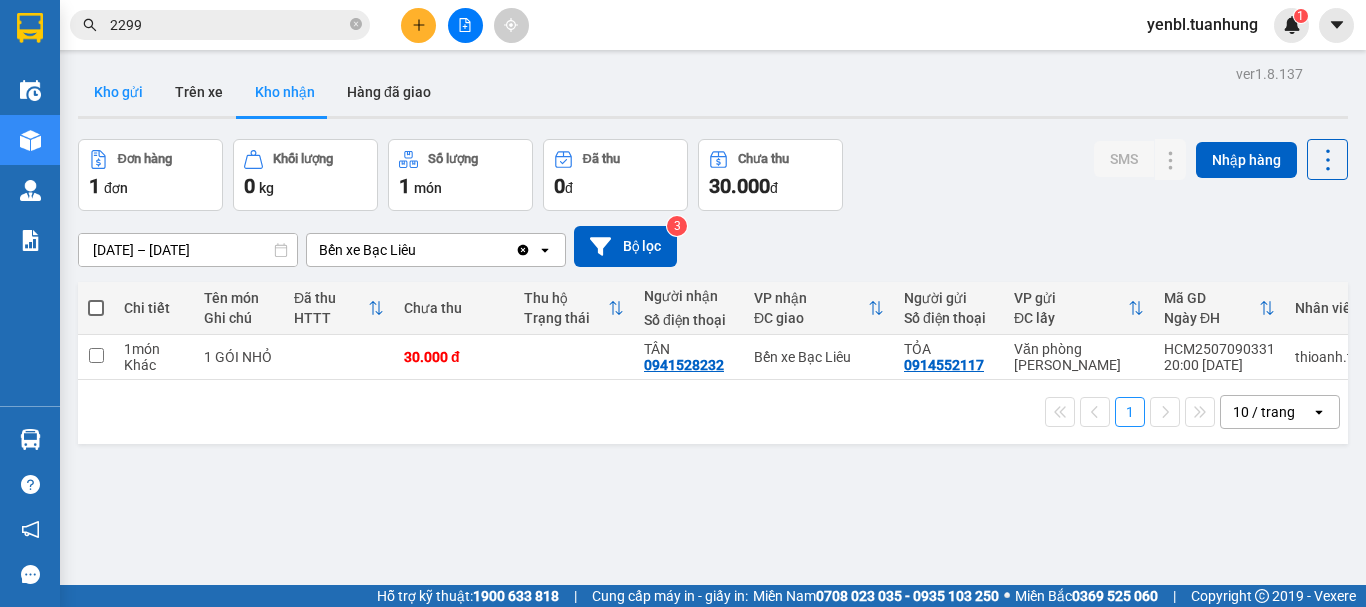 click on "Kho gửi" at bounding box center (118, 92) 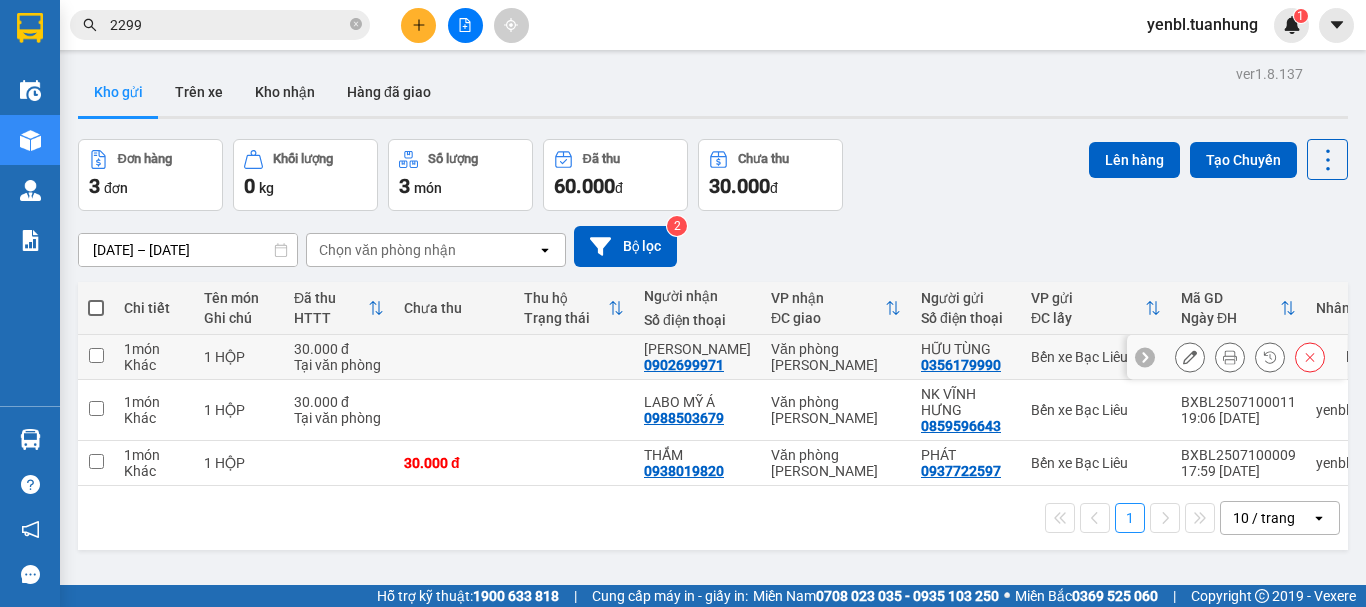 click at bounding box center [574, 357] 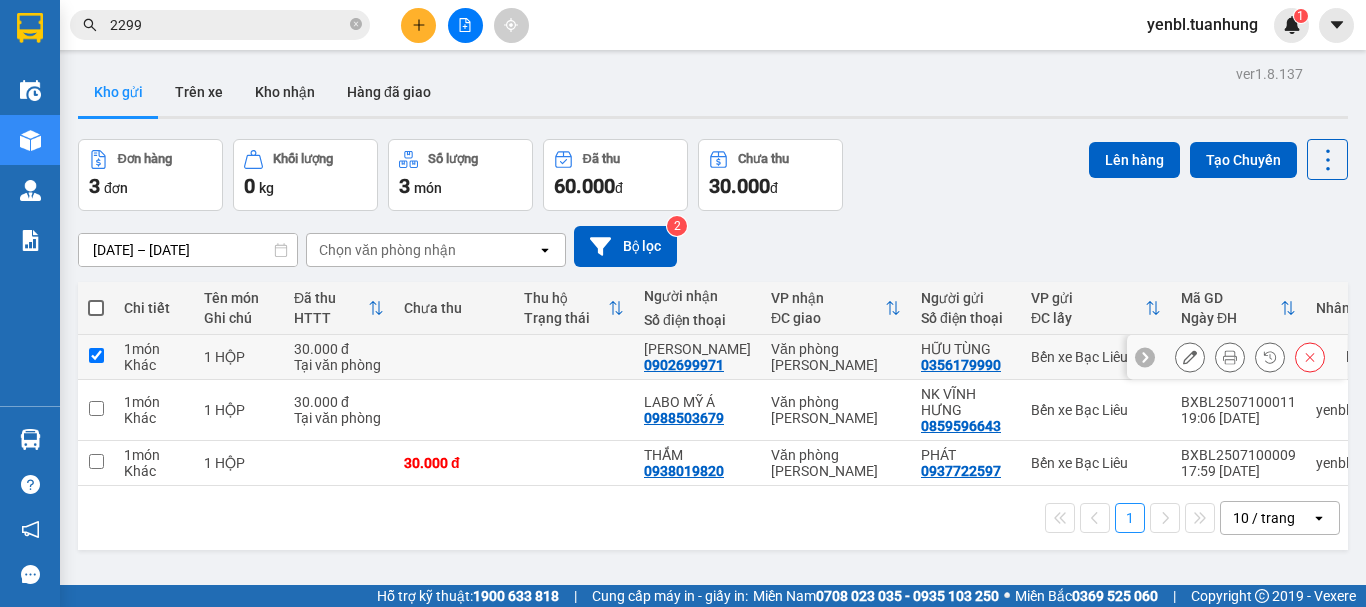 checkbox on "true" 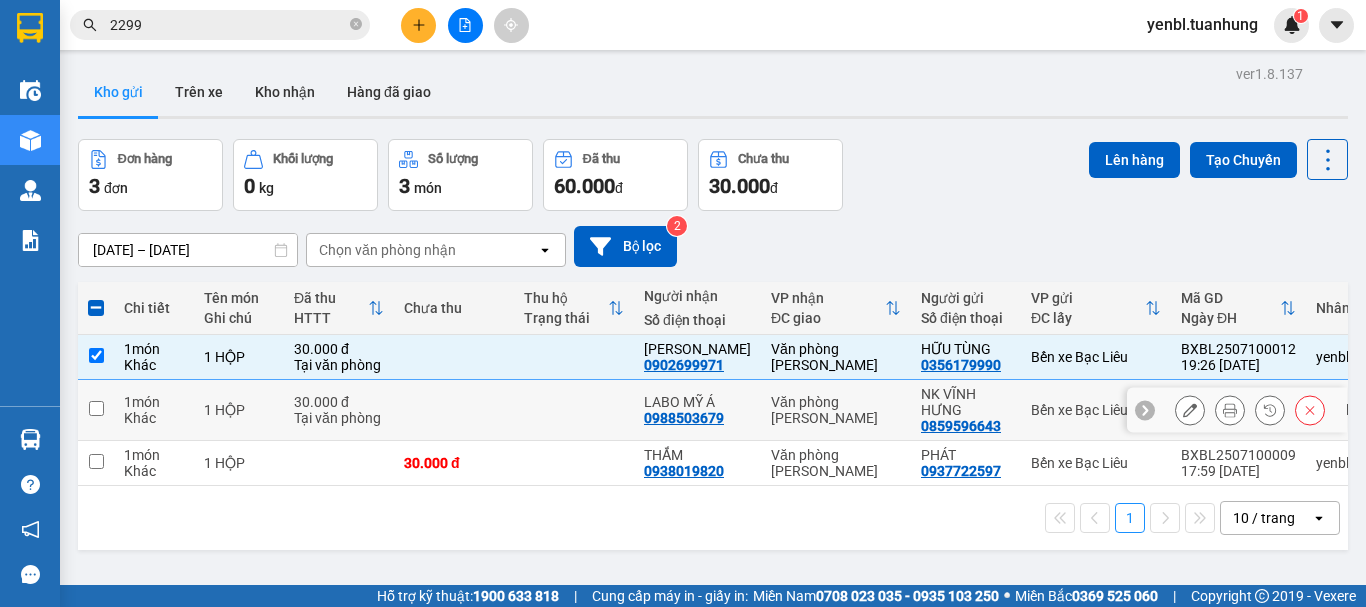 click at bounding box center [574, 410] 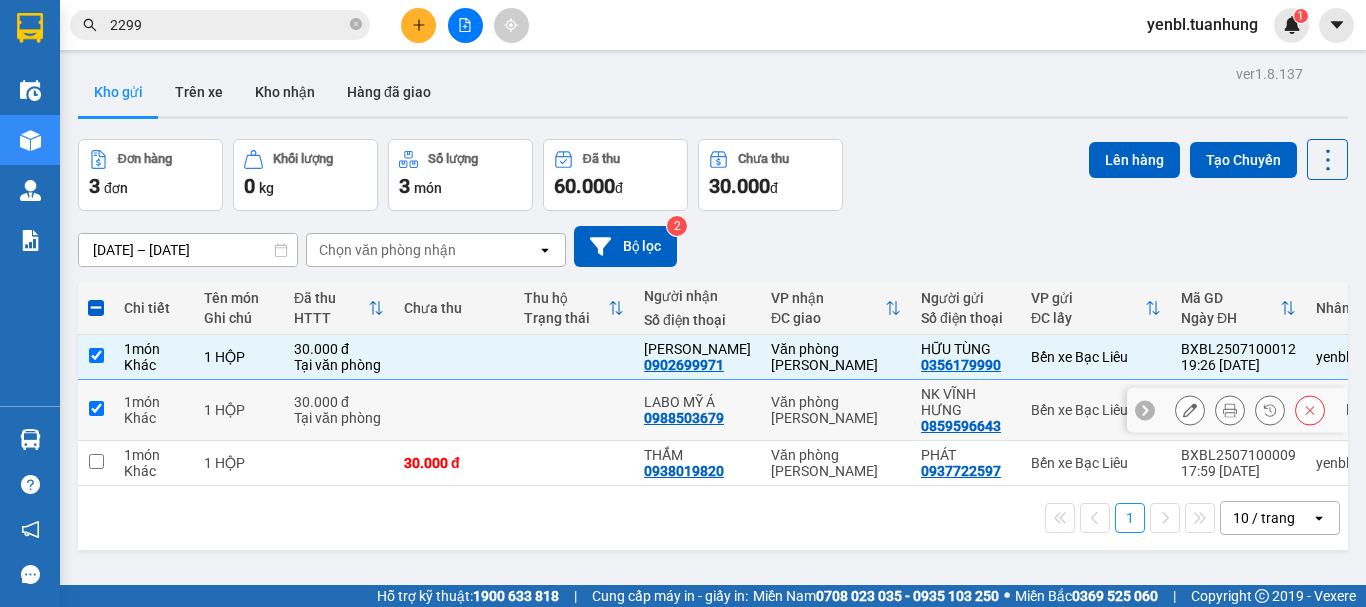 checkbox on "true" 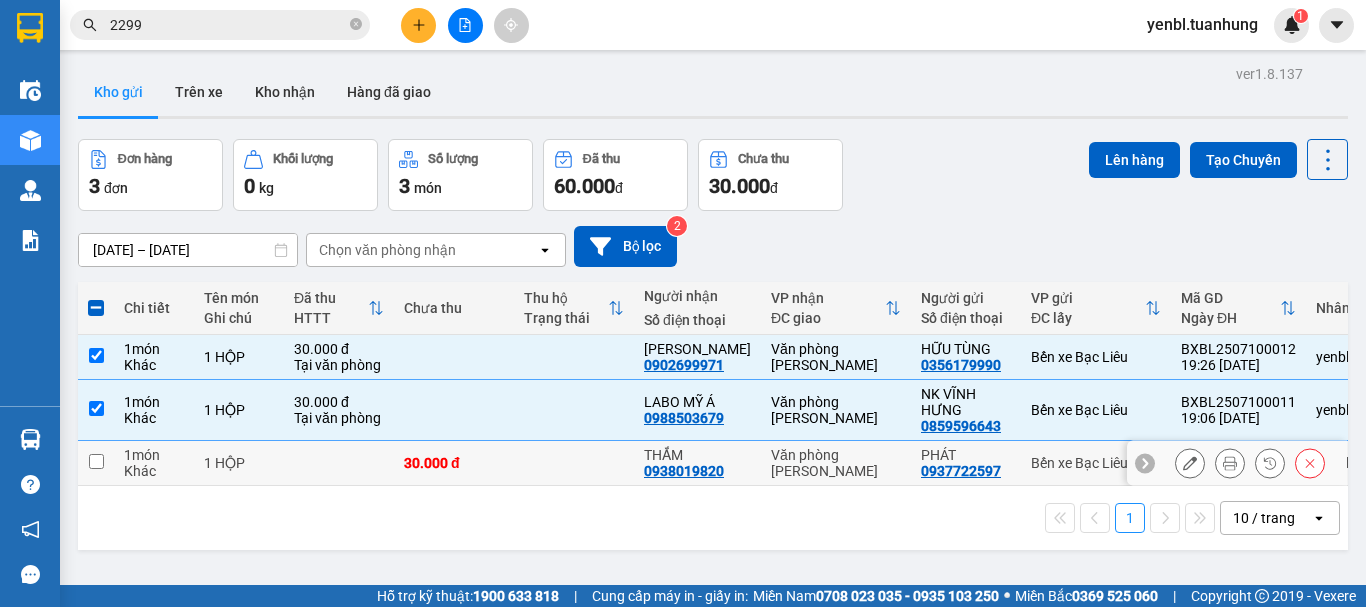 click at bounding box center (574, 463) 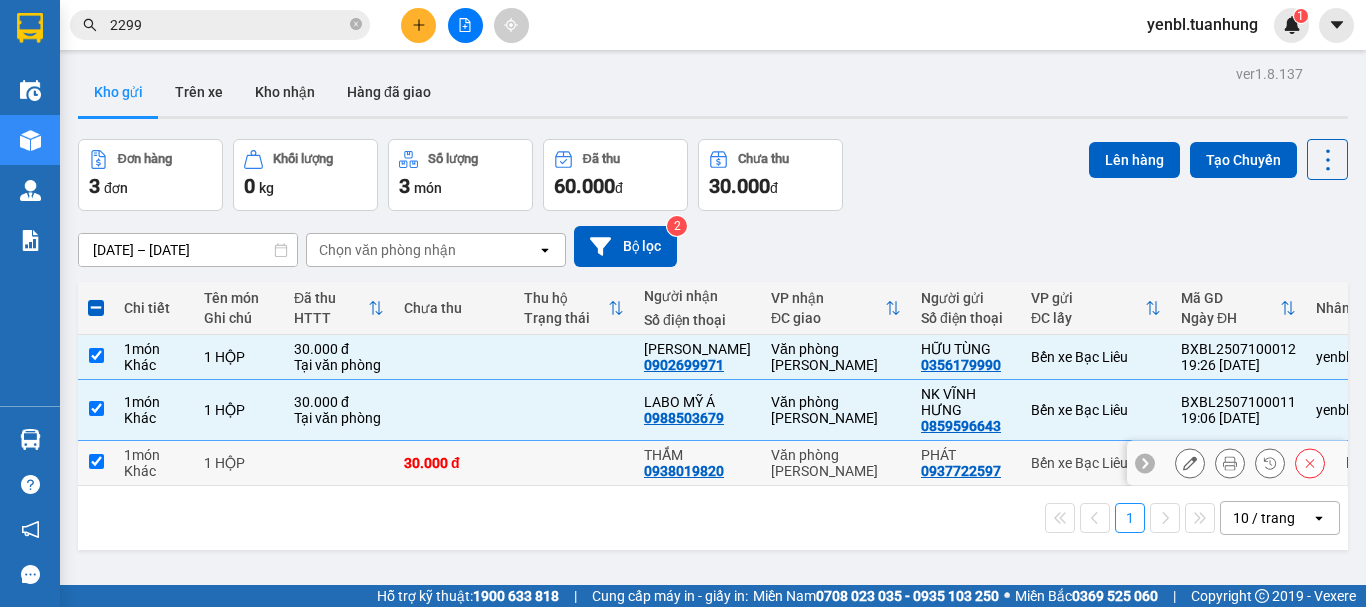 checkbox on "true" 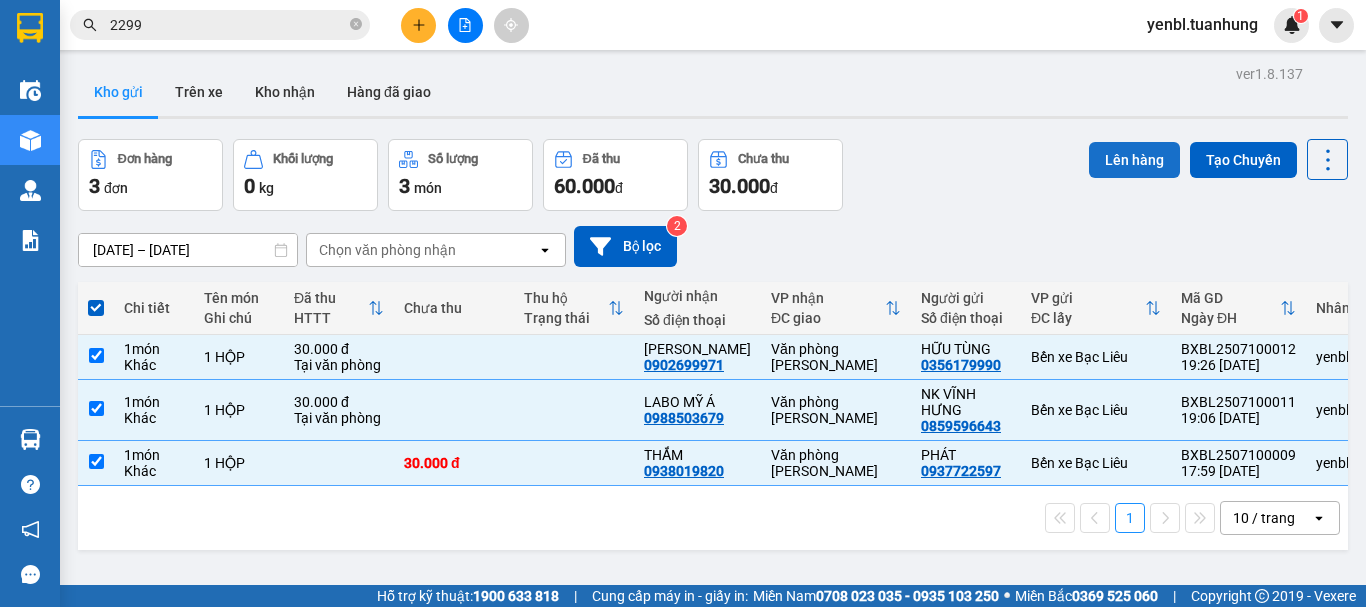 click on "Lên hàng" at bounding box center [1134, 160] 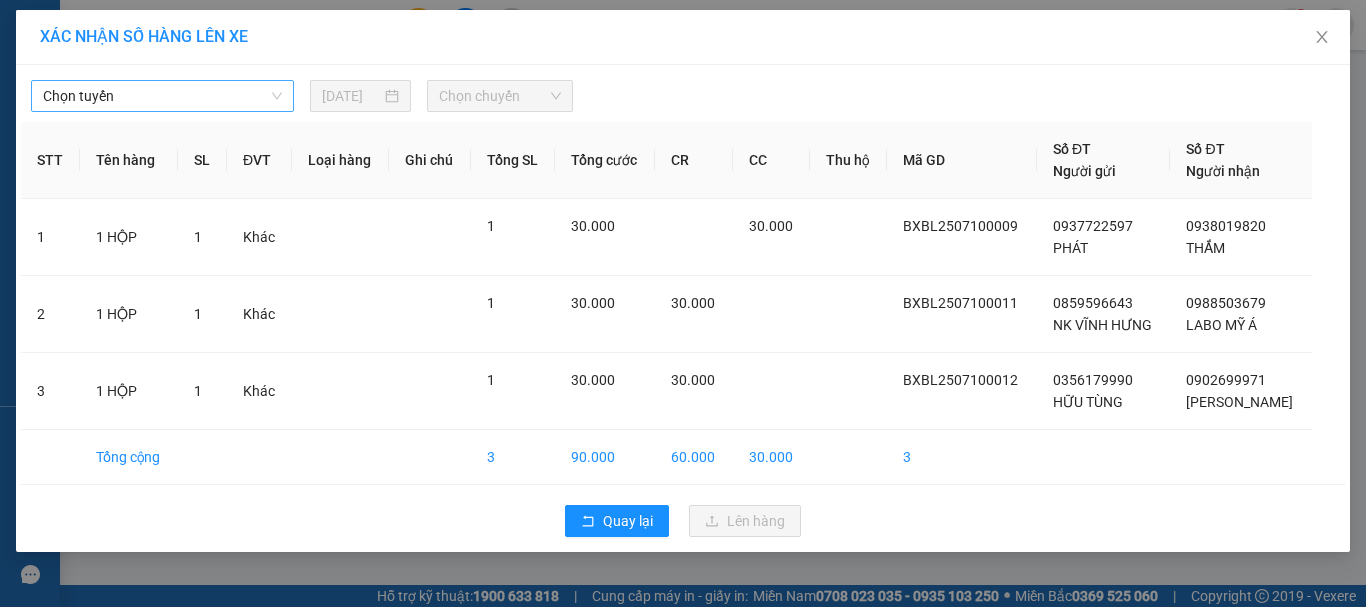 click on "Chọn tuyến" at bounding box center [162, 96] 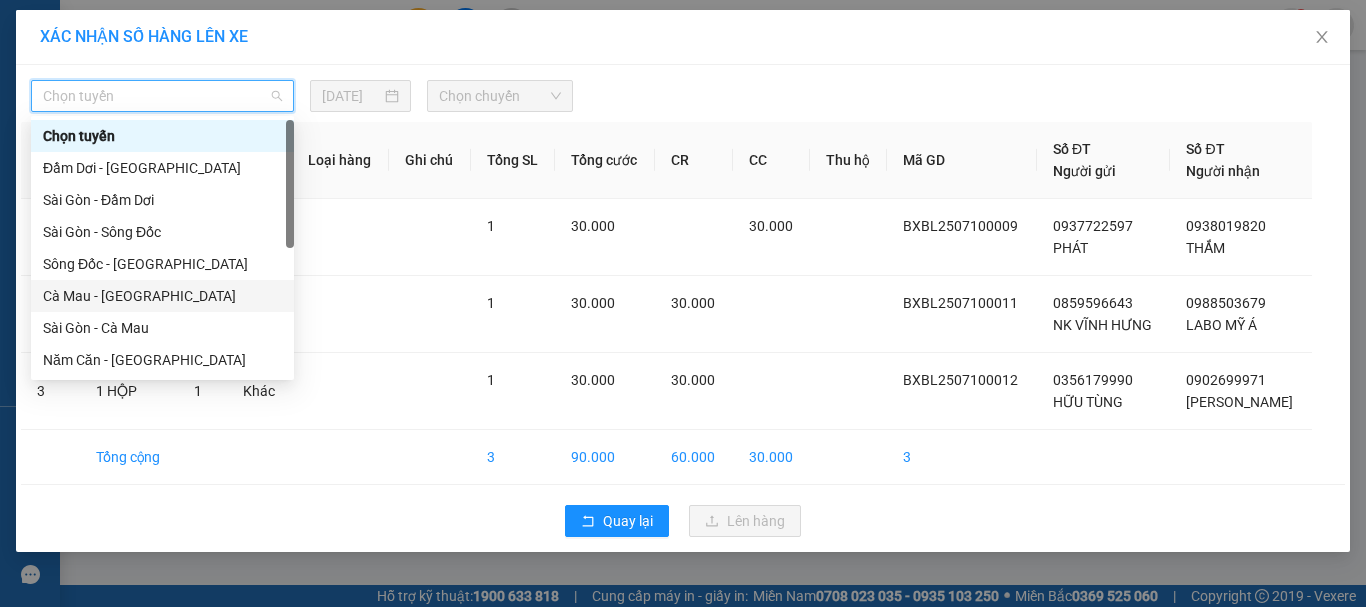 click on "Cà Mau - [GEOGRAPHIC_DATA]" at bounding box center (162, 296) 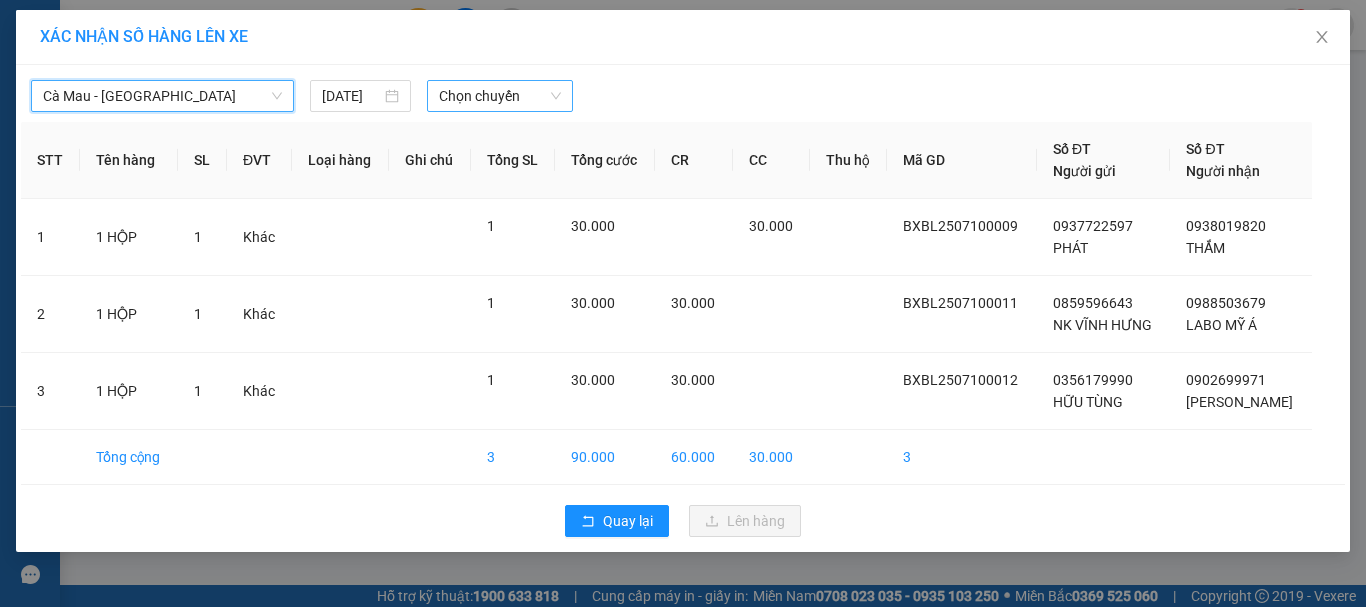 click on "Chọn chuyến" at bounding box center (500, 96) 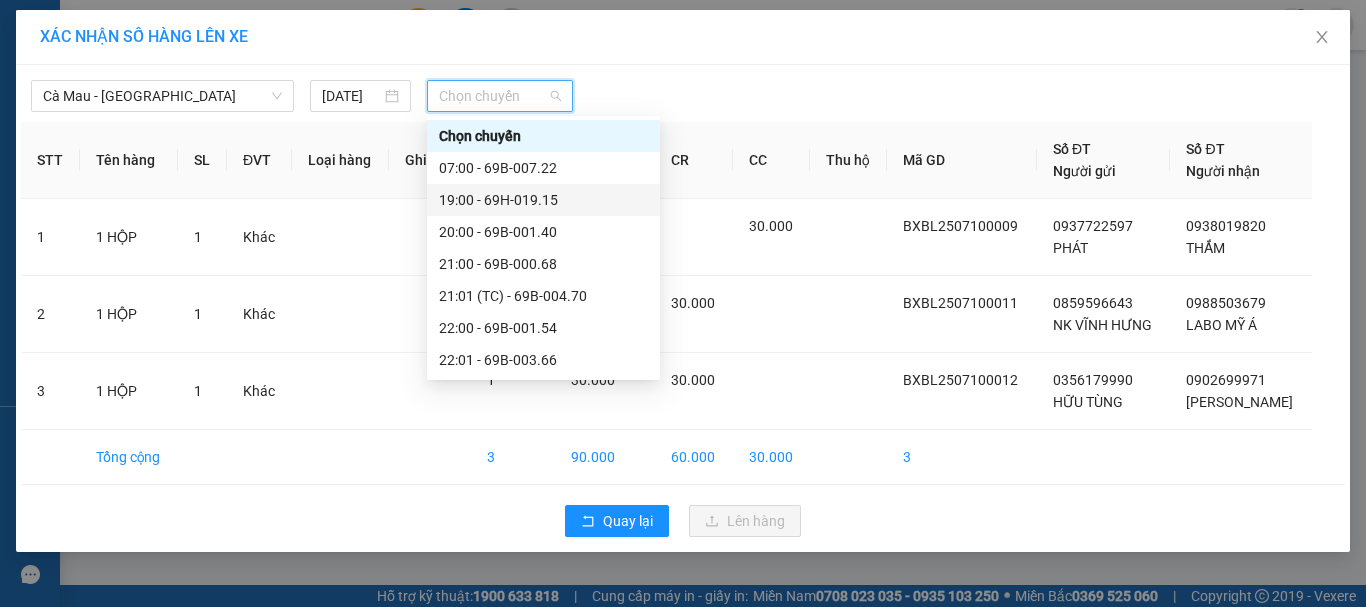 click on "19:00     - 69H-019.15" at bounding box center [543, 200] 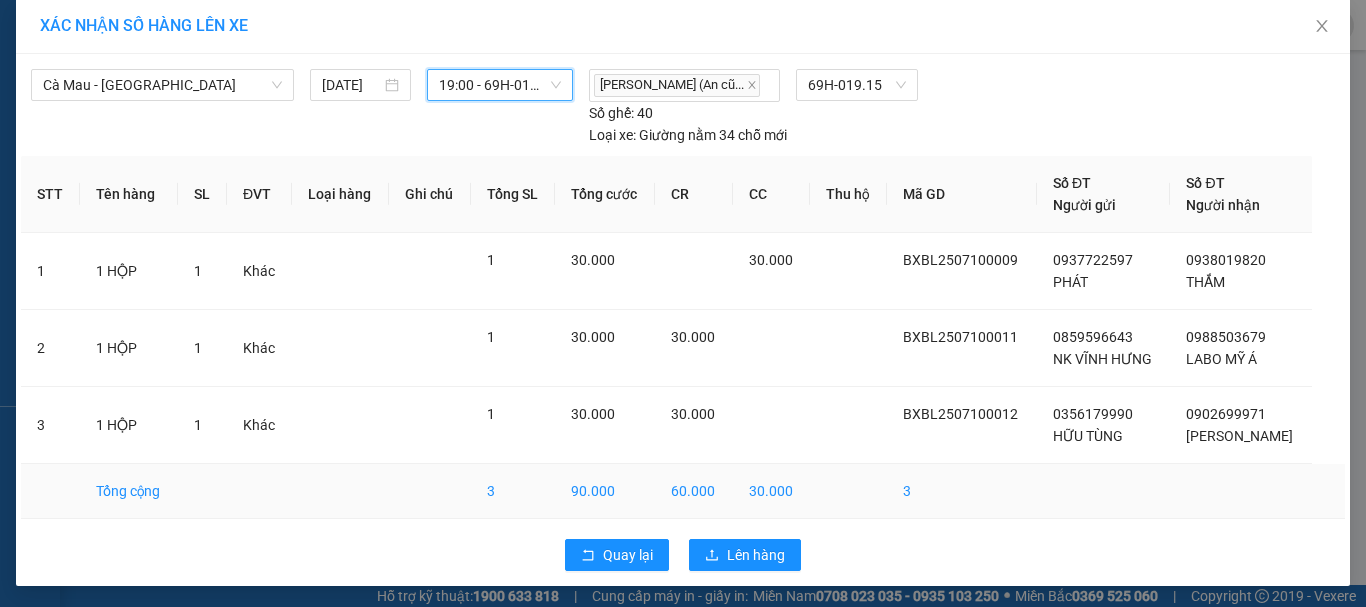 scroll, scrollTop: 14, scrollLeft: 0, axis: vertical 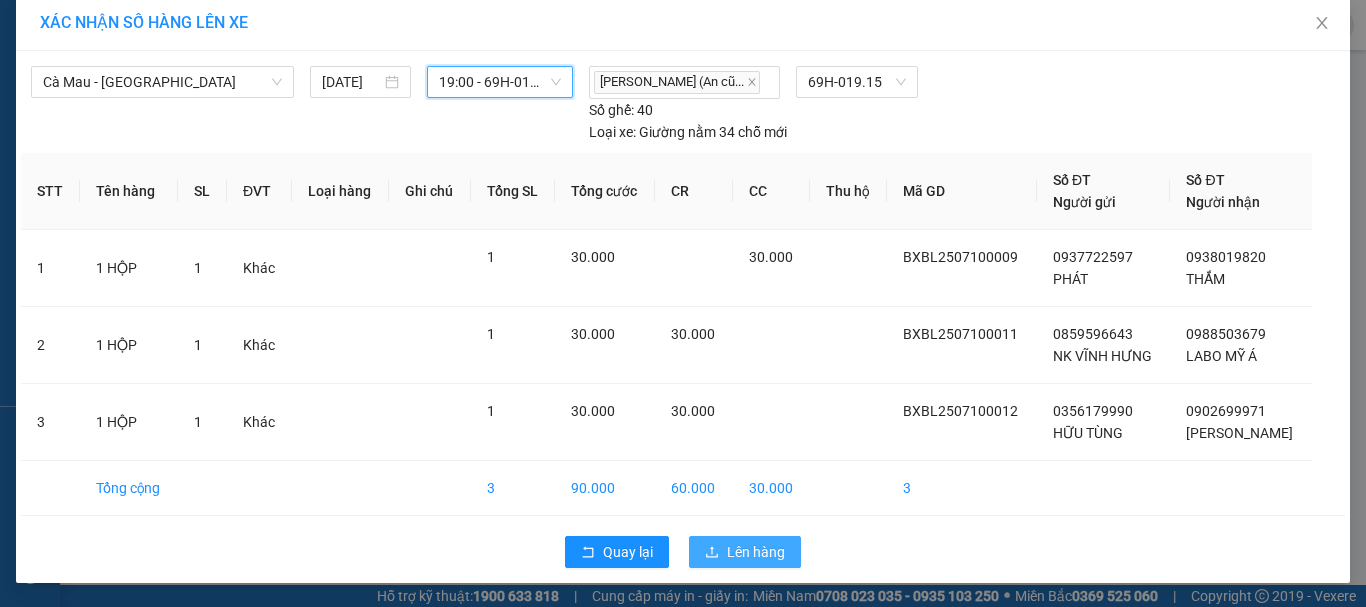 click on "Lên hàng" at bounding box center (756, 552) 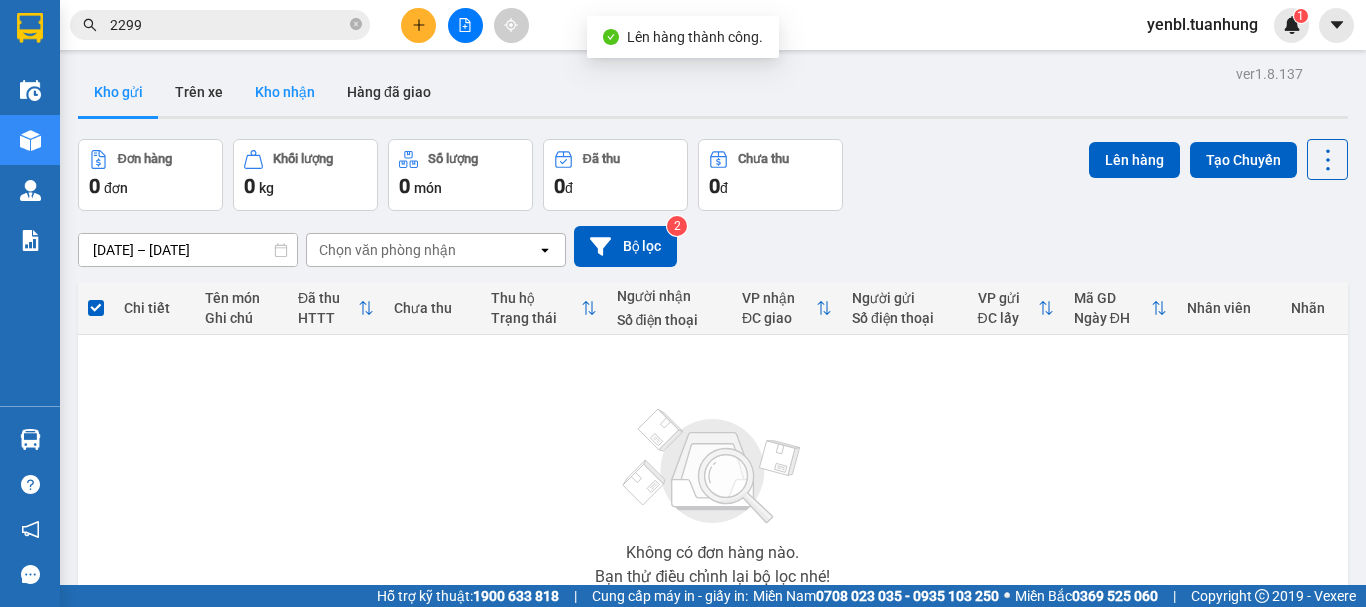 click on "Kho nhận" at bounding box center (285, 92) 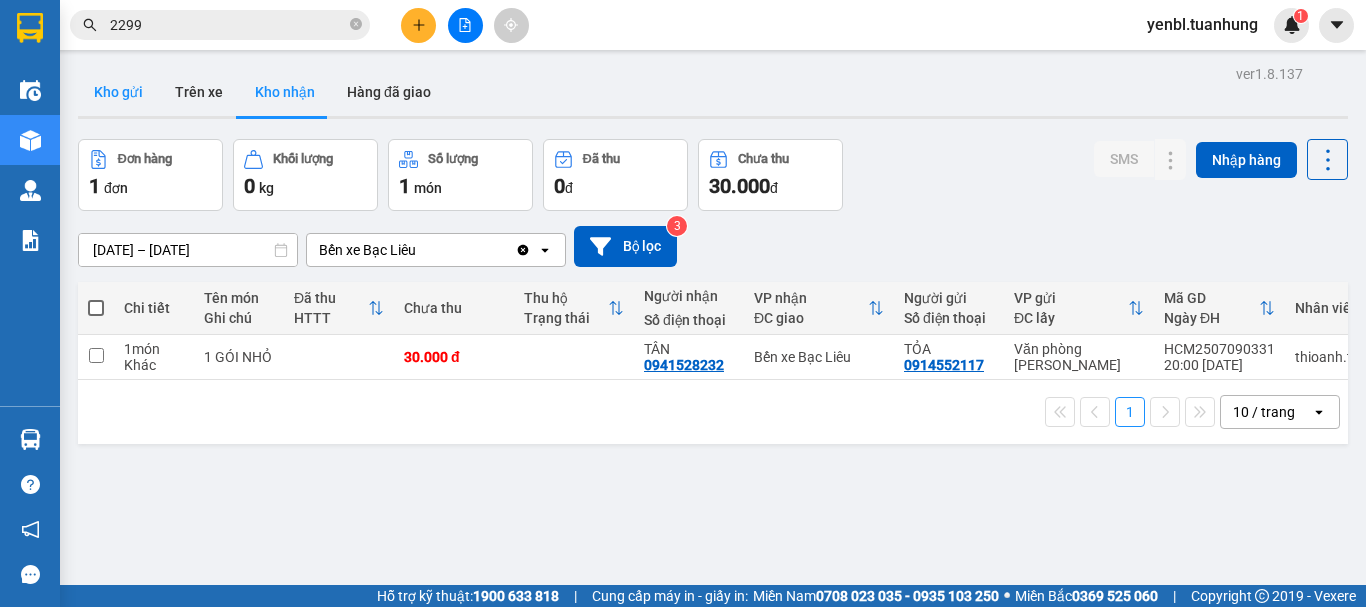 click on "Kho gửi" at bounding box center (118, 92) 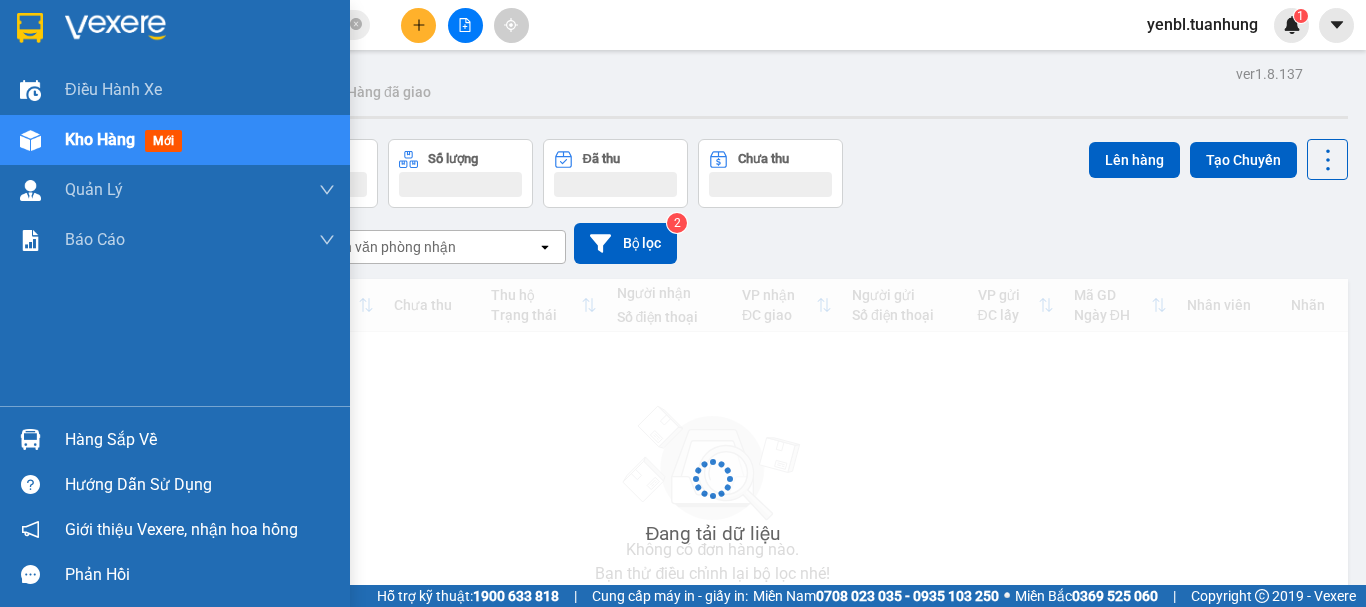 click on "Hàng sắp về" at bounding box center (175, 439) 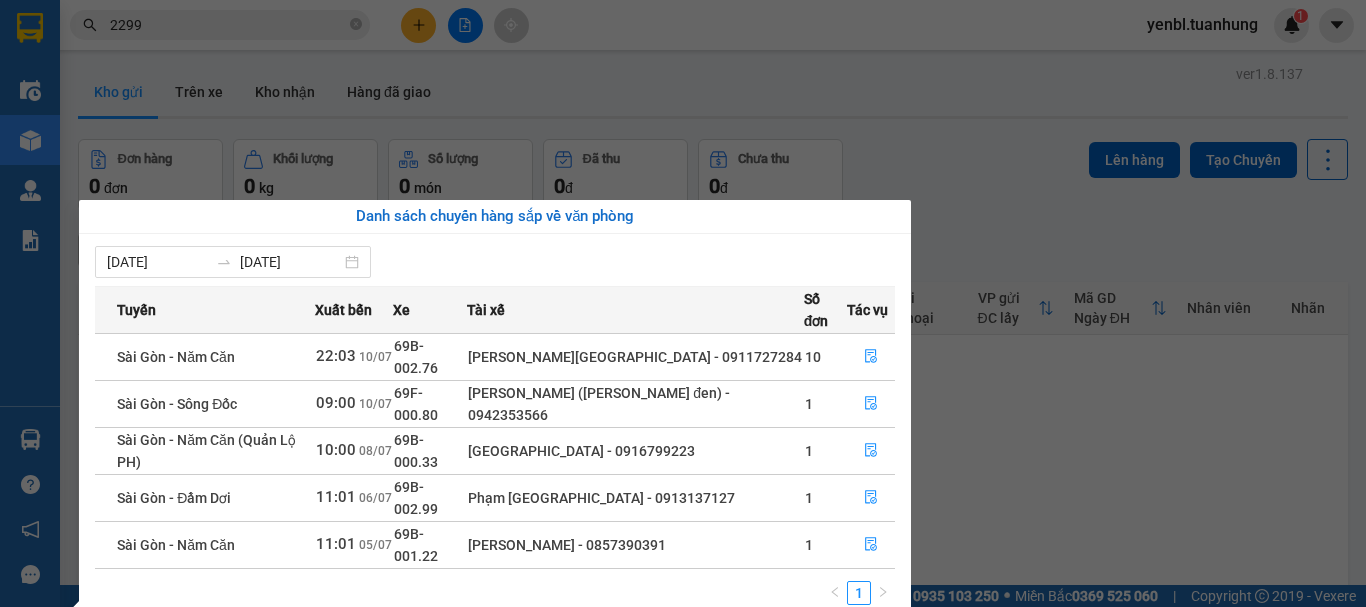 click on "Kết quả tìm kiếm ( 96 )  Bộ lọc  Mã ĐH Trạng thái Món hàng Thu hộ Tổng cước Chưa cước Nhãn Người gửi VP Gửi Người nhận VP Nhận CM2507100014 09:27 [DATE] VP Nhận   69B-002.76 13:25 [DATE] KIỆN SL:  1 40.000 0938862679 [GEOGRAPHIC_DATA] VP Cà Mau 090875 2299 HUY Bến xe Bạc Liêu CM2403120014 09:40 [DATE] VP Nhận   69F-000.77 11:45 [DATE] hộp SL:  1 30.000 0948894808 QUỐC [GEOGRAPHIC_DATA] Cà Mau 090875 2299 HUY Bến xe Bạc Liêu CM2502050022 10:33 [DATE] Trên xe   69B-000.68 13:00  [DATE] CỤC SL:  1 30.000 0918036116 NHÀ MAY THẢO VP Cà Mau 084455 2299 THƠI QUÁCH  Văn phòng [PERSON_NAME][GEOGRAPHIC_DATA] 19:42 [DATE] Đã giao   07:38 [DATE] 1 THÙNG XỐP + 1 BỌC TRONG THÙNG SẮT SL:  2 60.000 CHUYỂN KHOẢN 0847089818 NGỌC ANH Văn phòng [PERSON_NAME] 091977 [GEOGRAPHIC_DATA] [GEOGRAPHIC_DATA] 08:46 [DATE] Đã giao   20:06 [DATE] 1 THÙNG SL:  1 30.000 0948666708 THU Bến xe Năm Căn 094520 [GEOGRAPHIC_DATA][PERSON_NAME]" at bounding box center [683, 303] 